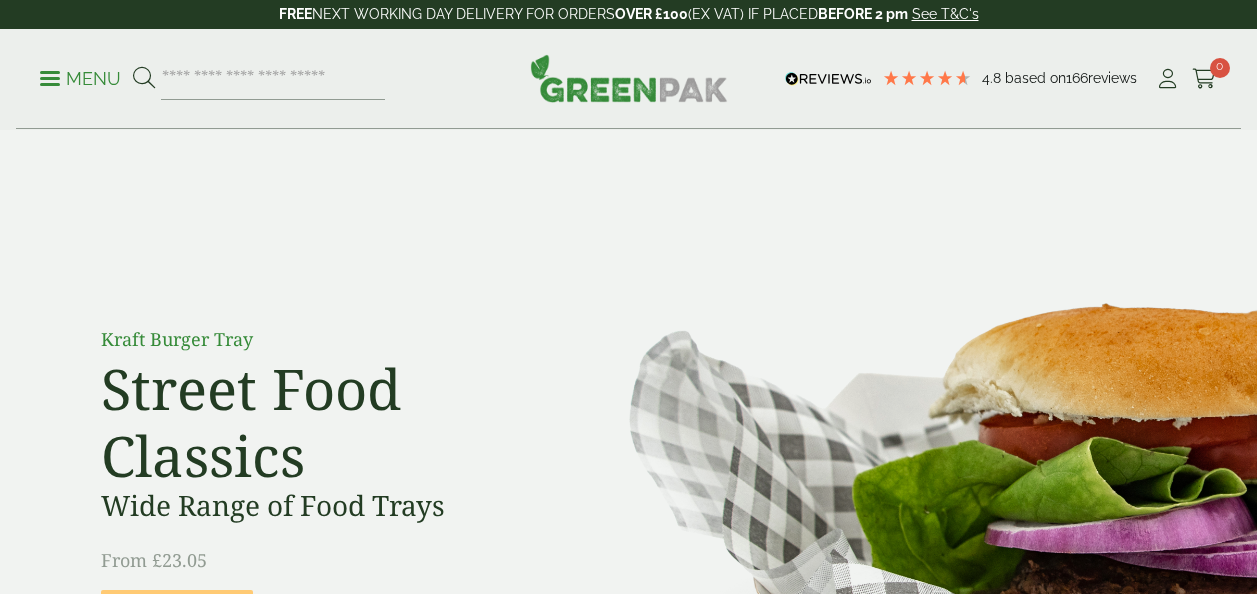 scroll, scrollTop: 0, scrollLeft: 0, axis: both 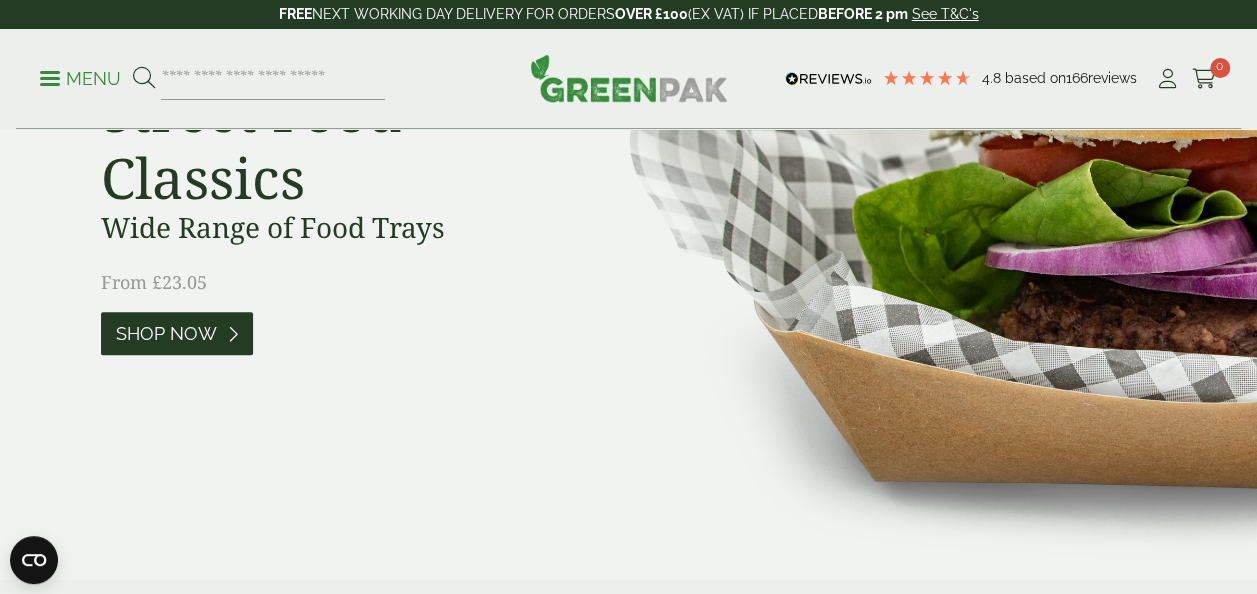 click on "Shop Now" at bounding box center (166, 334) 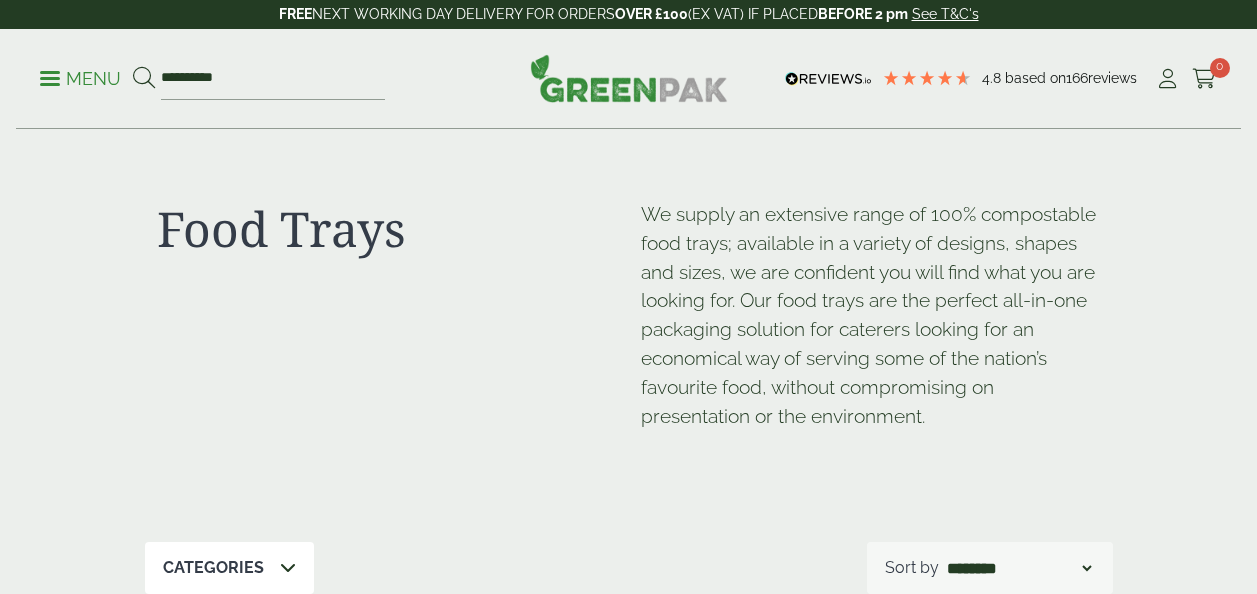 scroll, scrollTop: 0, scrollLeft: 0, axis: both 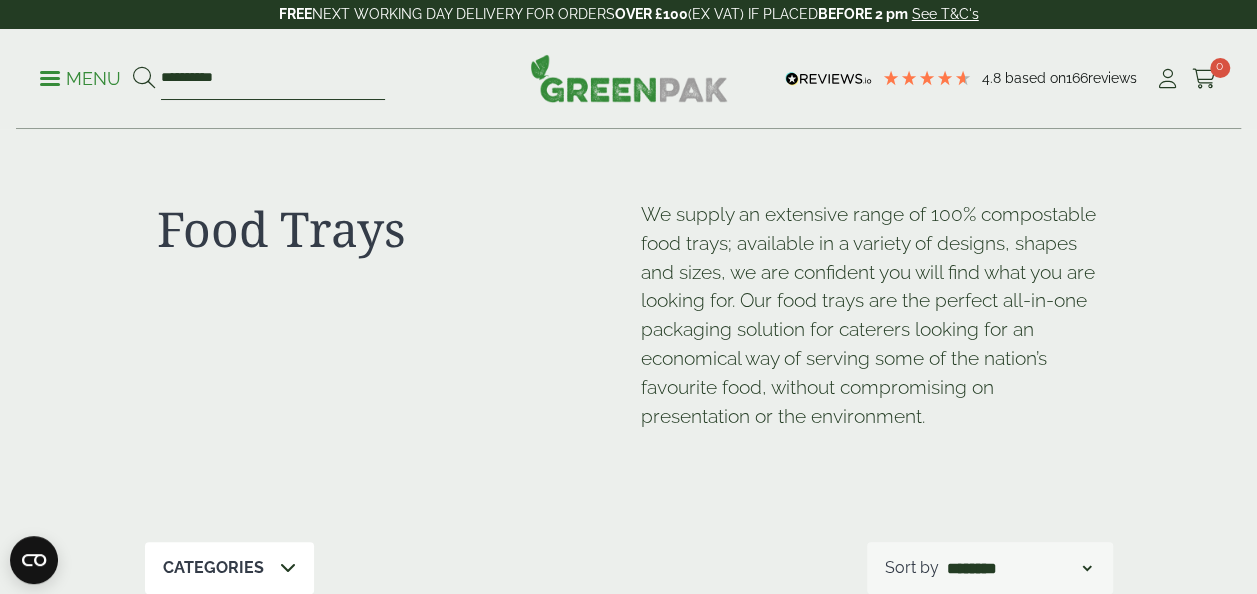 click on "**********" at bounding box center (273, 79) 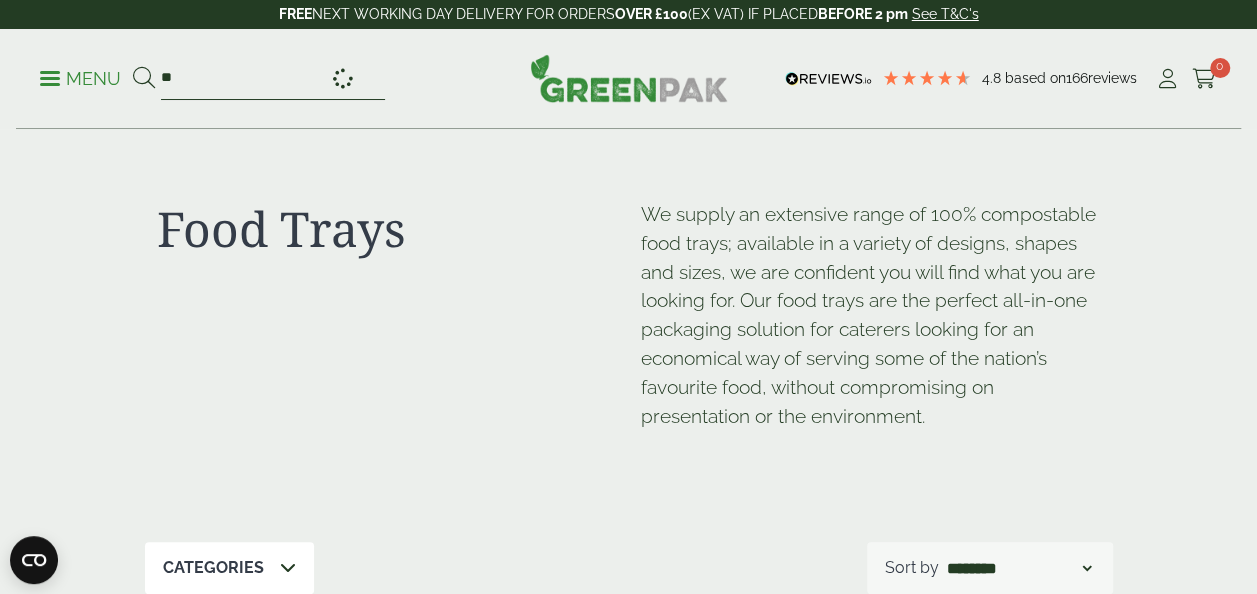 type on "*" 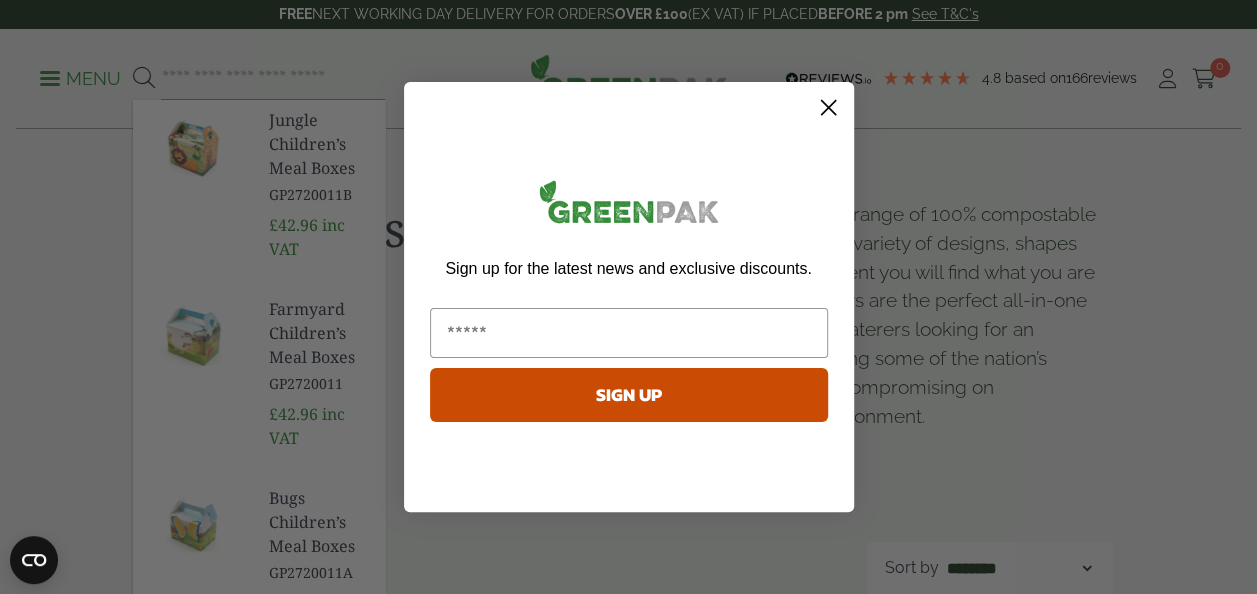click 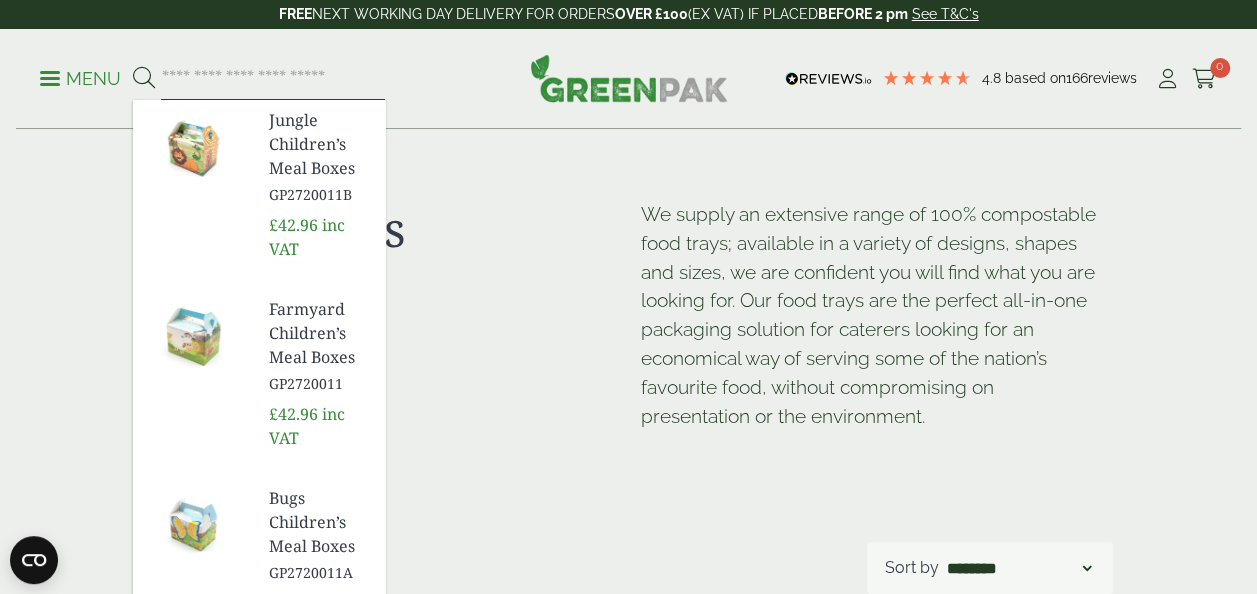 click at bounding box center (273, 79) 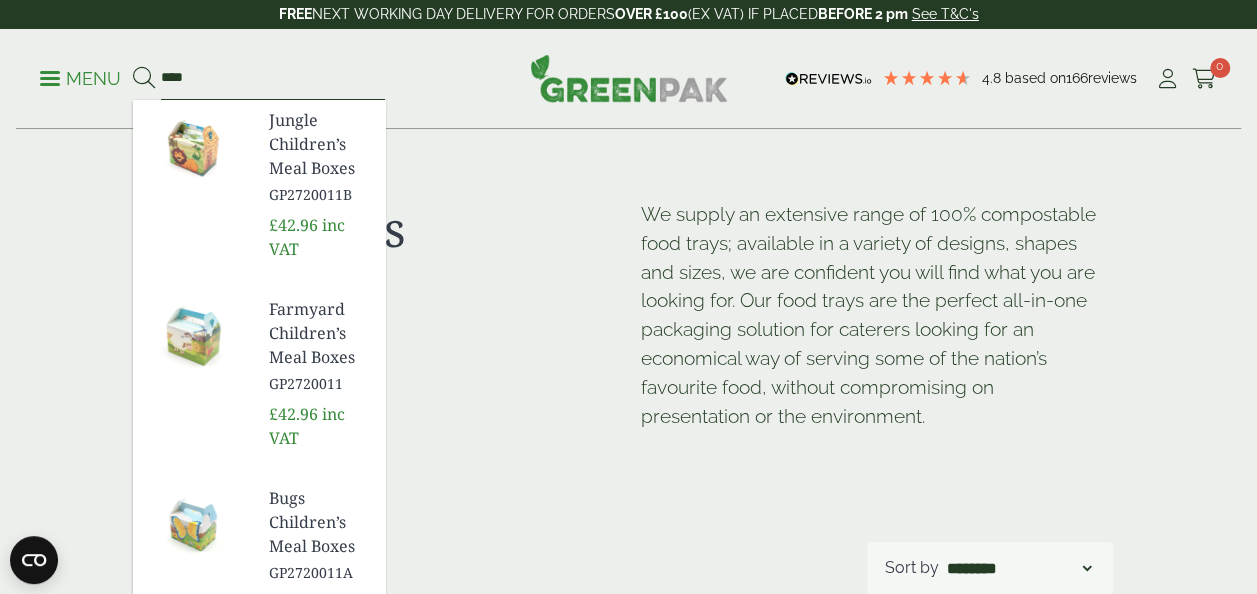 type on "****" 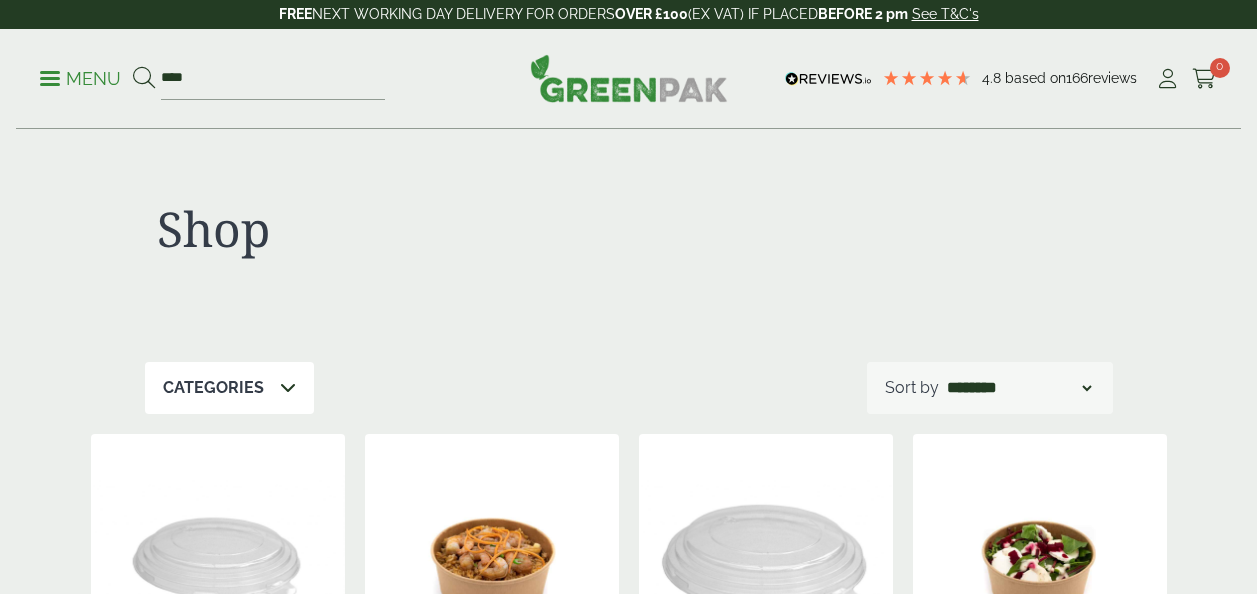 scroll, scrollTop: 0, scrollLeft: 0, axis: both 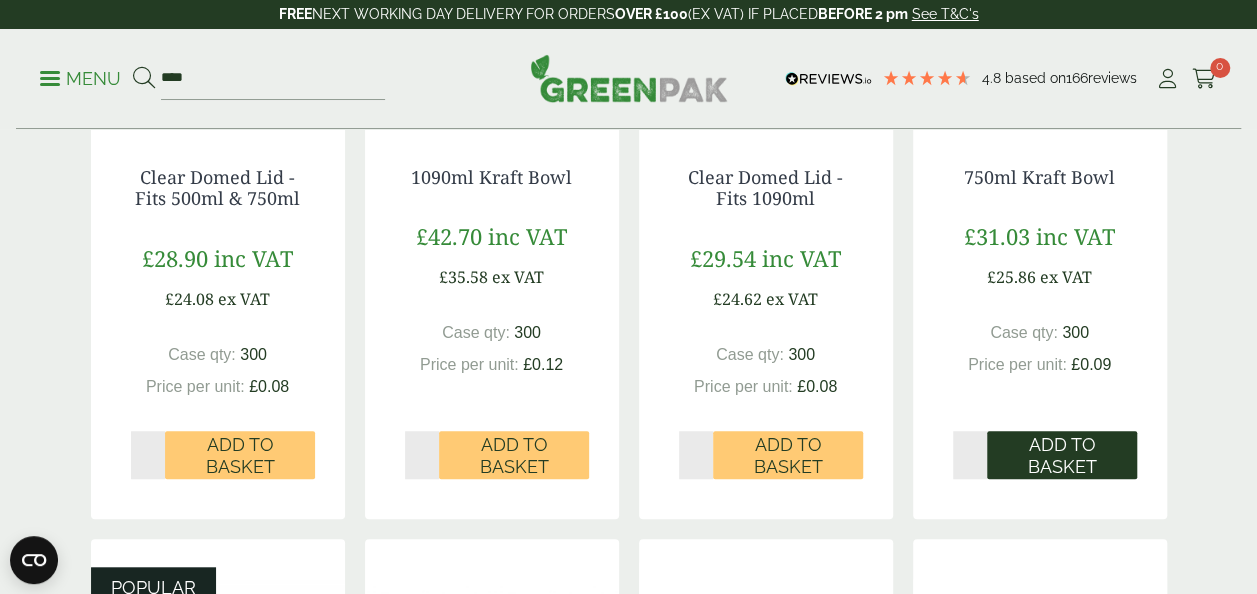 click on "Add to Basket" at bounding box center (1062, 455) 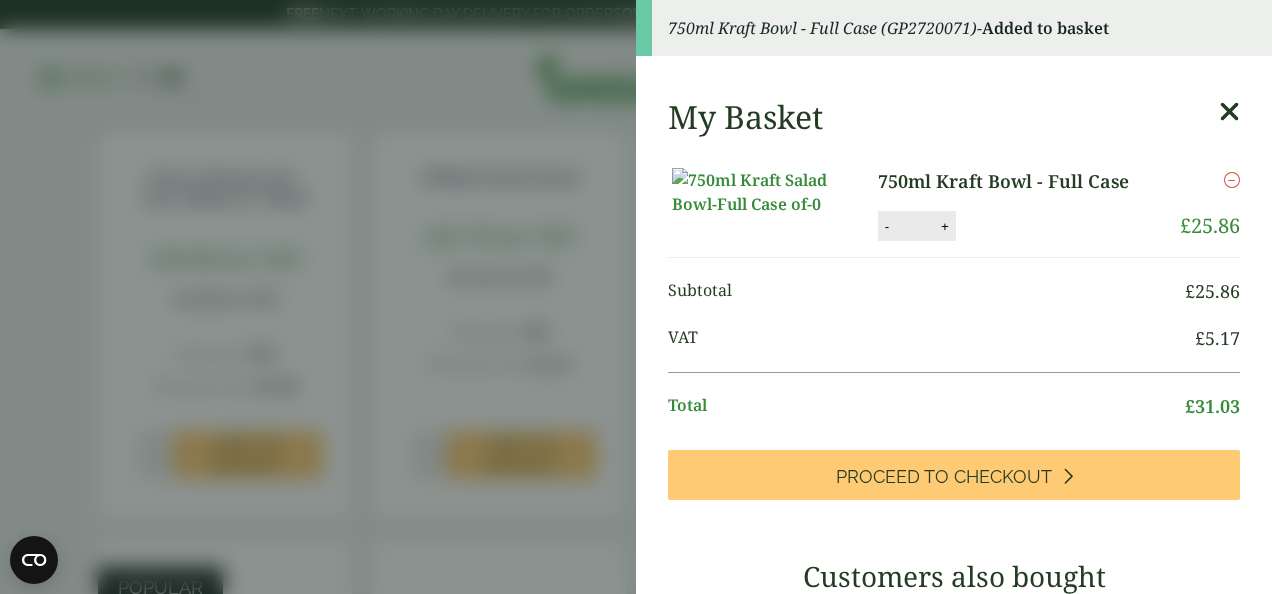 click on "£ 25.86" at bounding box center [1210, 225] 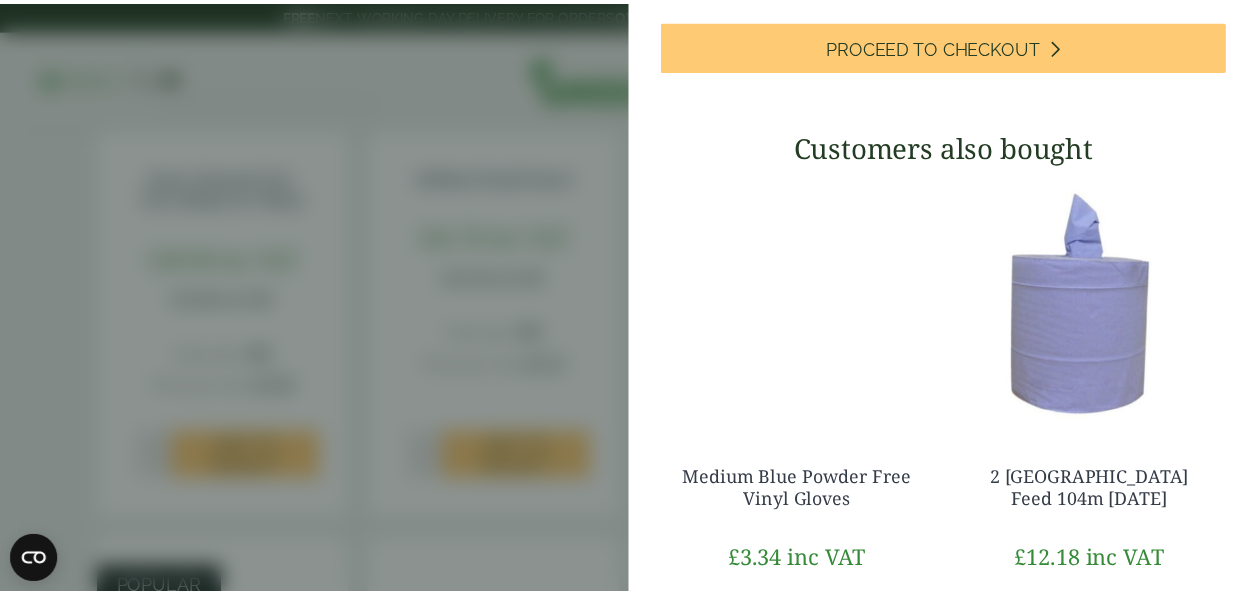 scroll, scrollTop: 0, scrollLeft: 0, axis: both 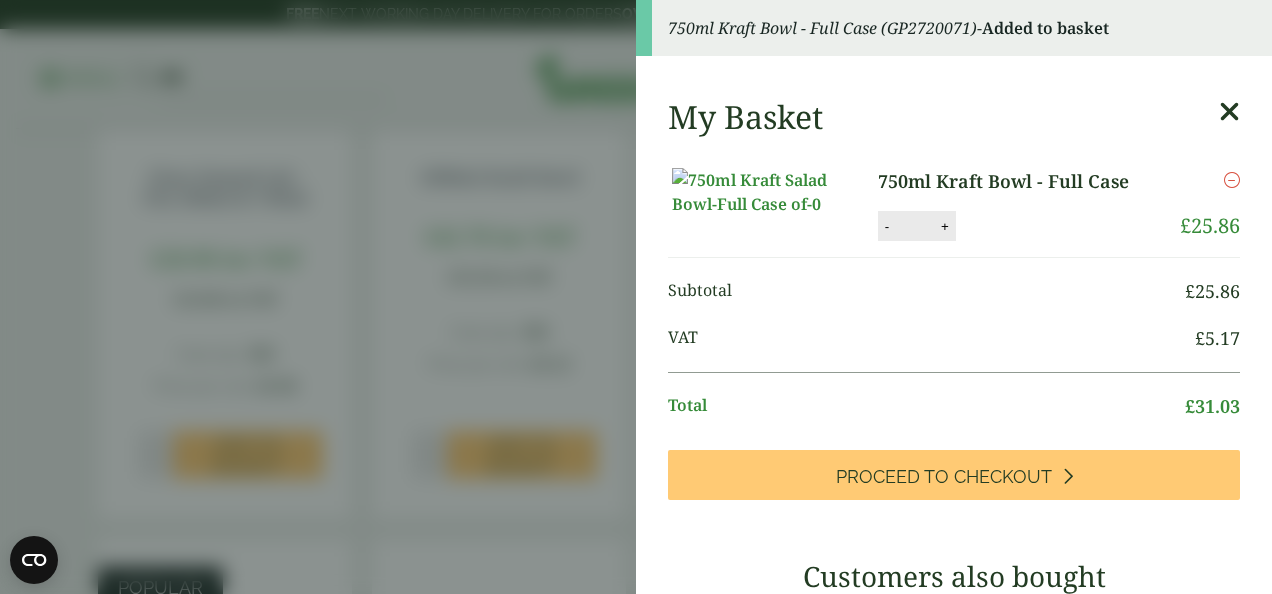 click at bounding box center [1229, 112] 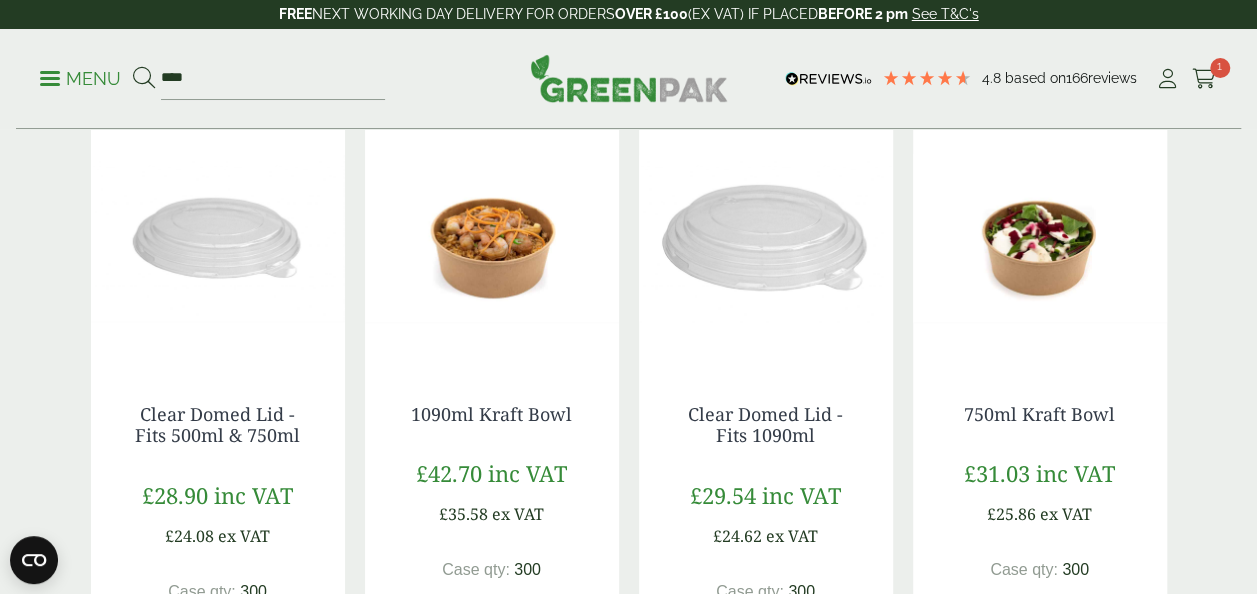 scroll, scrollTop: 316, scrollLeft: 0, axis: vertical 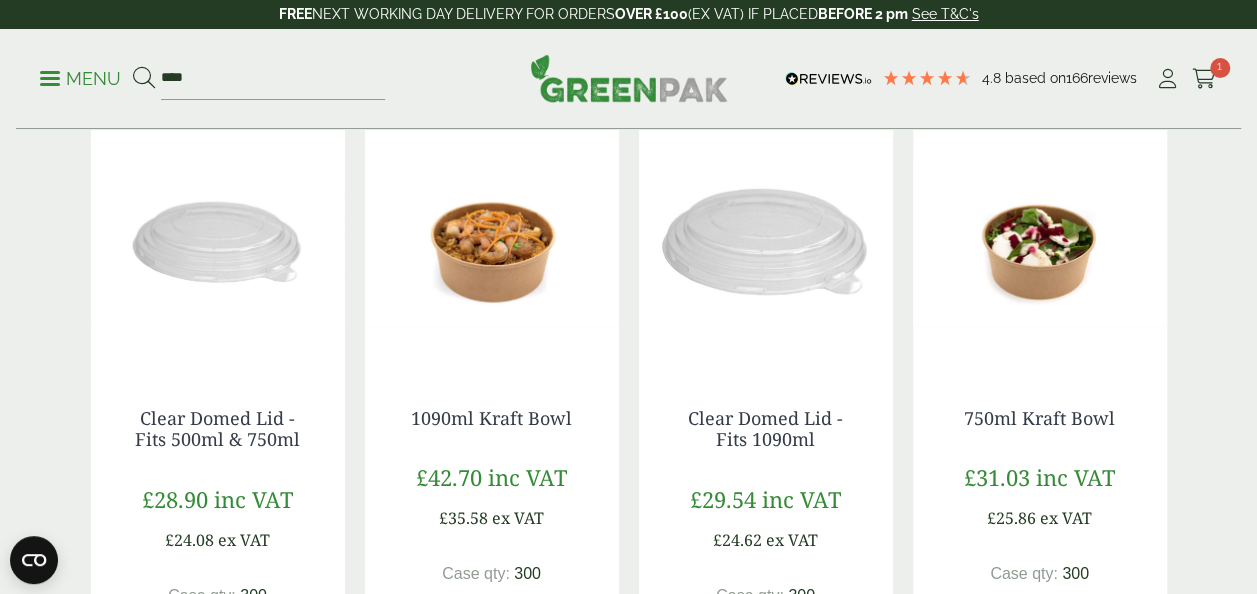 click at bounding box center [1040, 243] 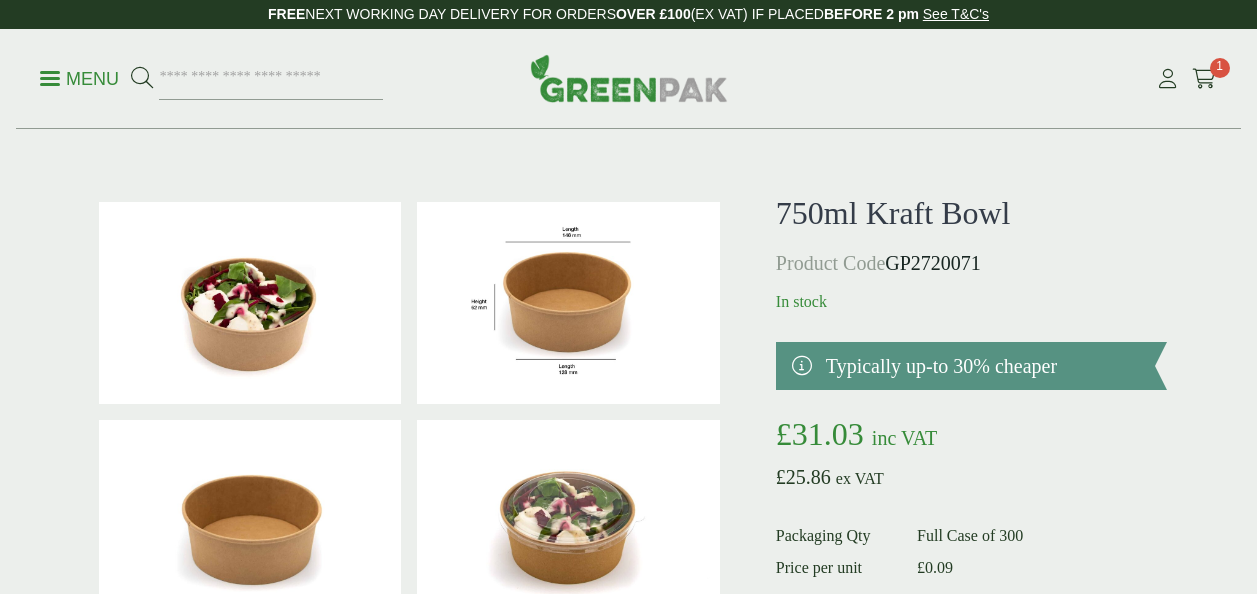 scroll, scrollTop: 0, scrollLeft: 0, axis: both 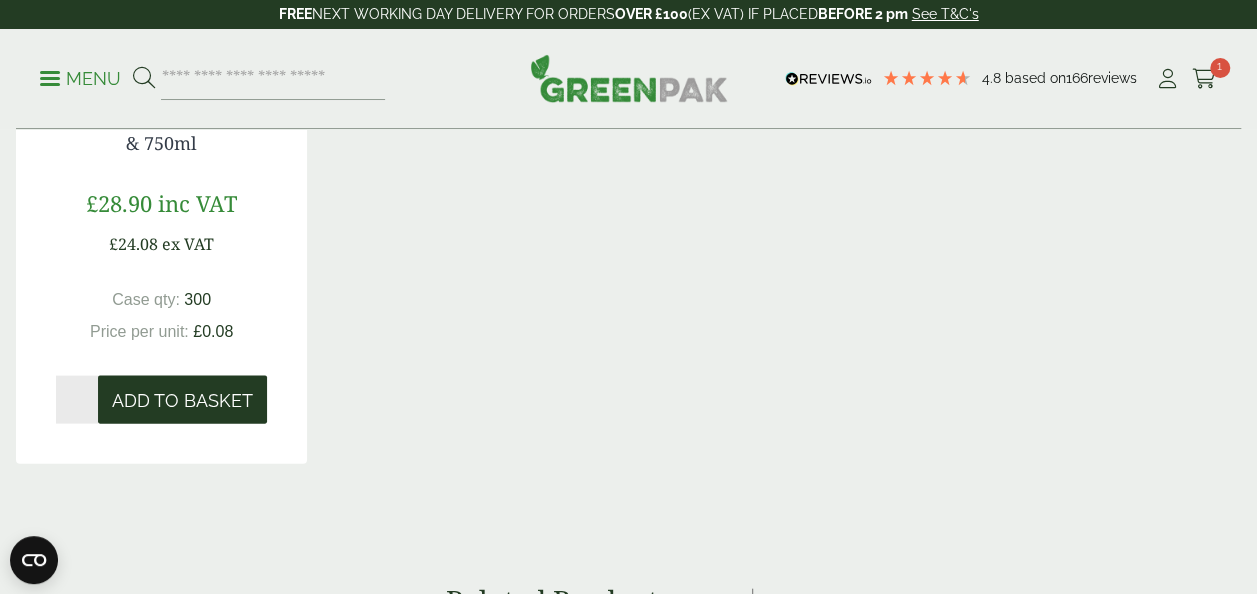 click on "Add to Basket" at bounding box center [182, 401] 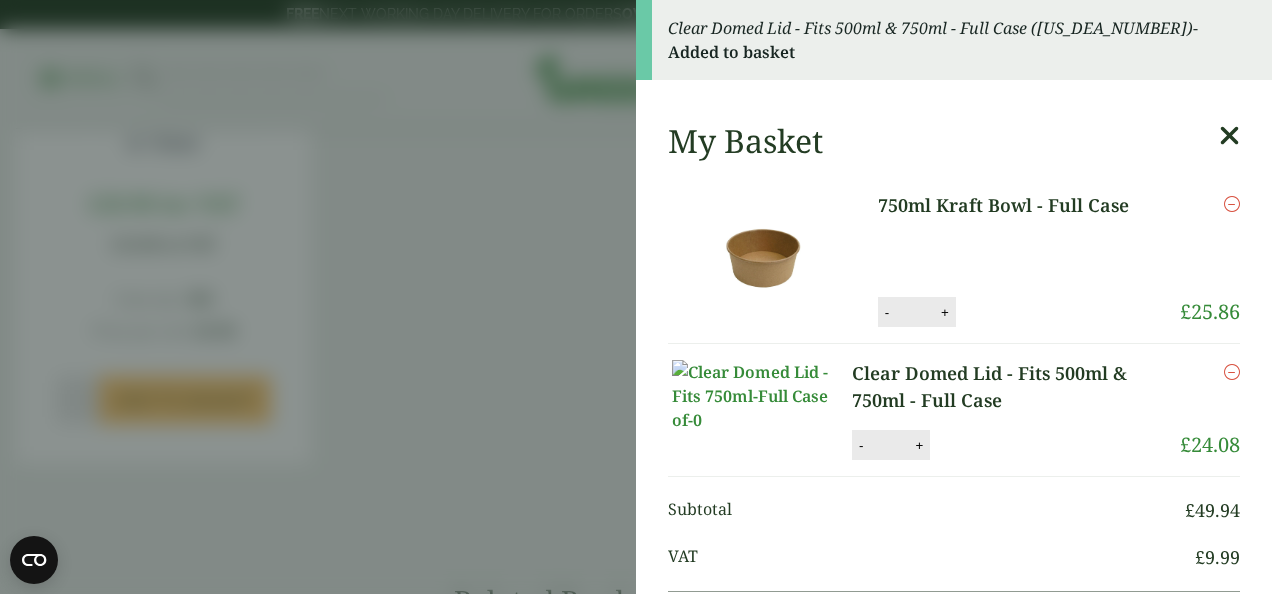 click at bounding box center (1229, 136) 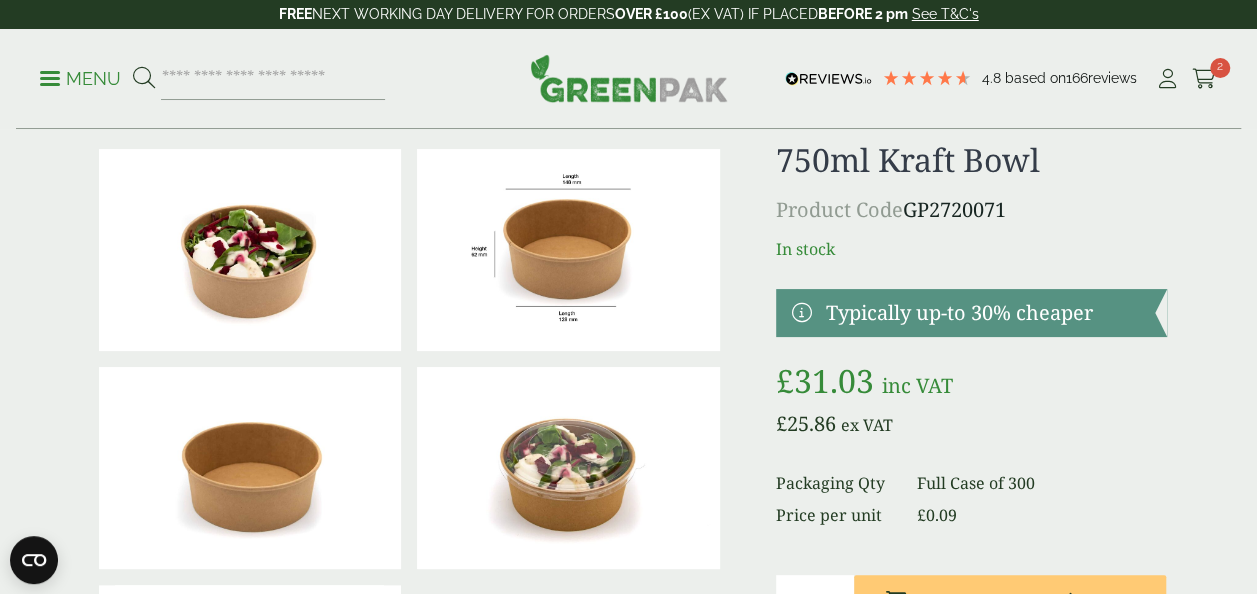 scroll, scrollTop: 0, scrollLeft: 0, axis: both 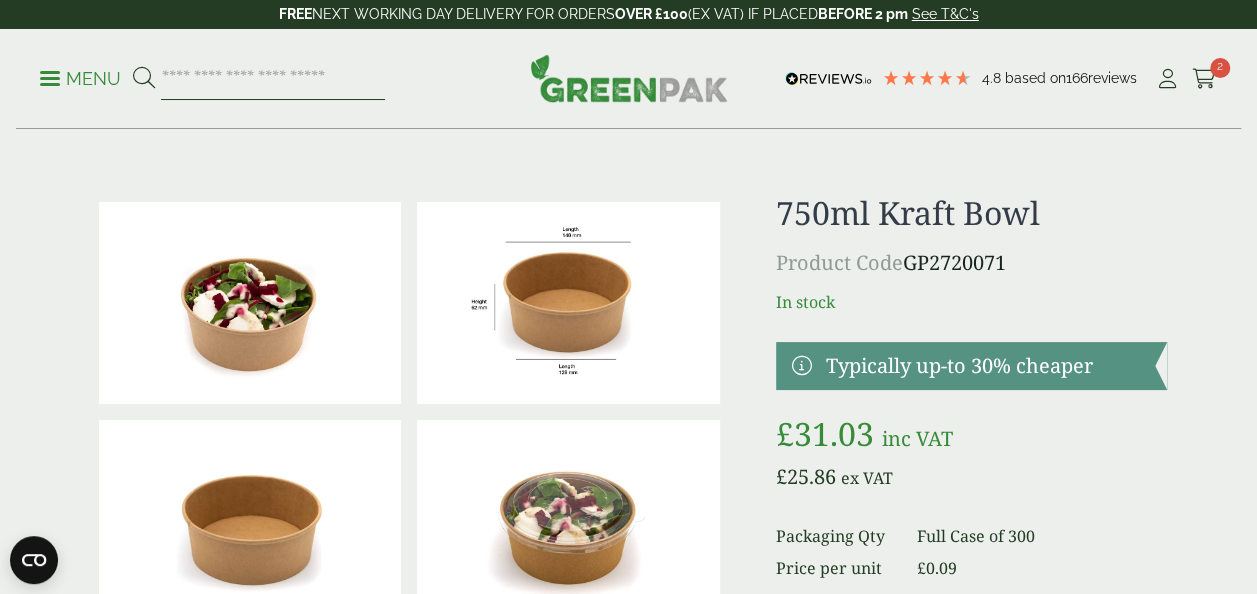 click at bounding box center (273, 79) 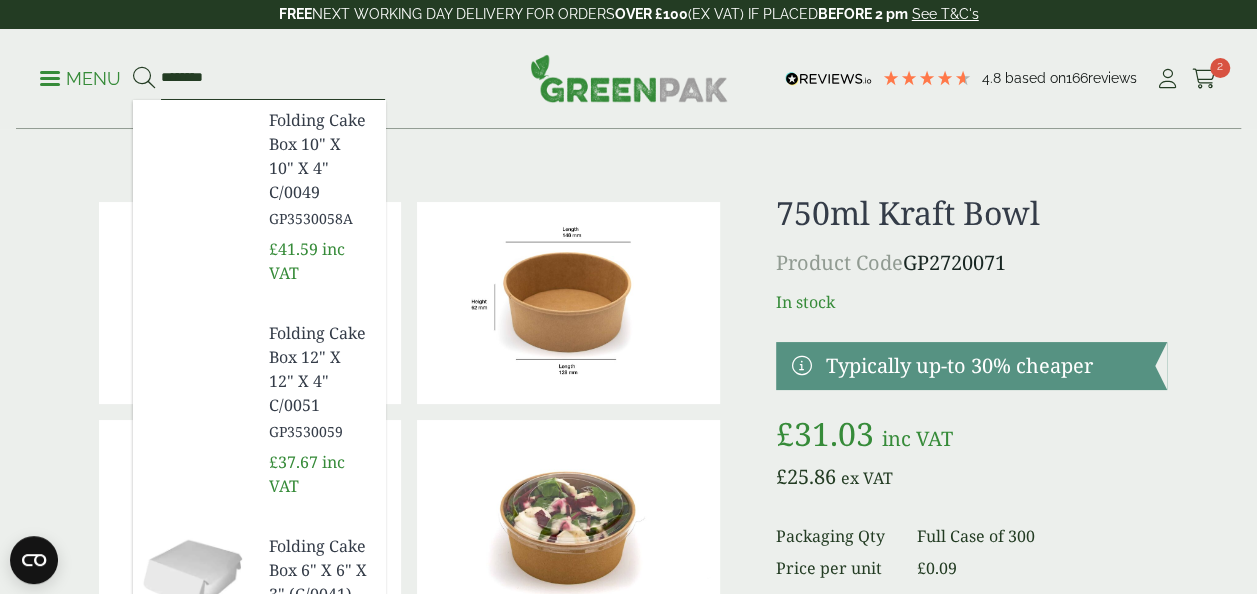 type on "********" 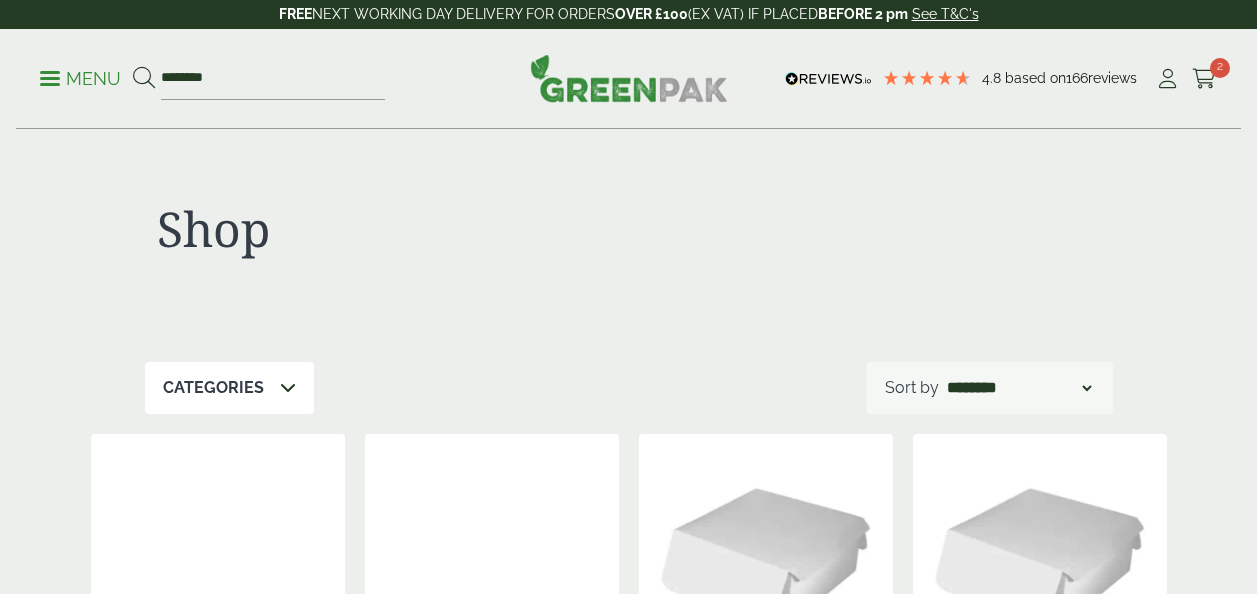 scroll, scrollTop: 0, scrollLeft: 0, axis: both 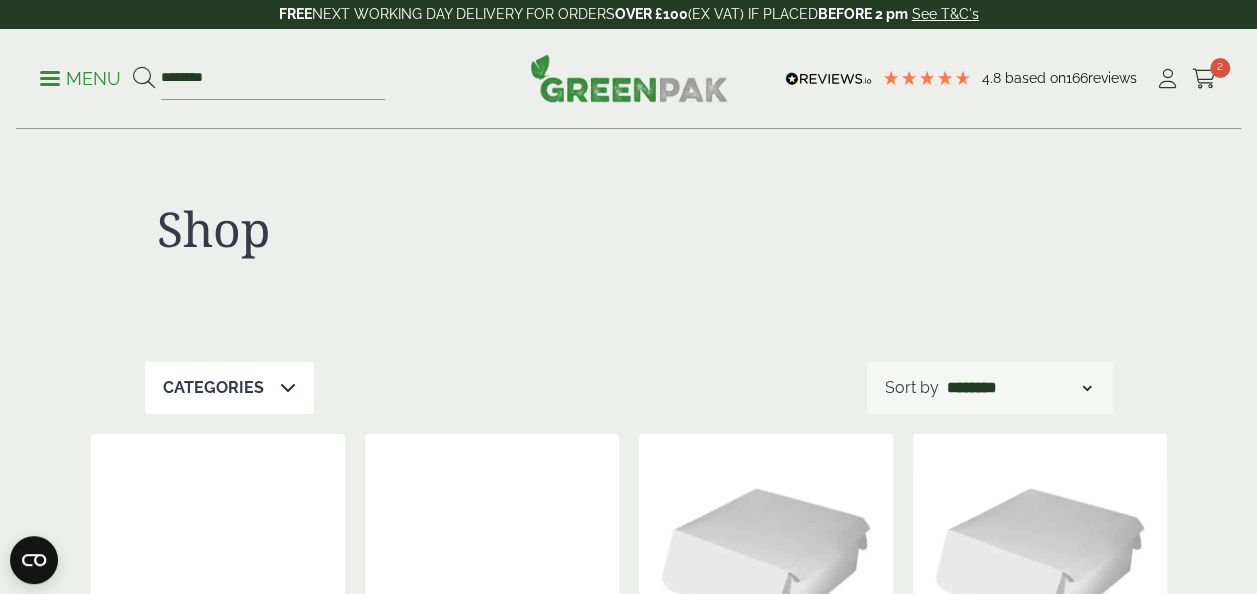 click on "Menu" at bounding box center [80, 79] 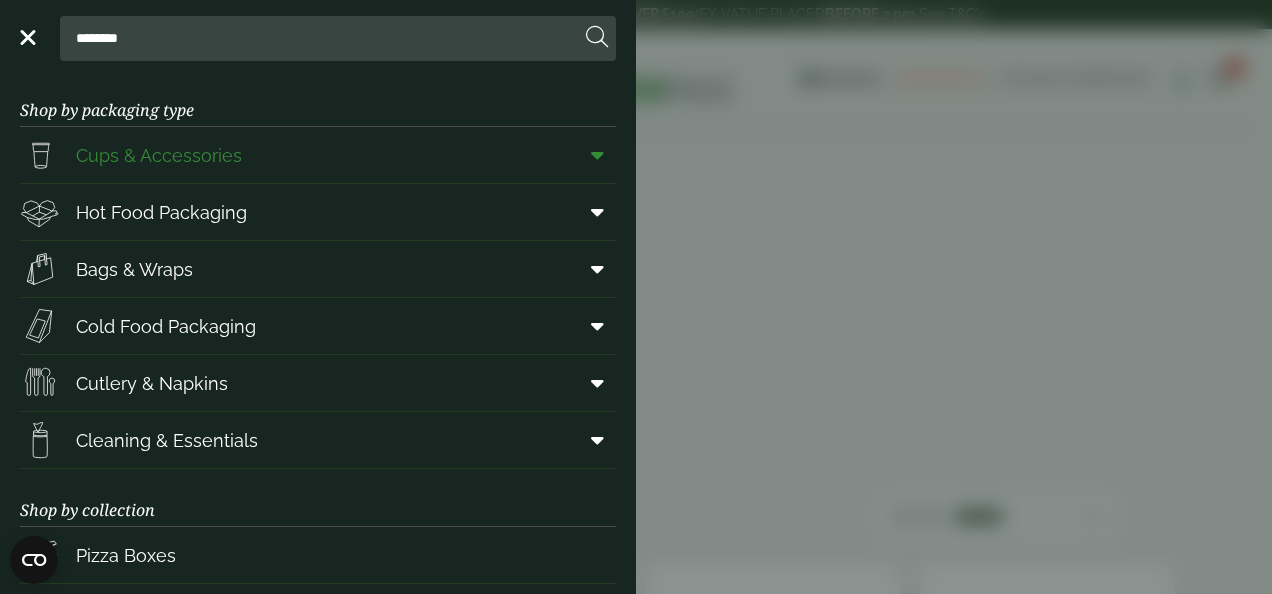 click on "Cups & Accessories" at bounding box center [318, 155] 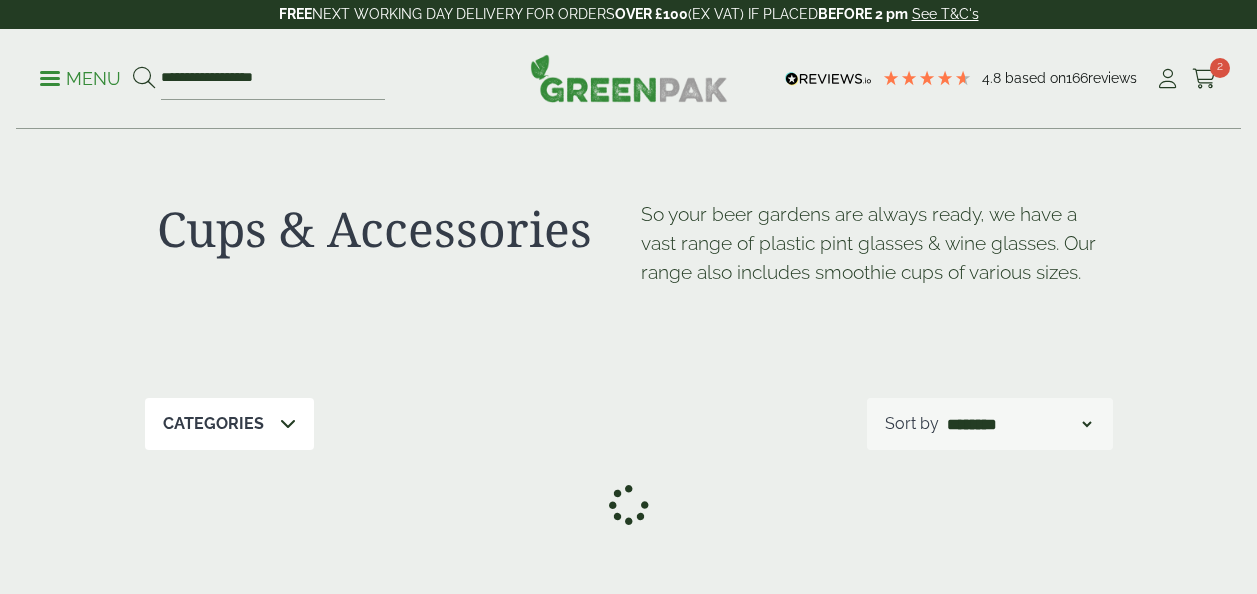 scroll, scrollTop: 0, scrollLeft: 0, axis: both 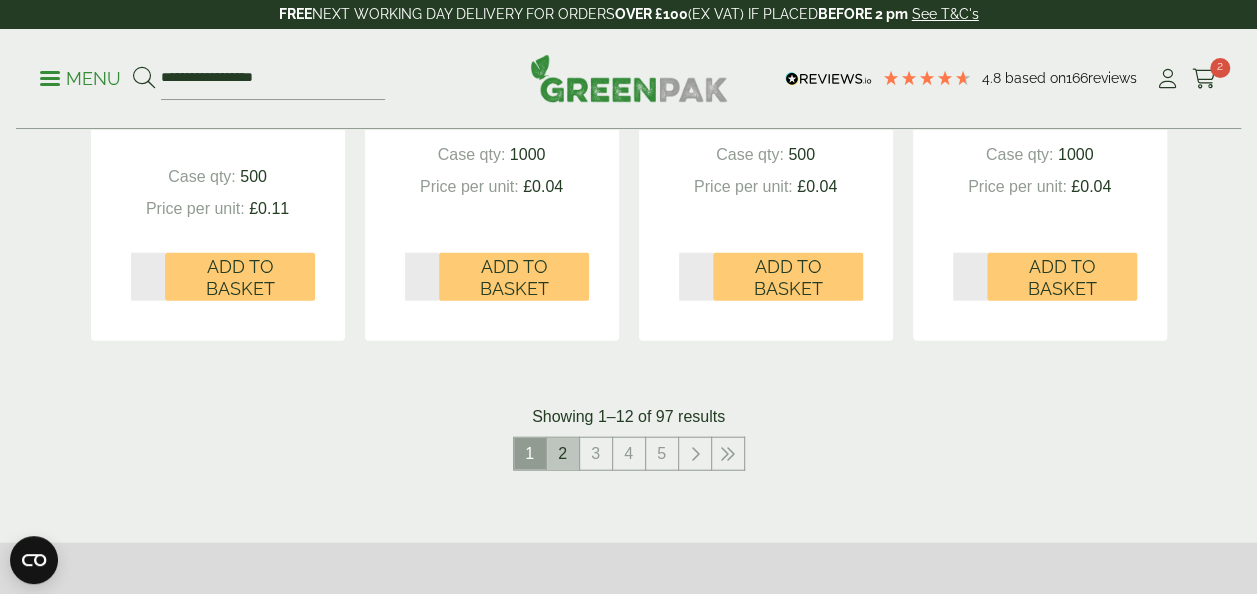 click on "2" at bounding box center [563, 454] 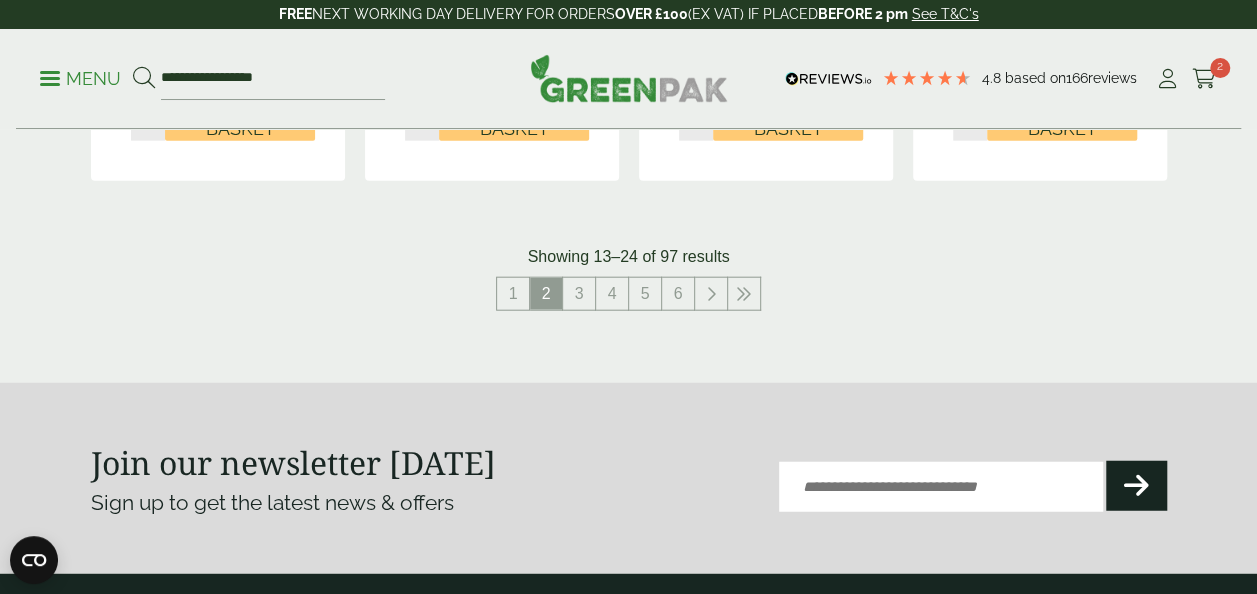 scroll, scrollTop: 2303, scrollLeft: 0, axis: vertical 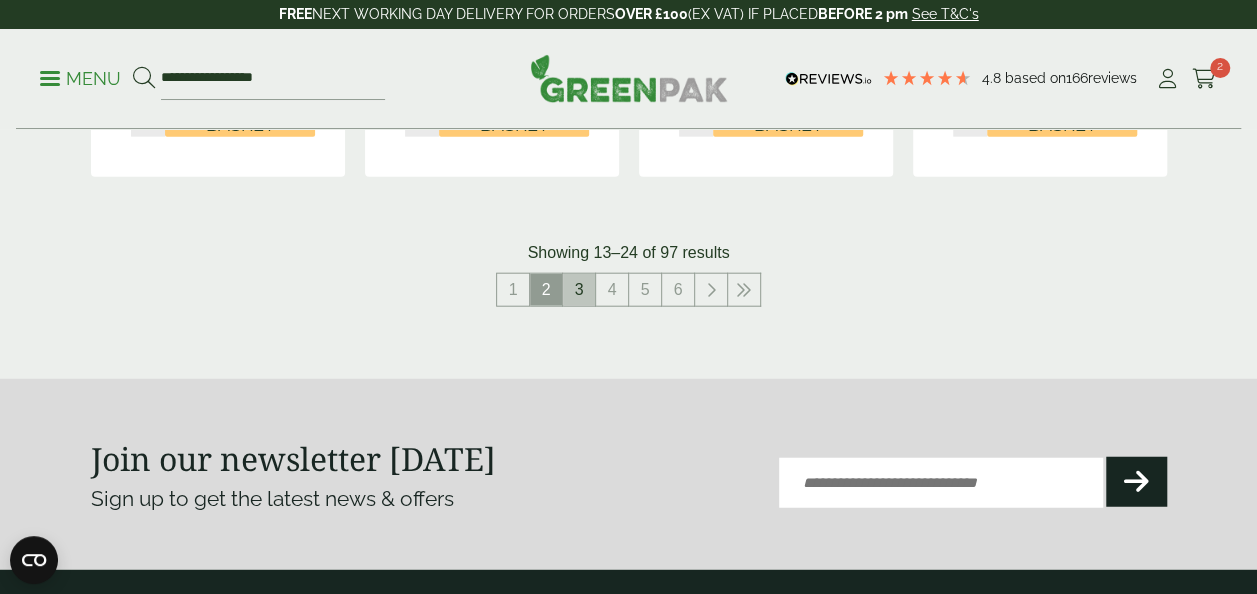 click on "3" at bounding box center (579, 290) 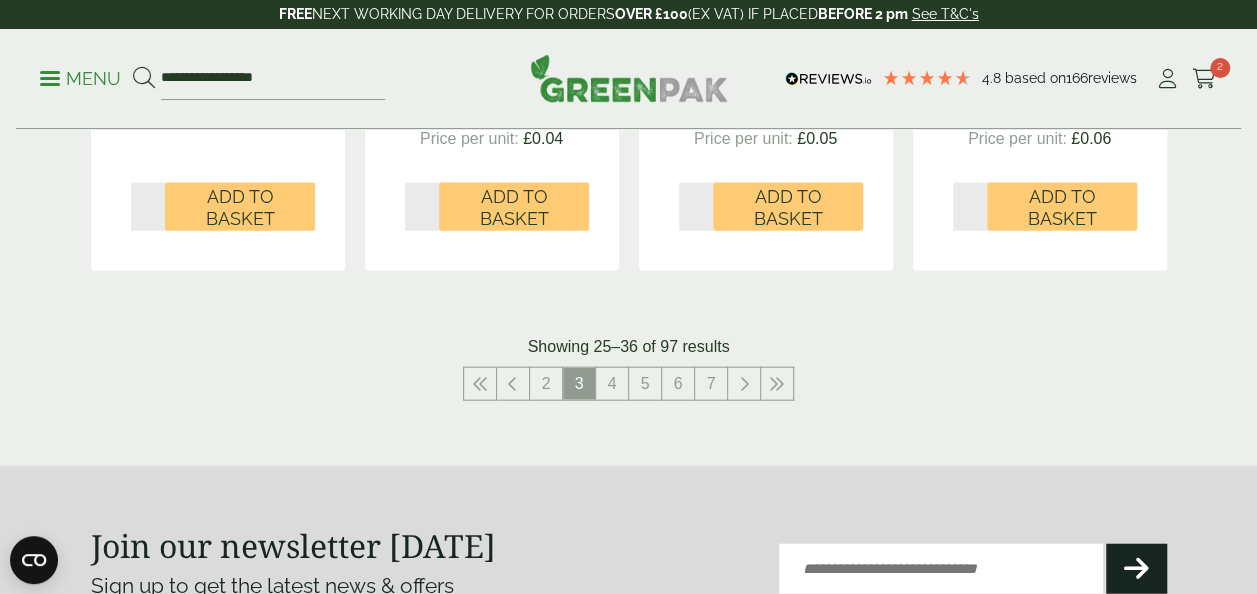 scroll, scrollTop: 2158, scrollLeft: 0, axis: vertical 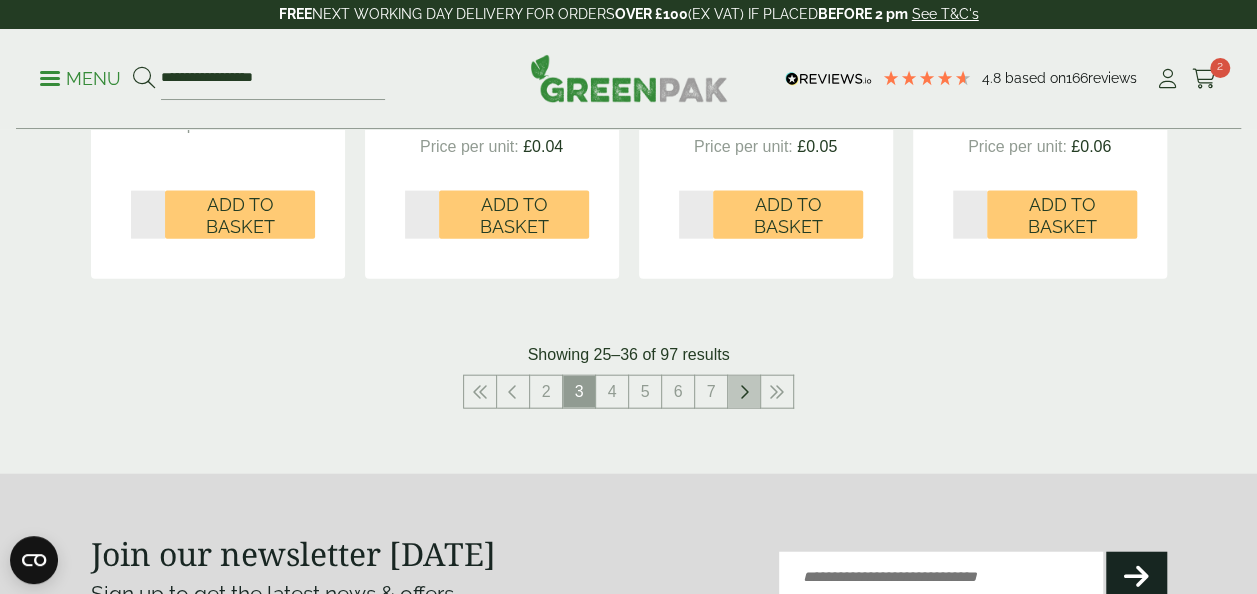 click at bounding box center (744, 392) 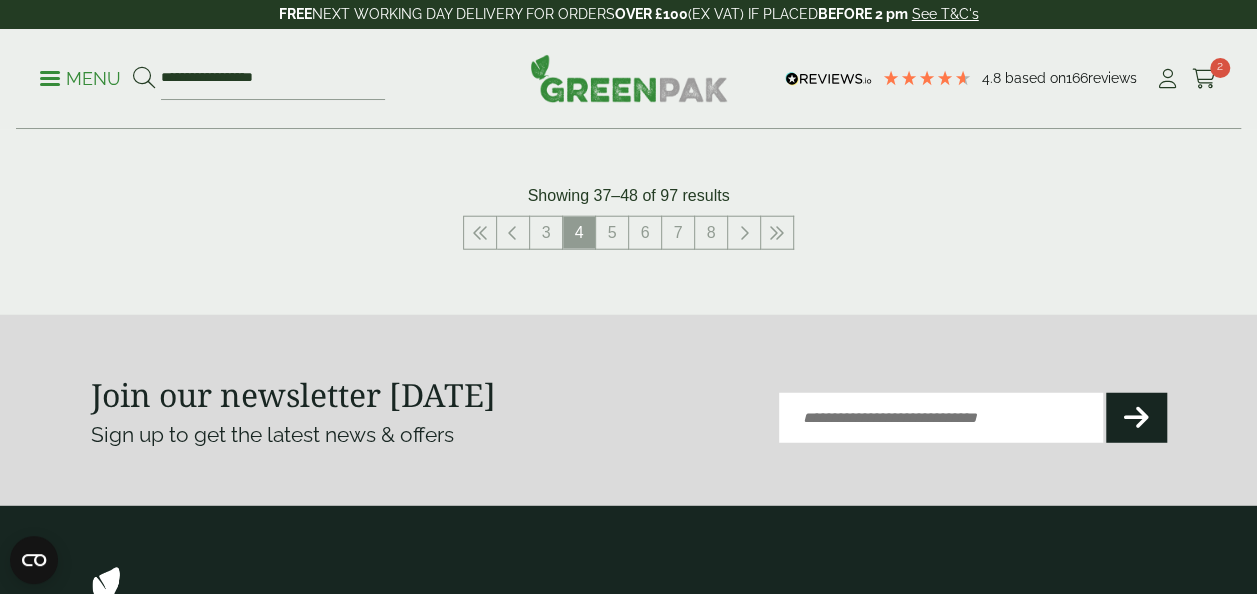 scroll, scrollTop: 2426, scrollLeft: 0, axis: vertical 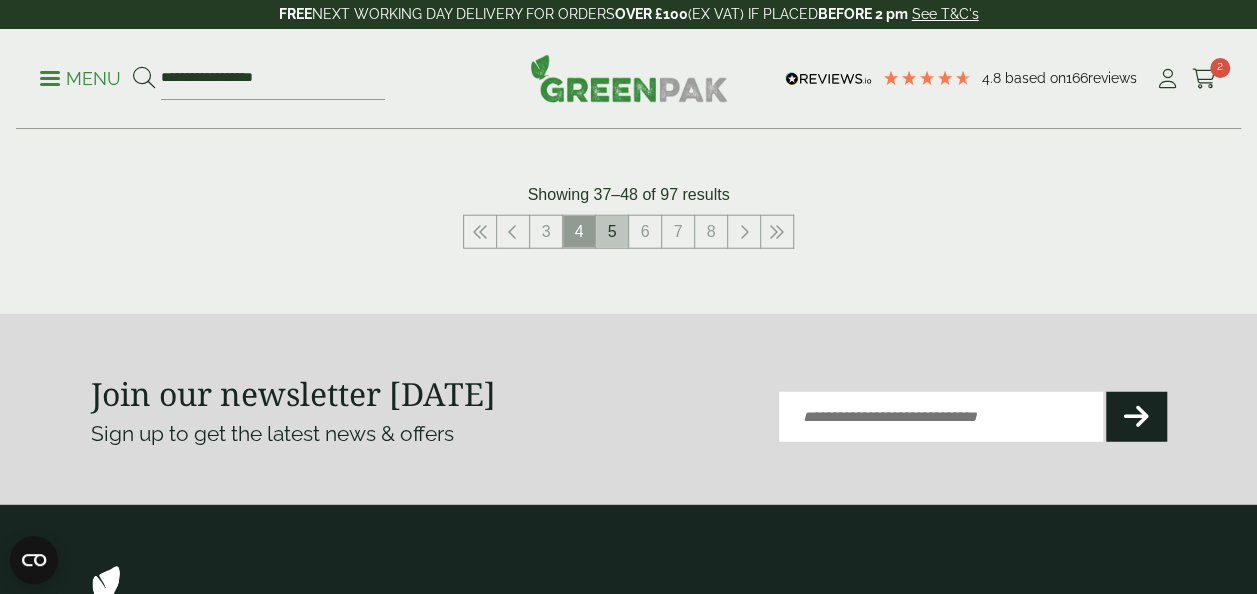 click on "5" at bounding box center [612, 232] 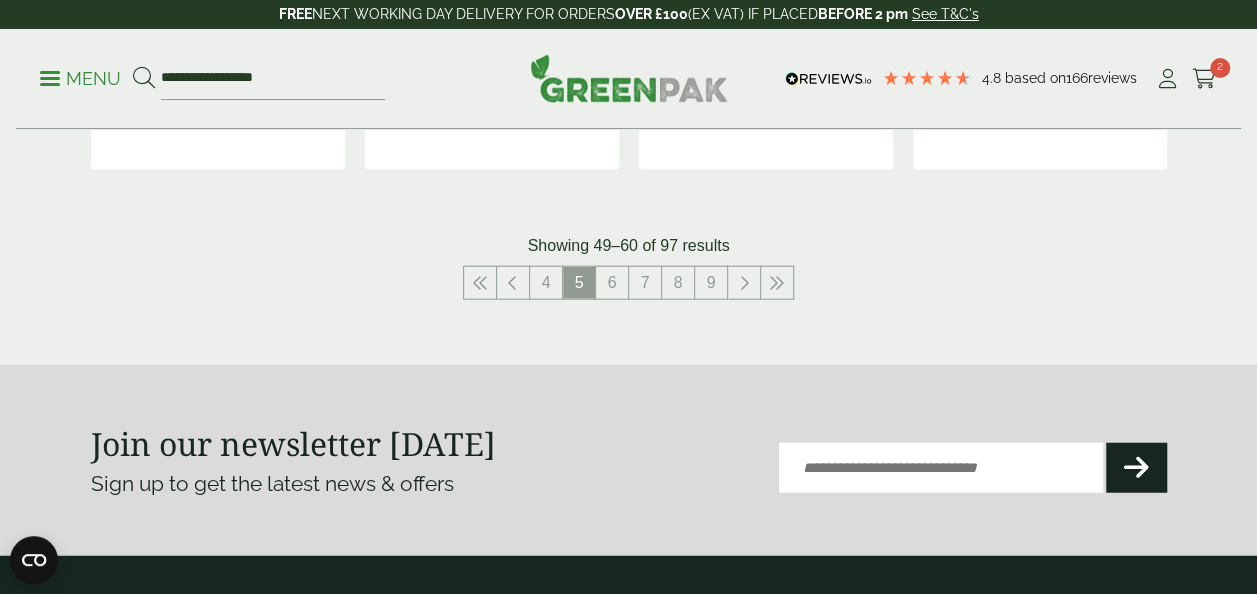 scroll, scrollTop: 2294, scrollLeft: 0, axis: vertical 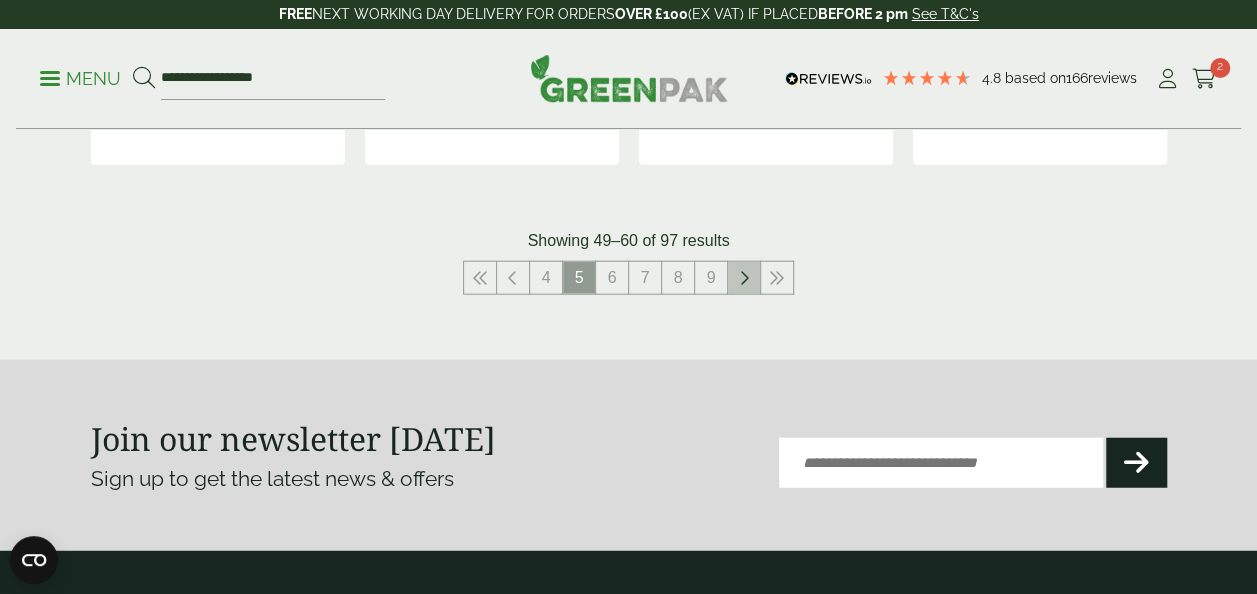 click at bounding box center (744, 278) 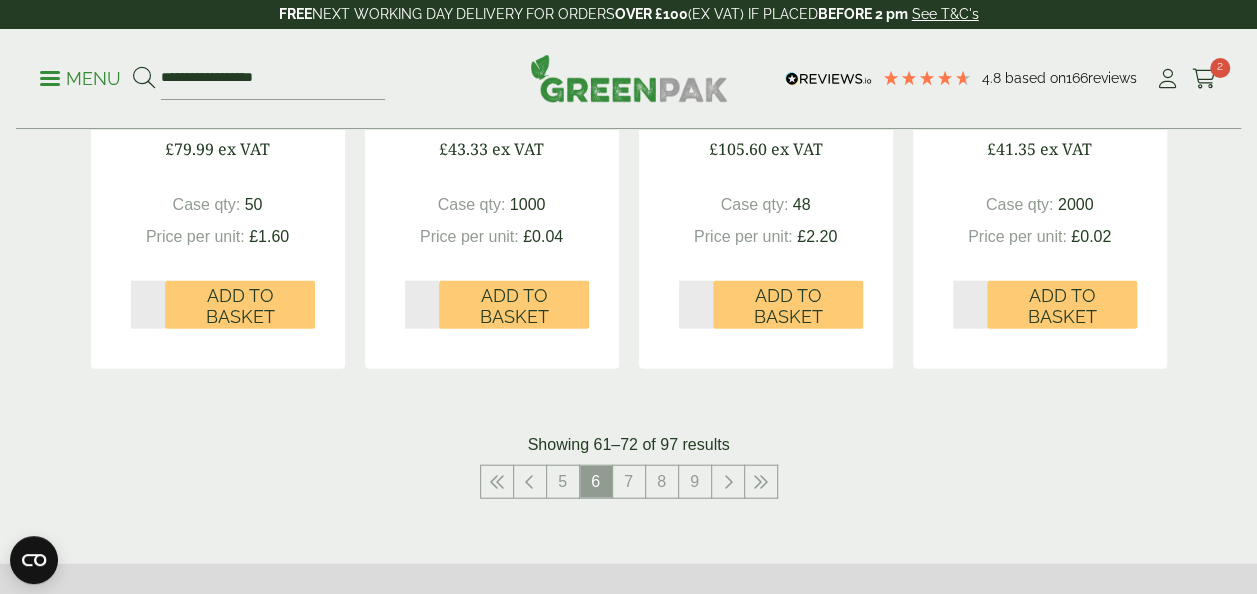 scroll, scrollTop: 2154, scrollLeft: 0, axis: vertical 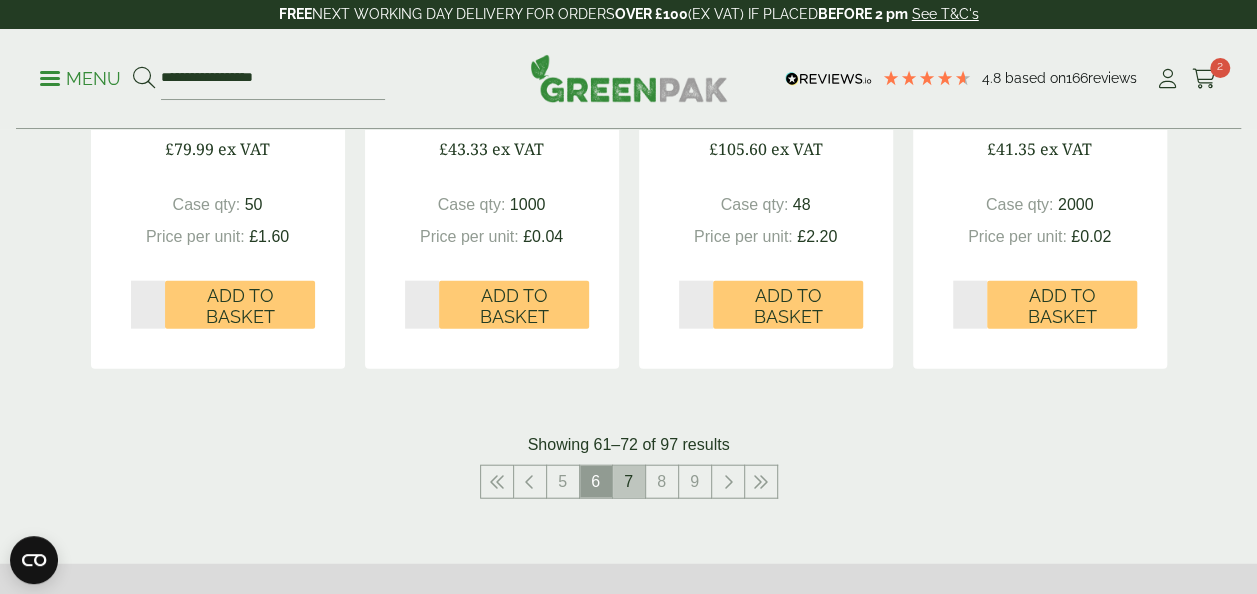 click on "7" at bounding box center [629, 482] 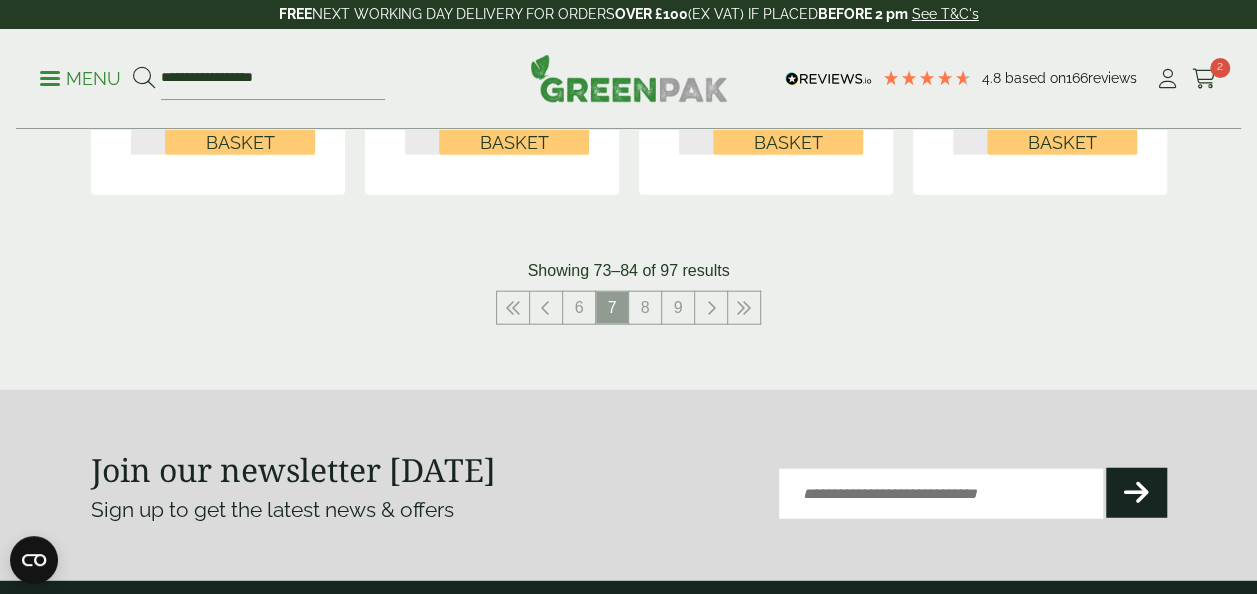 scroll, scrollTop: 2282, scrollLeft: 0, axis: vertical 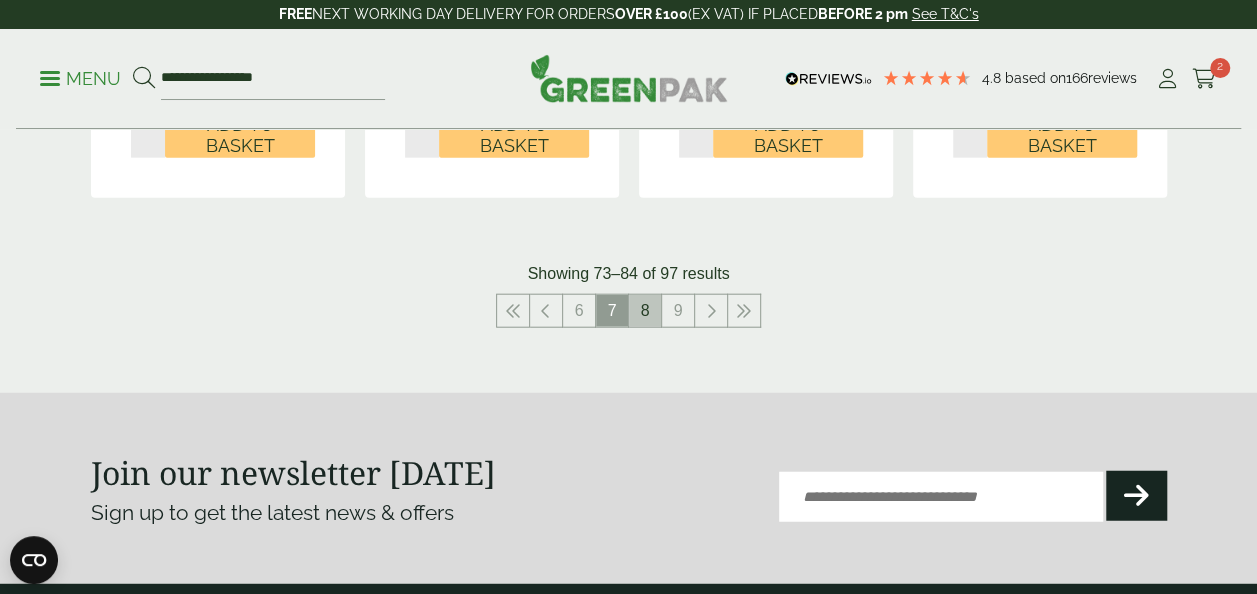click on "8" at bounding box center (645, 311) 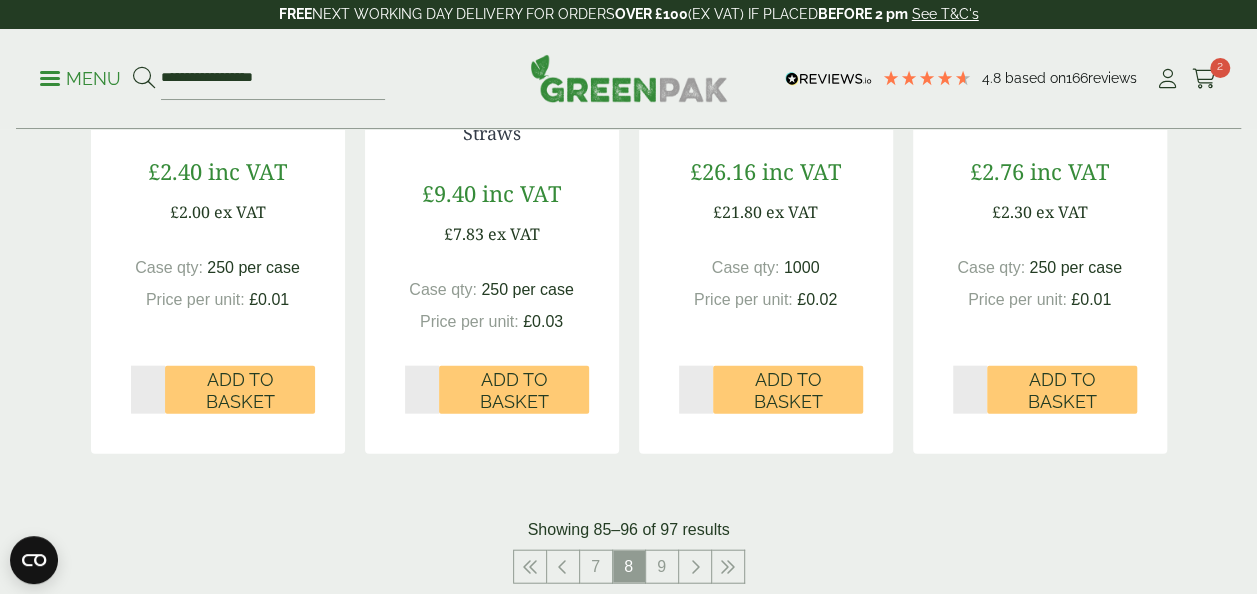 scroll, scrollTop: 2074, scrollLeft: 0, axis: vertical 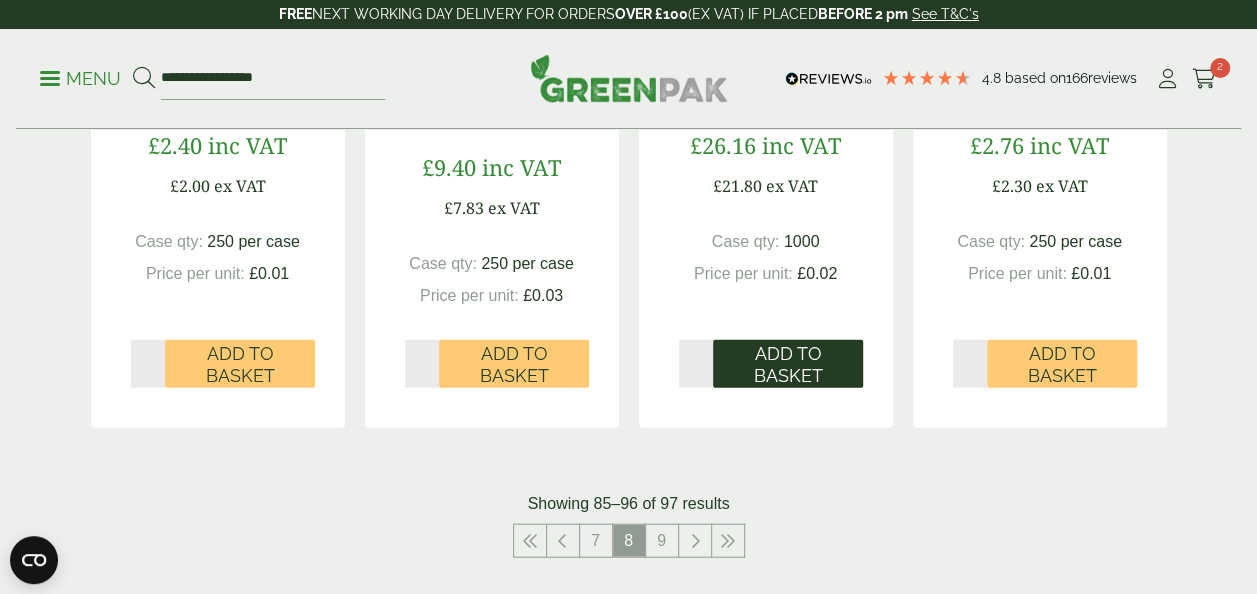 click on "Add to Basket" at bounding box center [788, 364] 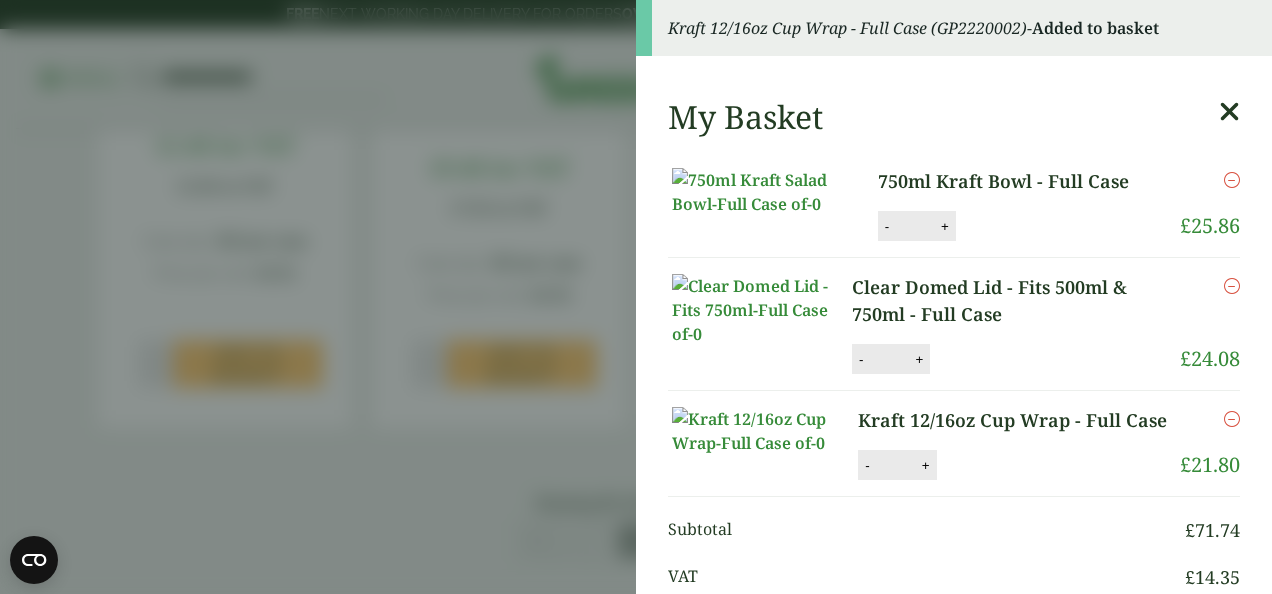 click at bounding box center [1229, 112] 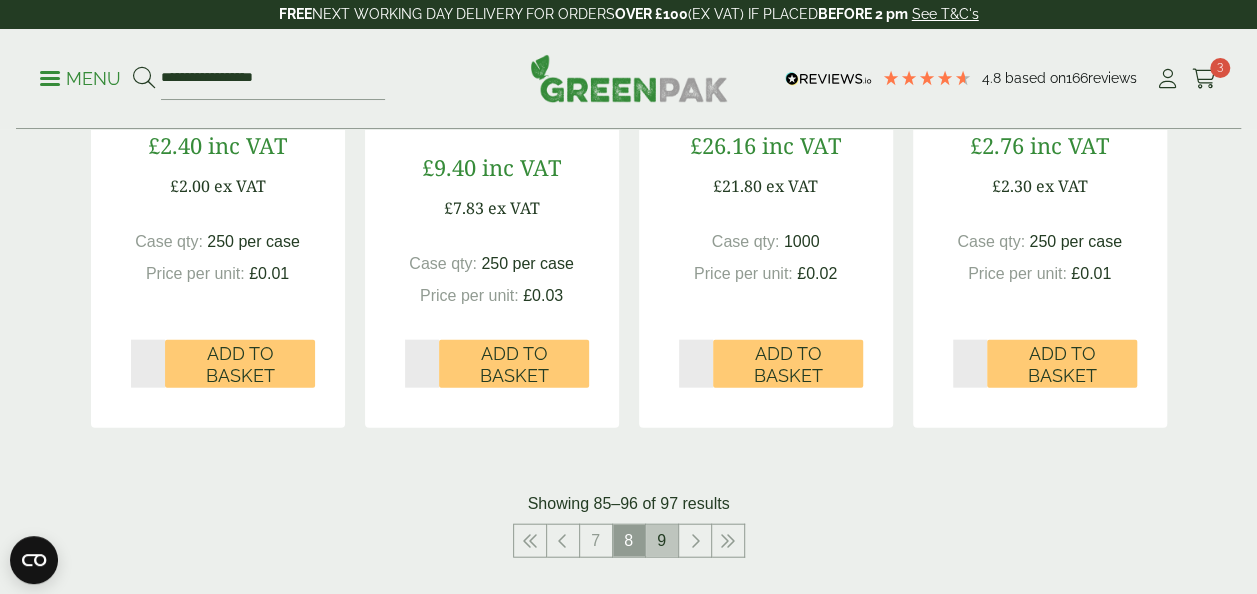 click on "9" at bounding box center [662, 541] 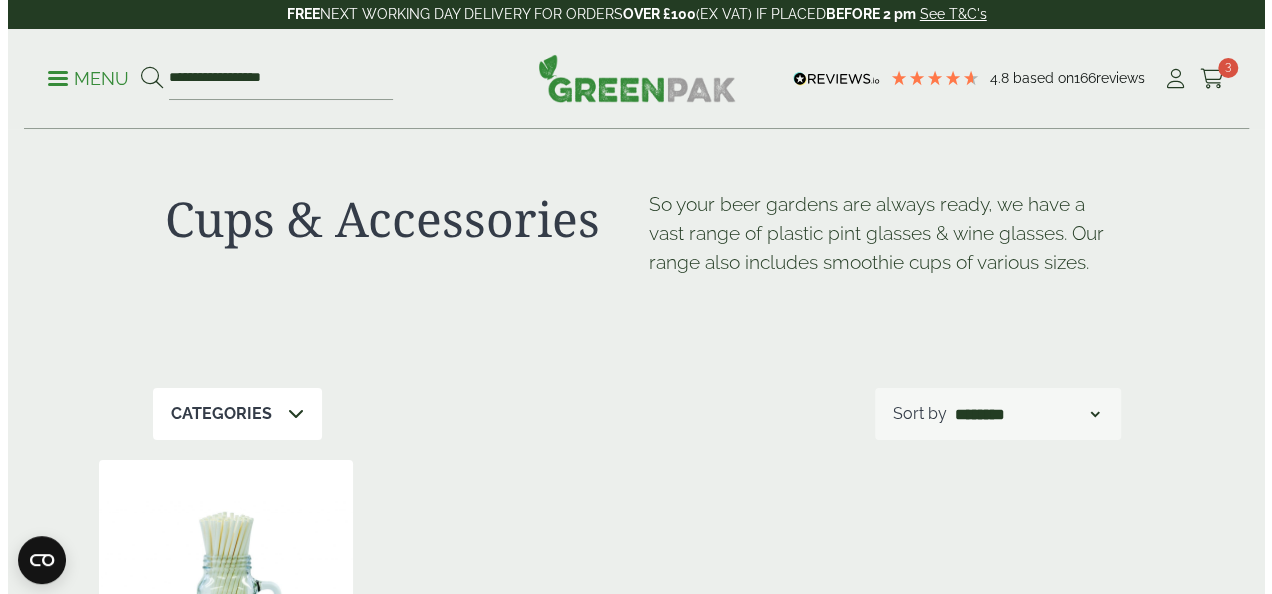 scroll, scrollTop: 0, scrollLeft: 0, axis: both 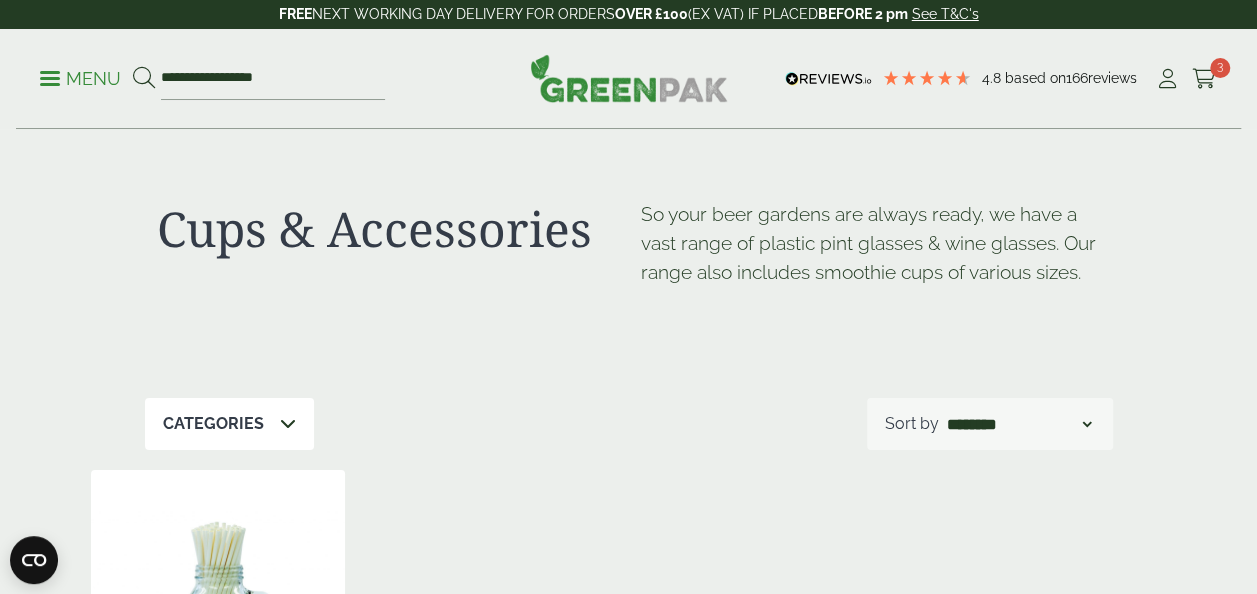 click at bounding box center (50, 78) 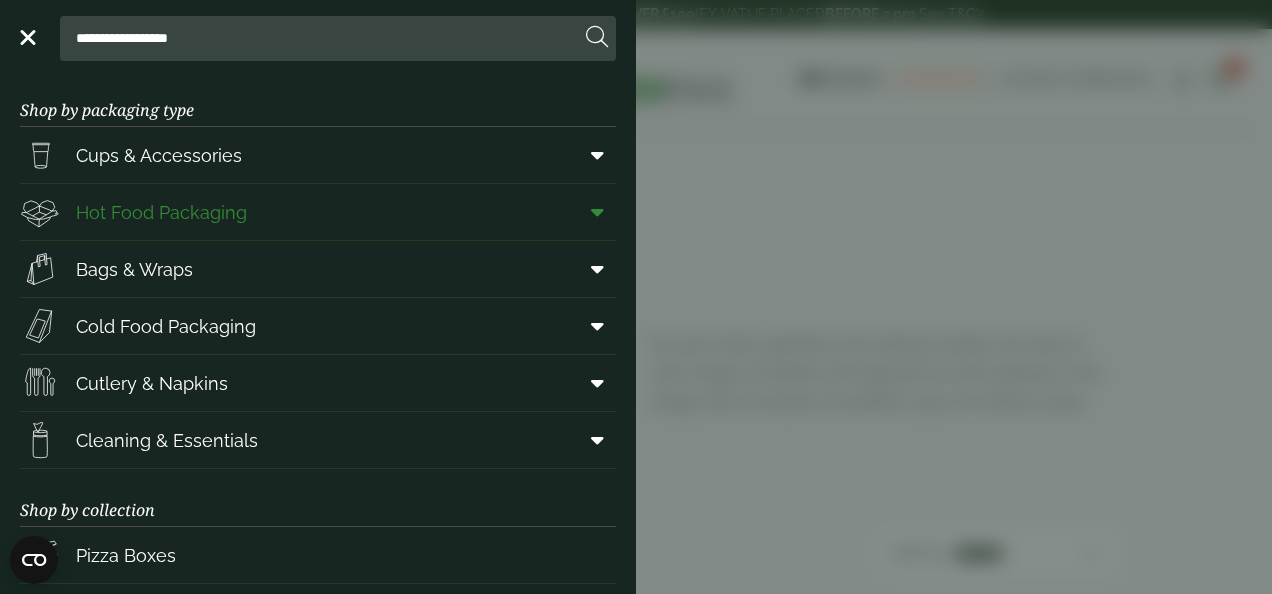 click on "Hot Food Packaging" at bounding box center [318, 212] 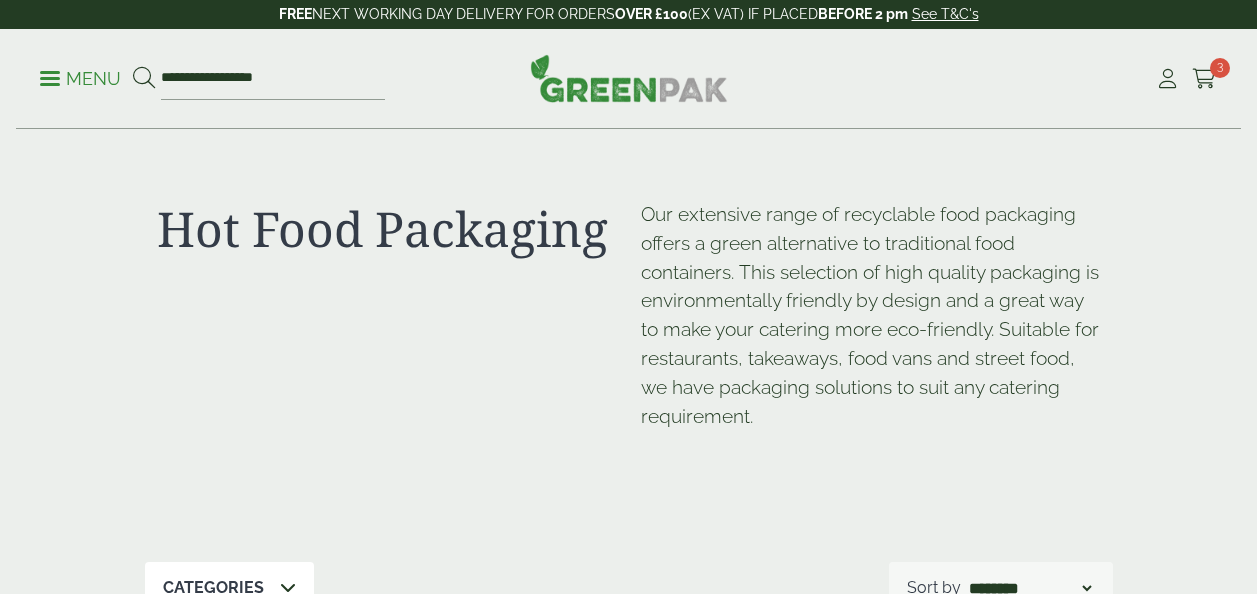 scroll, scrollTop: 0, scrollLeft: 0, axis: both 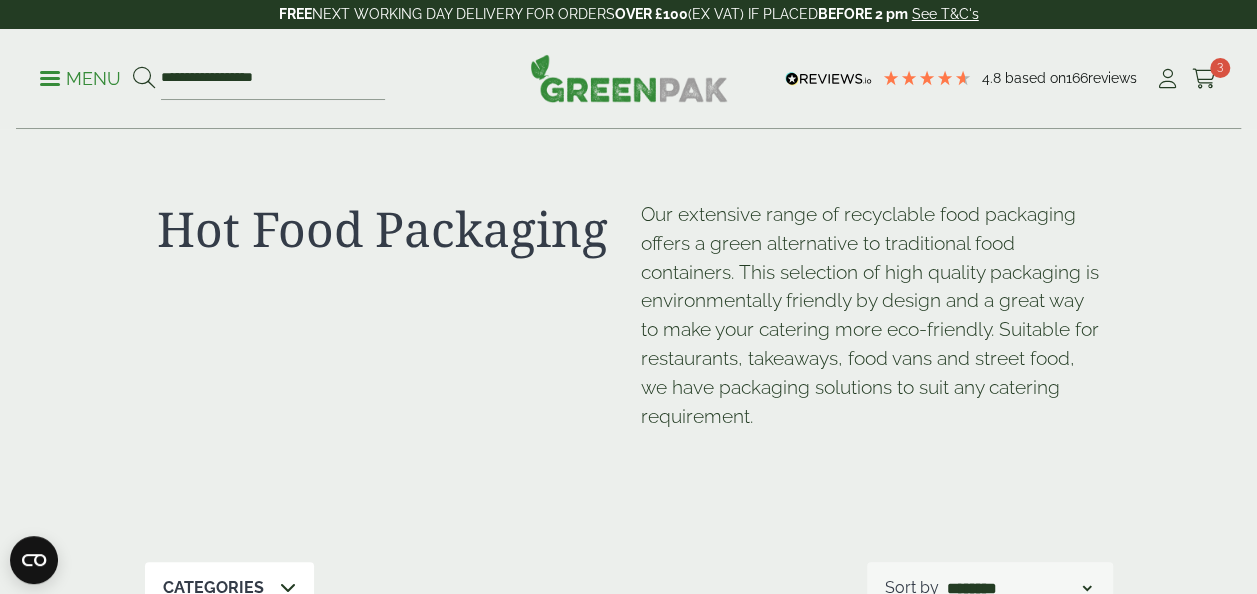 click on "Menu" at bounding box center [80, 79] 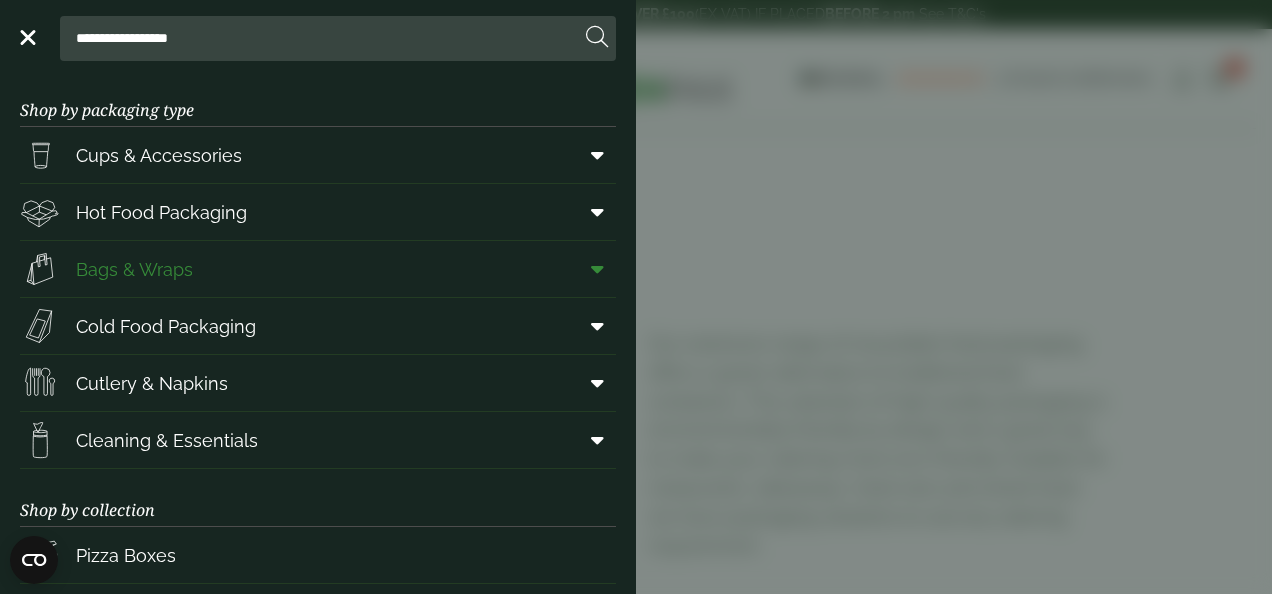 click on "Bags & Wraps" at bounding box center (318, 269) 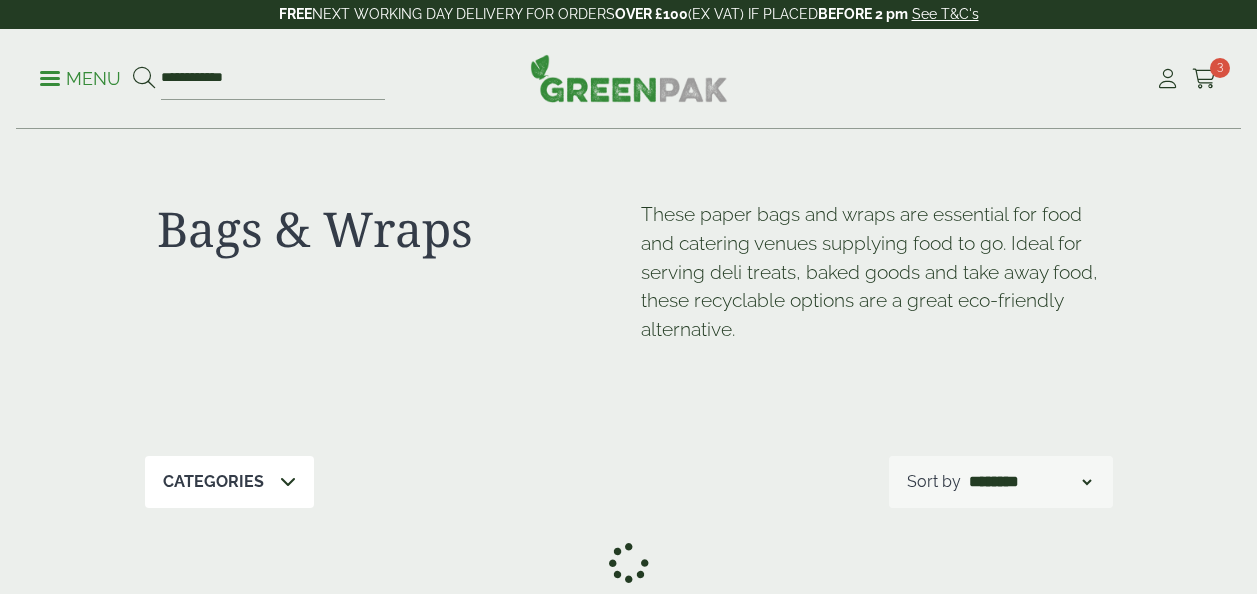scroll, scrollTop: 0, scrollLeft: 0, axis: both 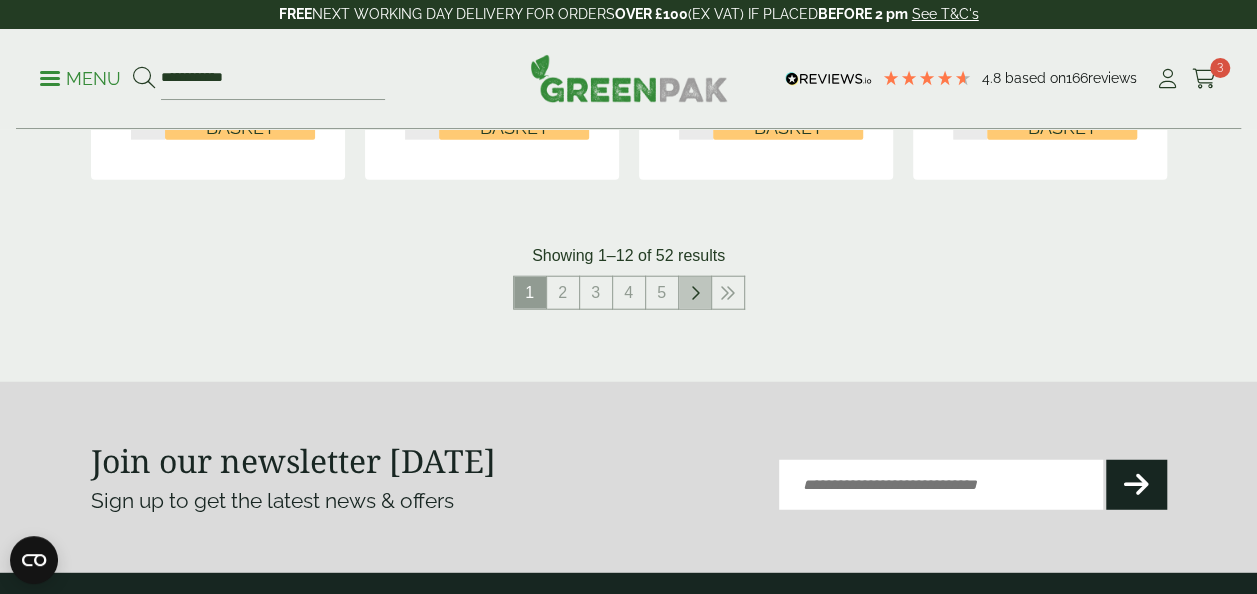 click at bounding box center (695, 293) 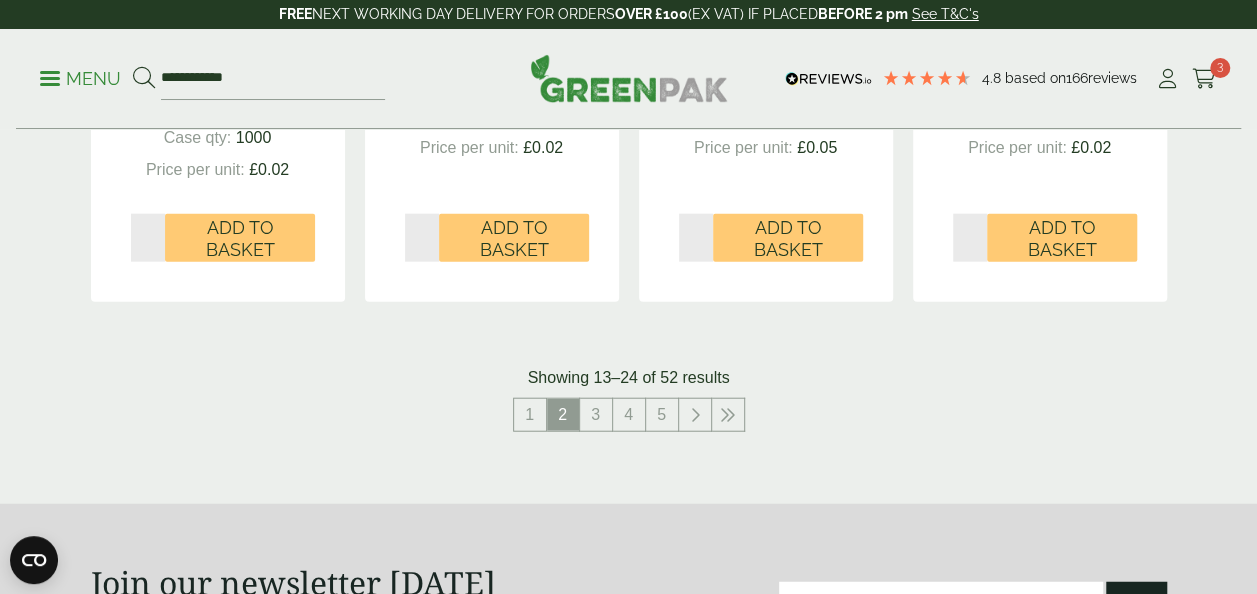 scroll, scrollTop: 2240, scrollLeft: 0, axis: vertical 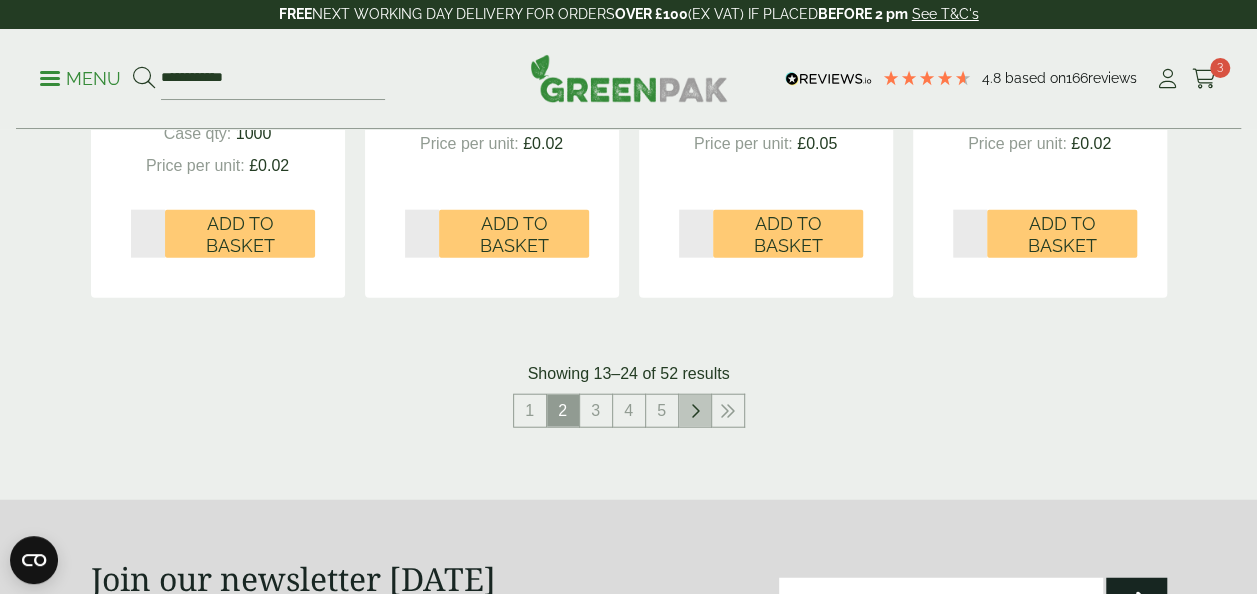 click at bounding box center (695, 411) 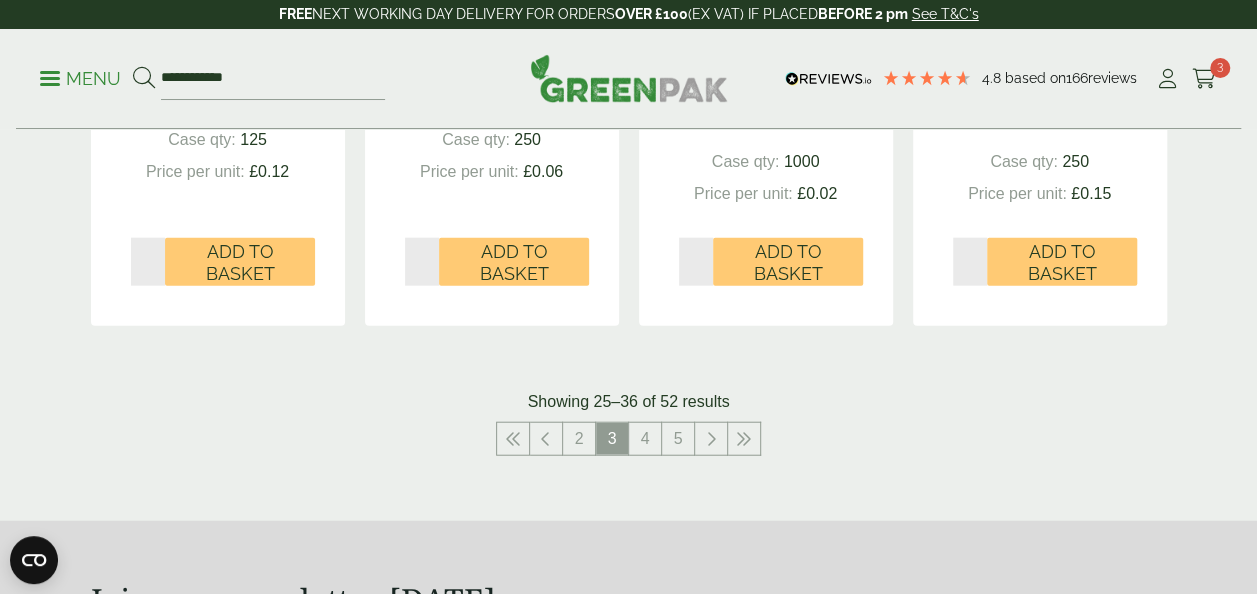 scroll, scrollTop: 2216, scrollLeft: 0, axis: vertical 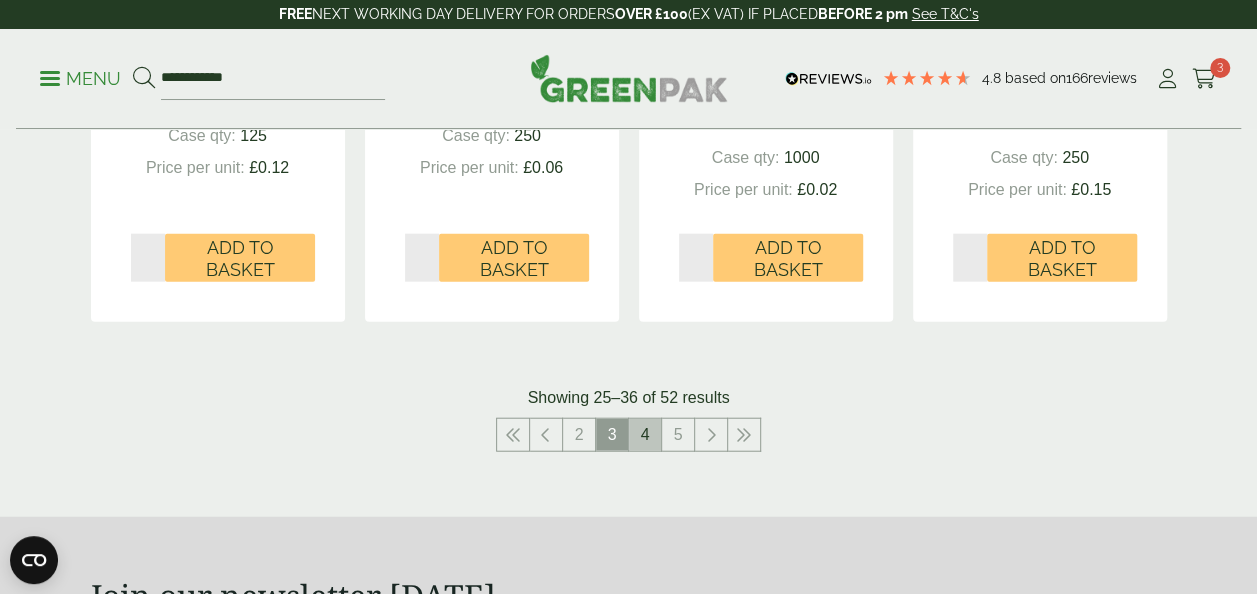 click on "4" at bounding box center (645, 435) 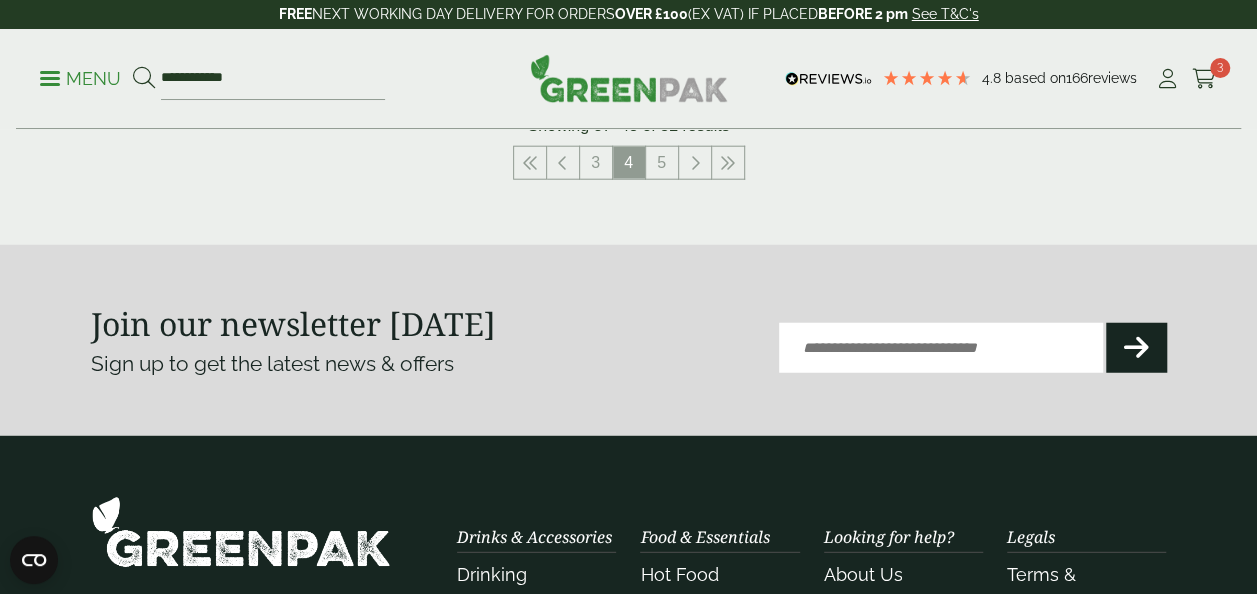 scroll, scrollTop: 2372, scrollLeft: 0, axis: vertical 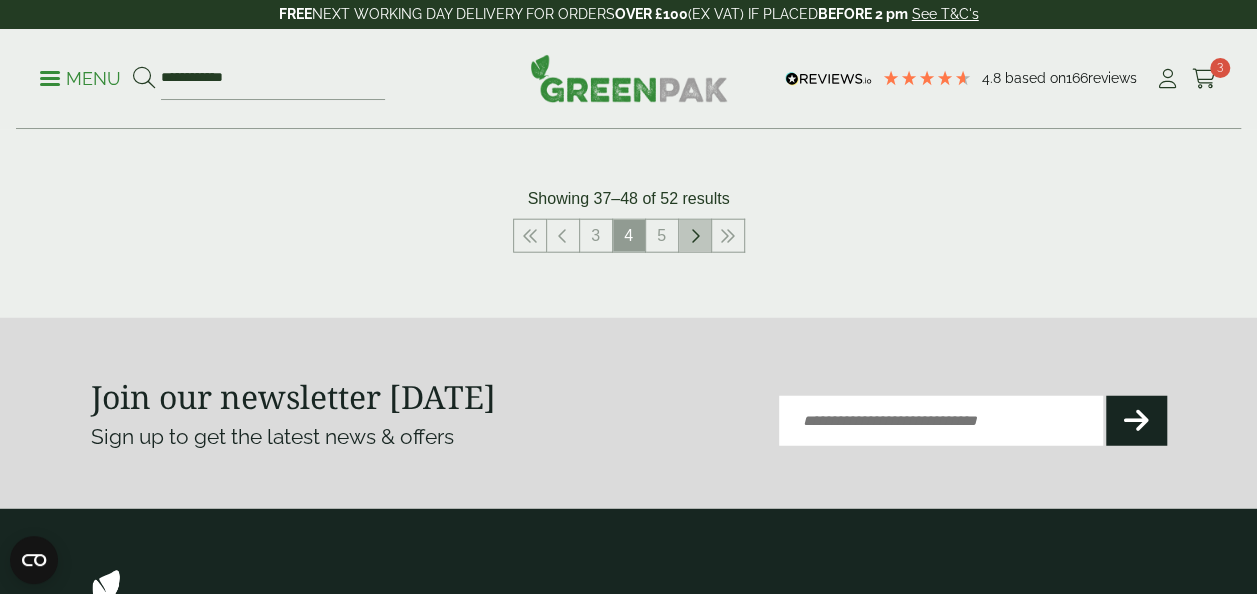 click at bounding box center (695, 236) 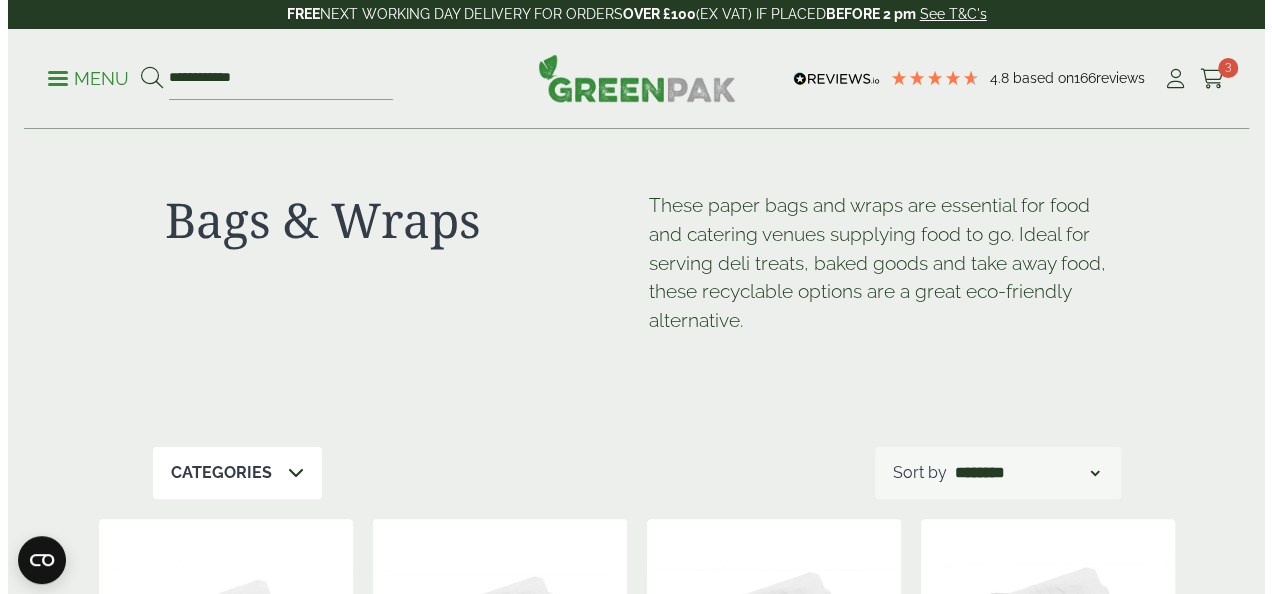 scroll, scrollTop: 0, scrollLeft: 0, axis: both 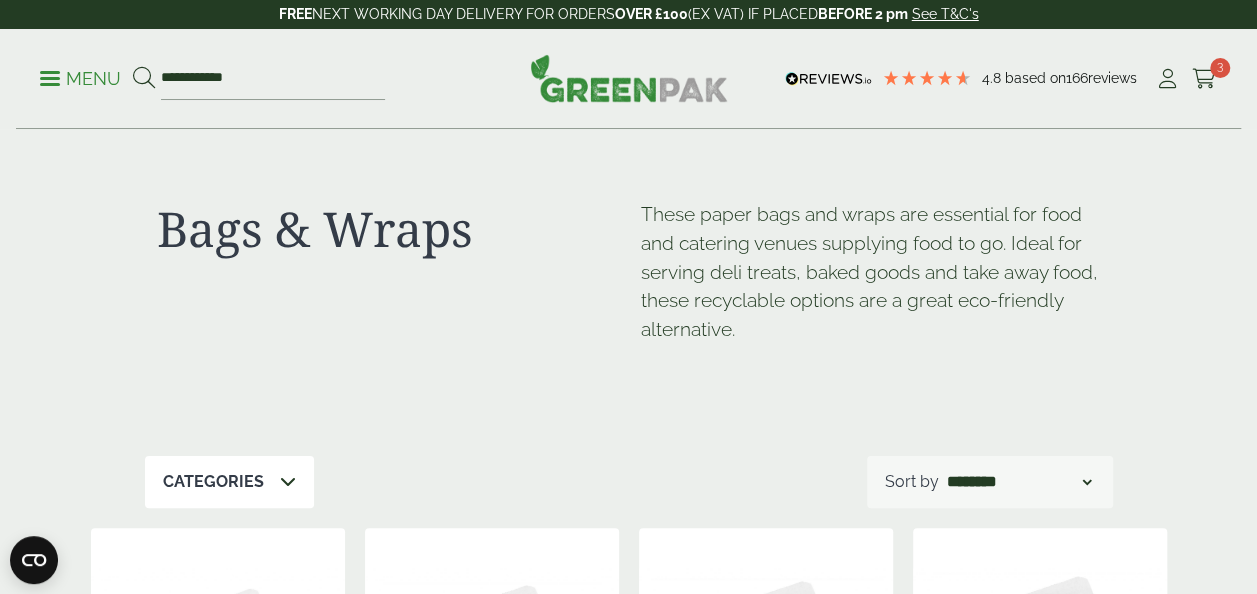 click on "Menu" at bounding box center (80, 77) 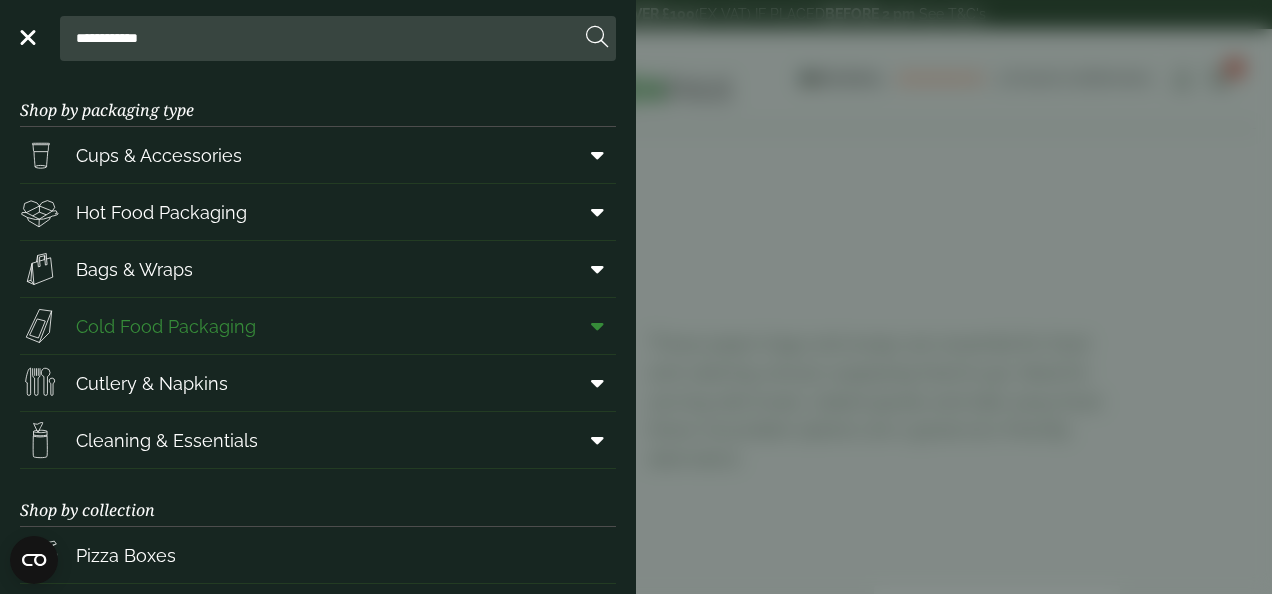 click on "Cold Food Packaging" at bounding box center (318, 326) 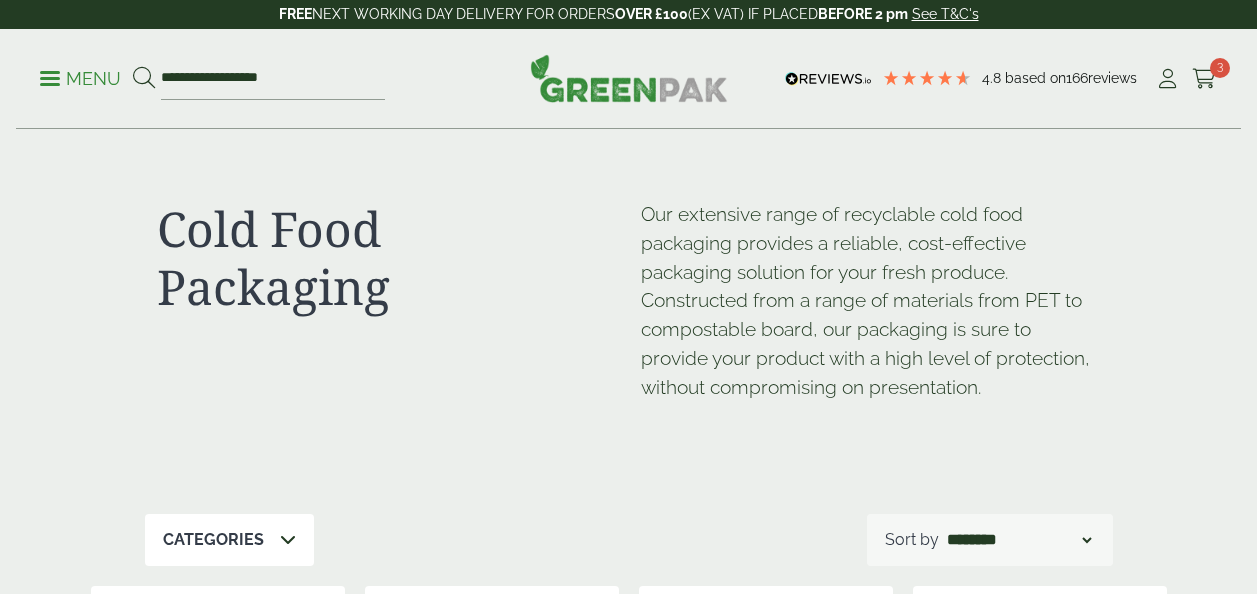 scroll, scrollTop: 263, scrollLeft: 0, axis: vertical 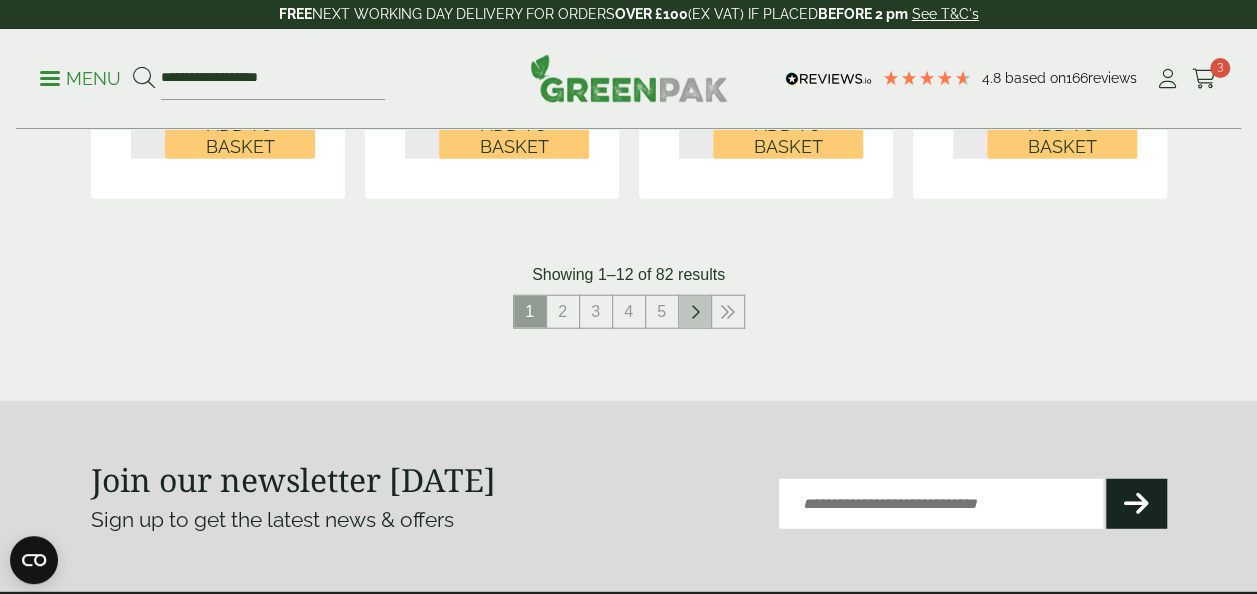 click at bounding box center [695, 312] 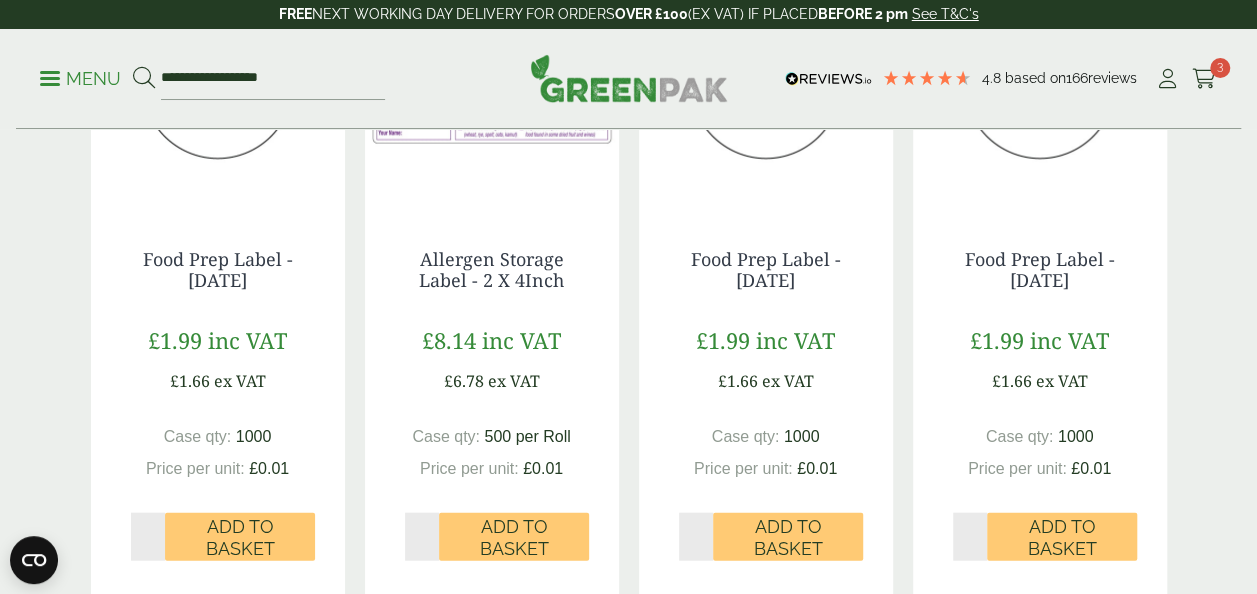 scroll, scrollTop: 2018, scrollLeft: 0, axis: vertical 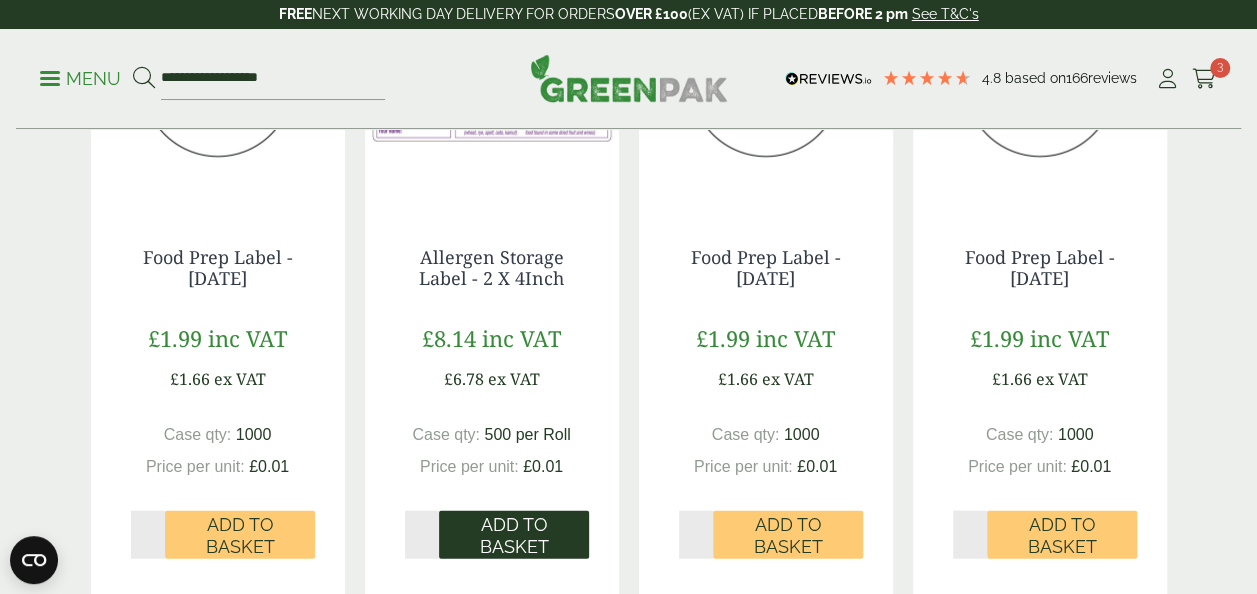 click on "Add to Basket" at bounding box center (514, 535) 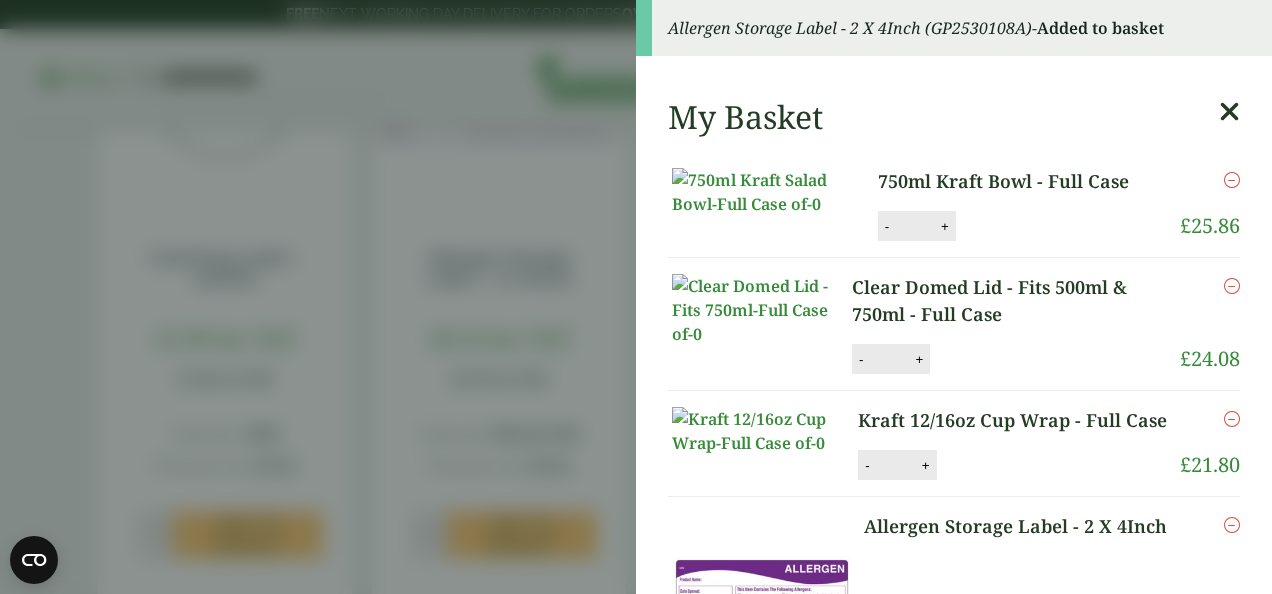click at bounding box center (1229, 112) 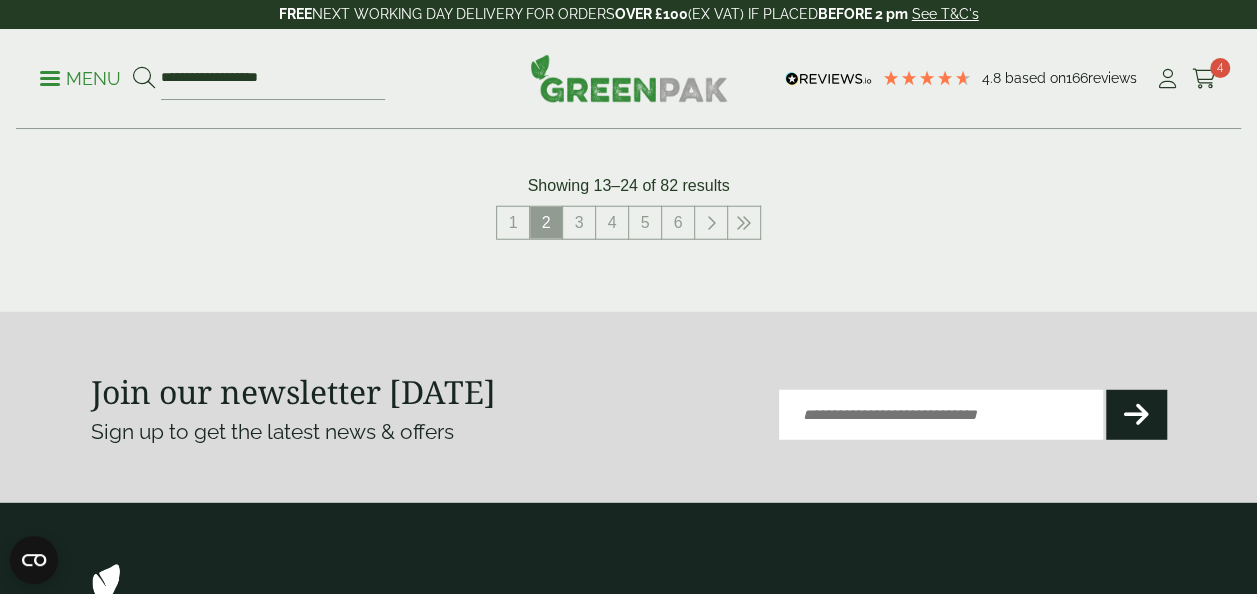 scroll, scrollTop: 2435, scrollLeft: 0, axis: vertical 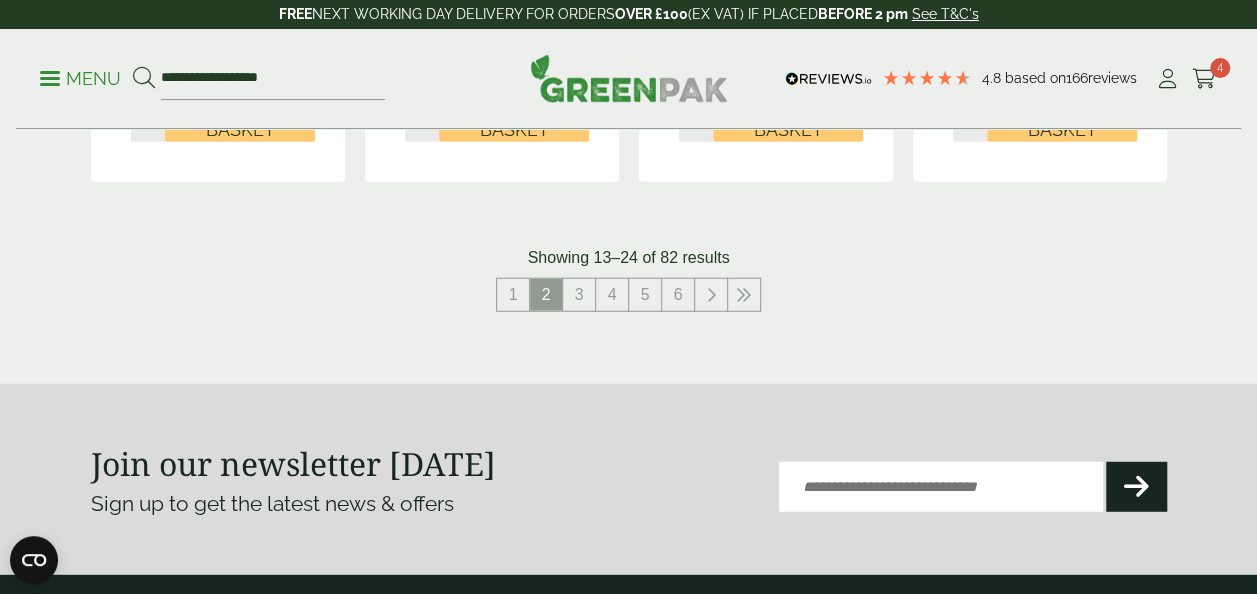 click on "3" at bounding box center (579, 295) 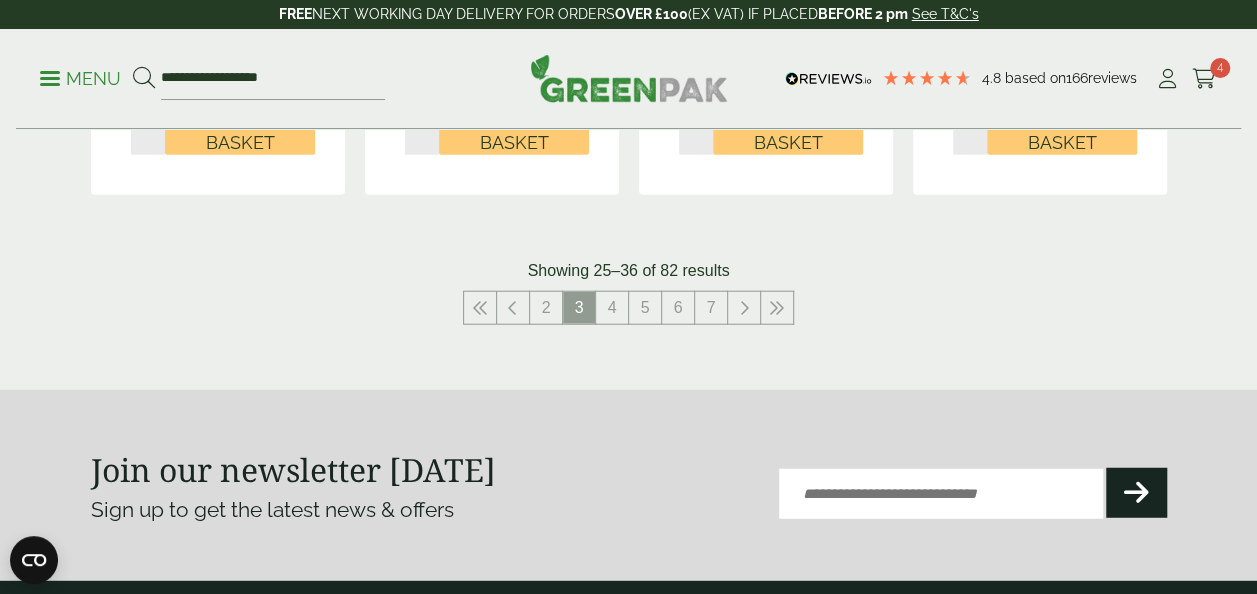 scroll, scrollTop: 2354, scrollLeft: 0, axis: vertical 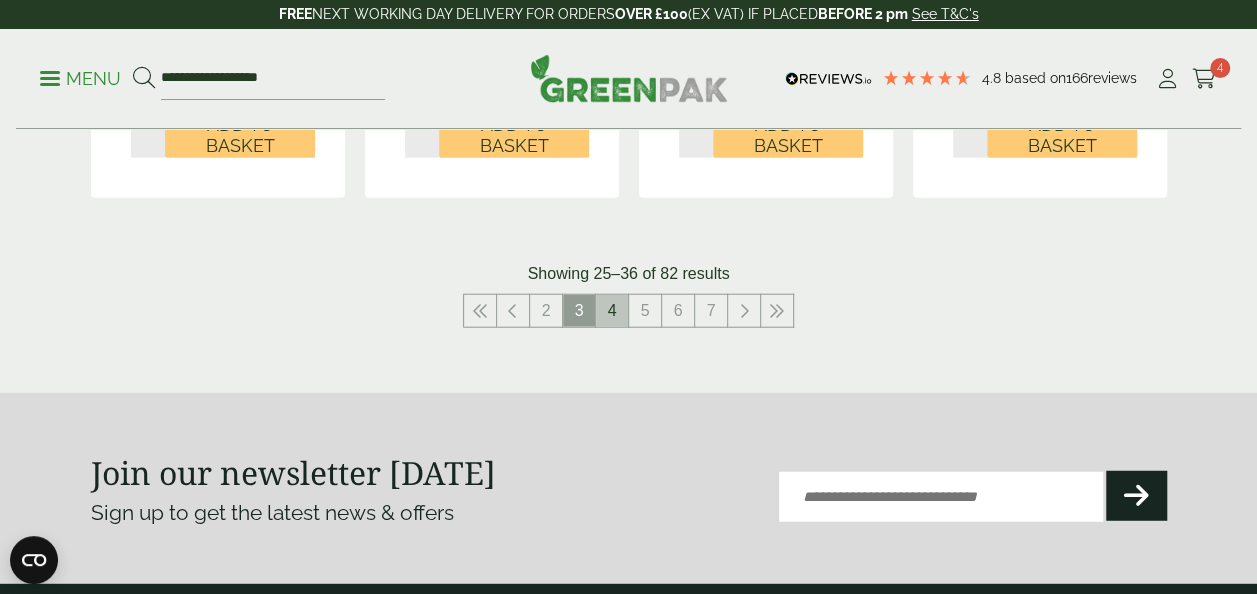 click on "4" at bounding box center [612, 311] 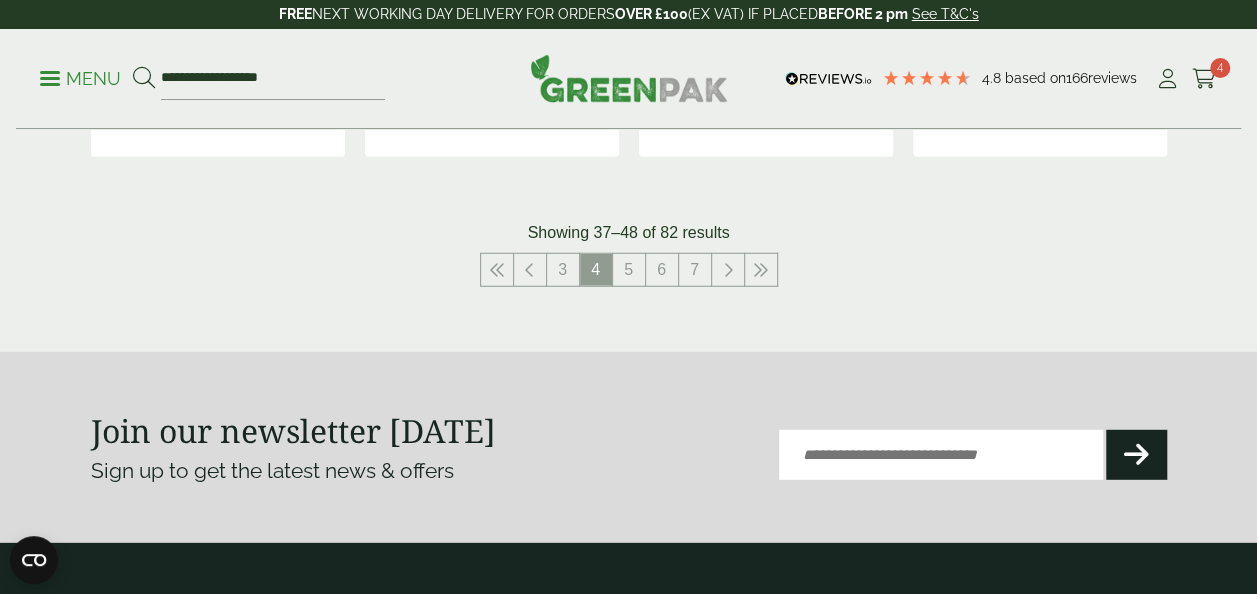 scroll, scrollTop: 2541, scrollLeft: 0, axis: vertical 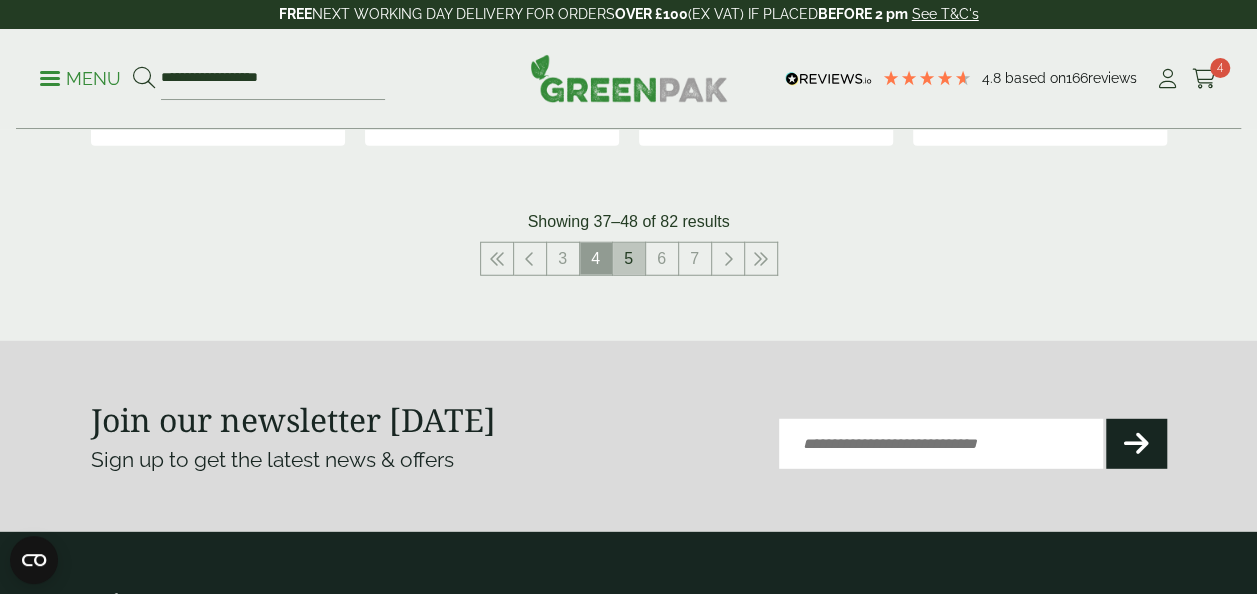 click on "5" at bounding box center [629, 259] 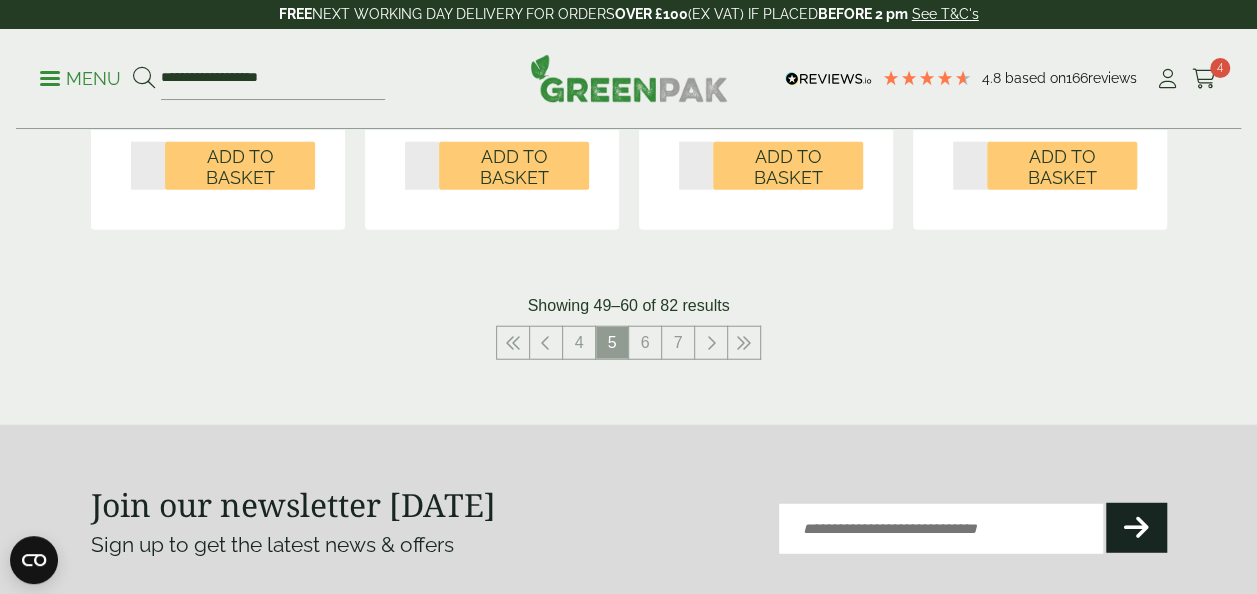 scroll, scrollTop: 2366, scrollLeft: 0, axis: vertical 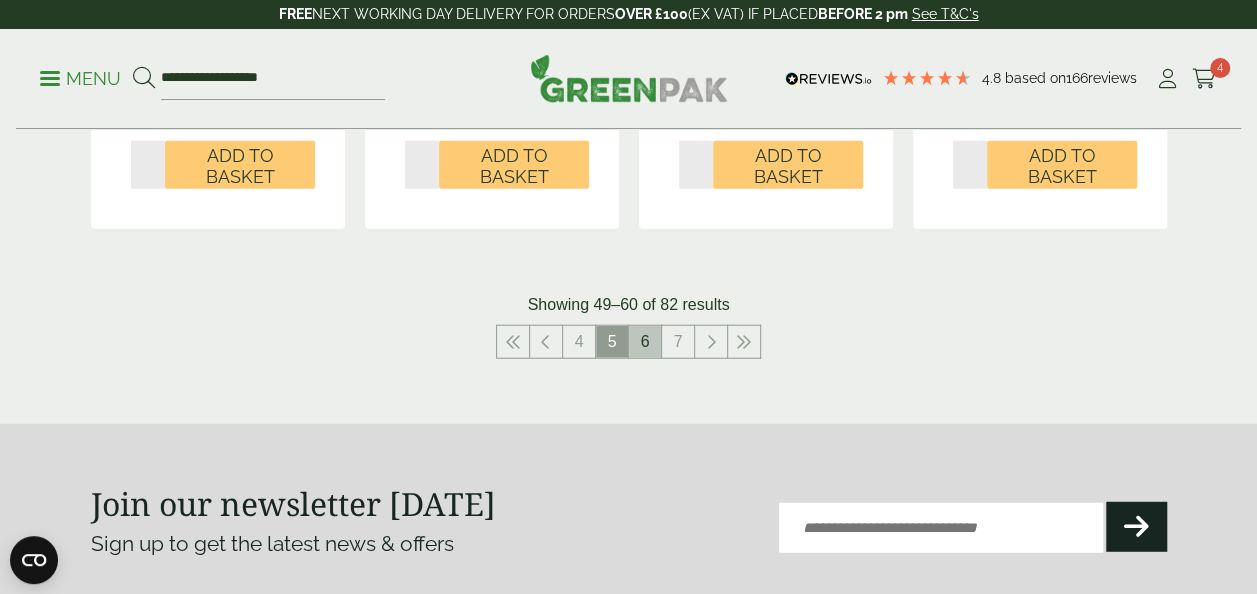 click on "6" at bounding box center (645, 342) 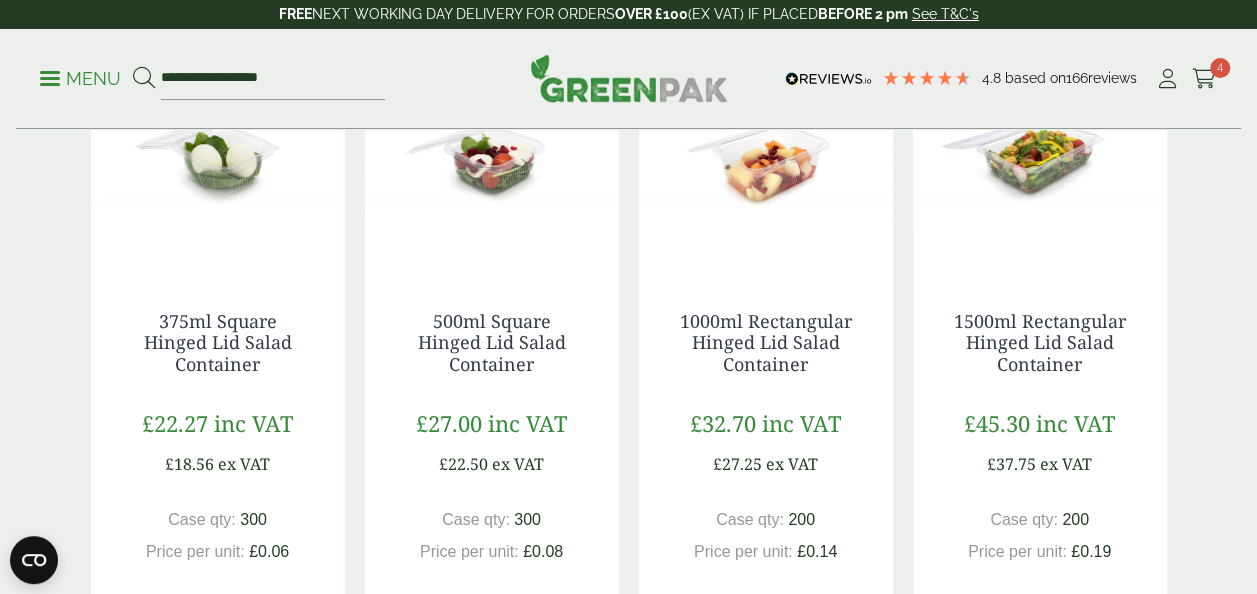 scroll, scrollTop: 578, scrollLeft: 0, axis: vertical 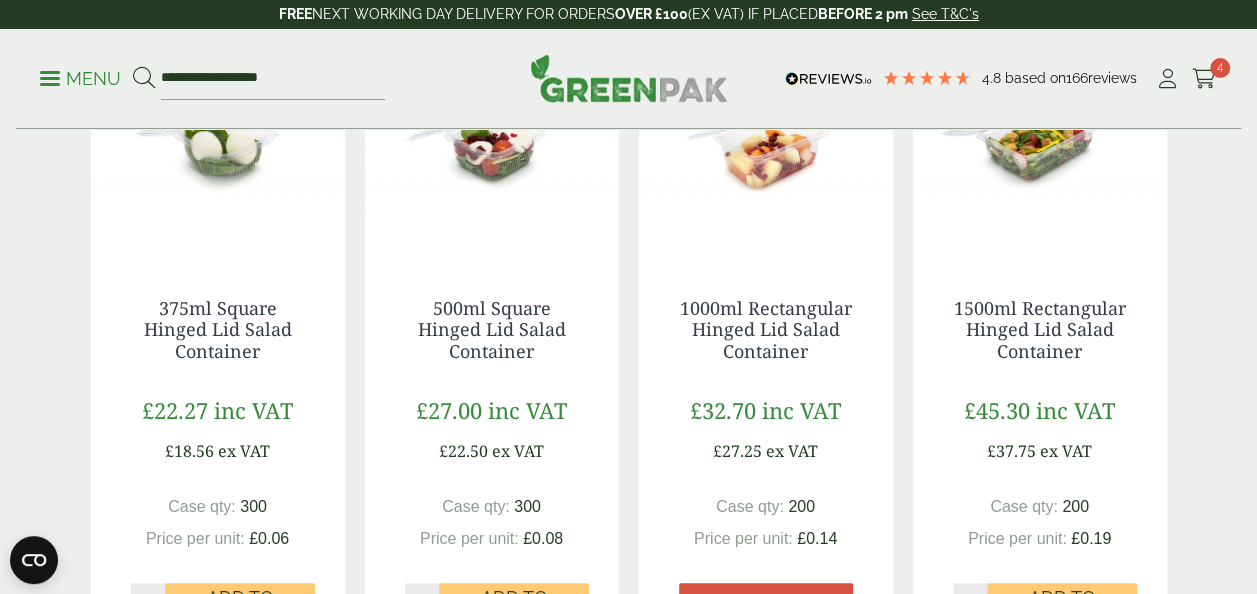 click at bounding box center (1040, 133) 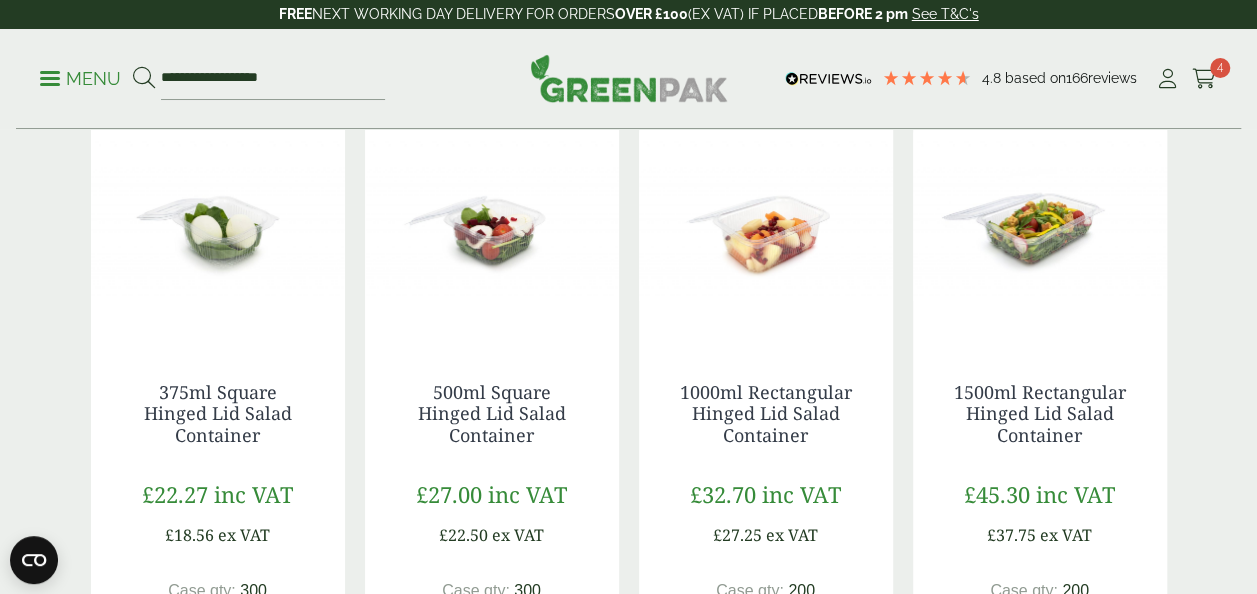 scroll, scrollTop: 503, scrollLeft: 0, axis: vertical 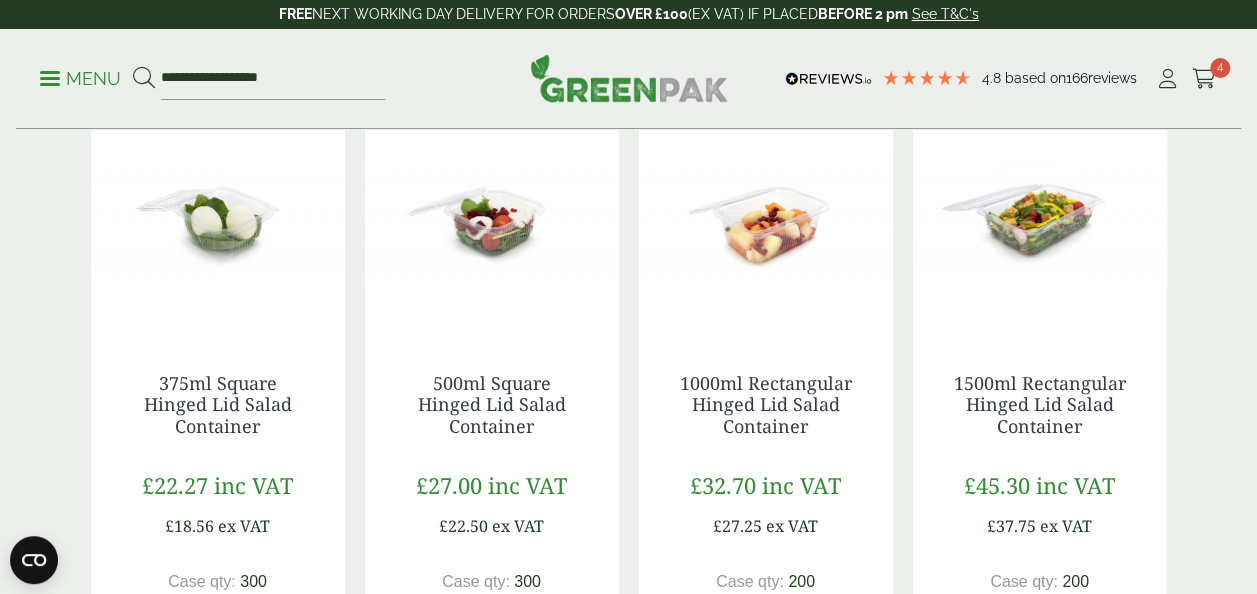 click at bounding box center (766, 208) 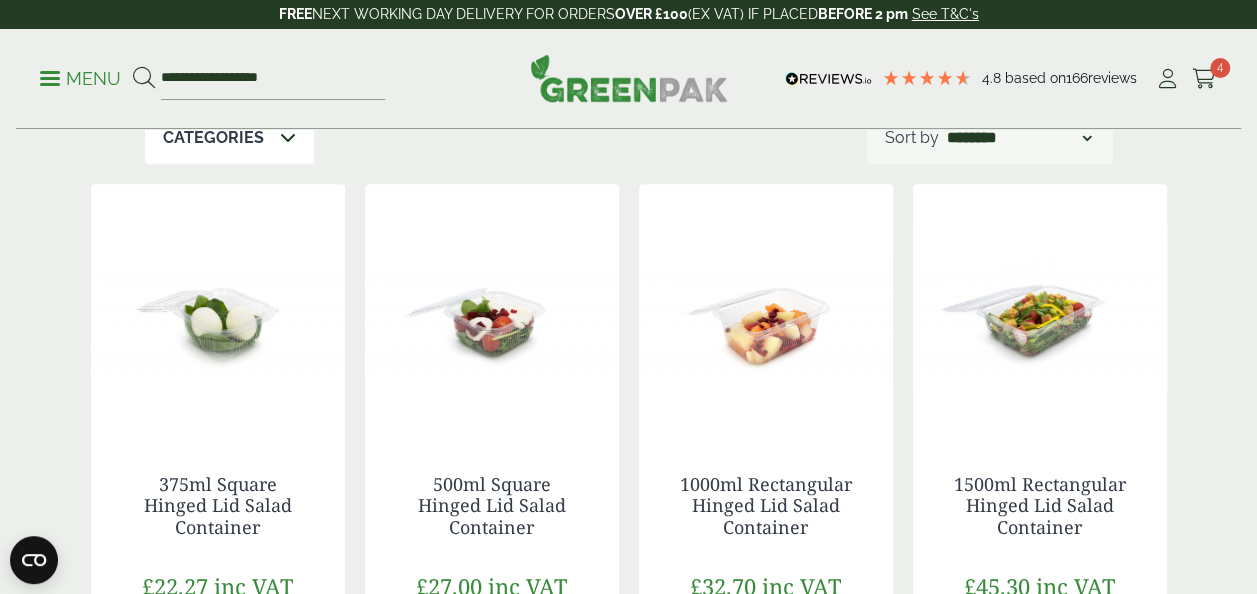 scroll, scrollTop: 388, scrollLeft: 0, axis: vertical 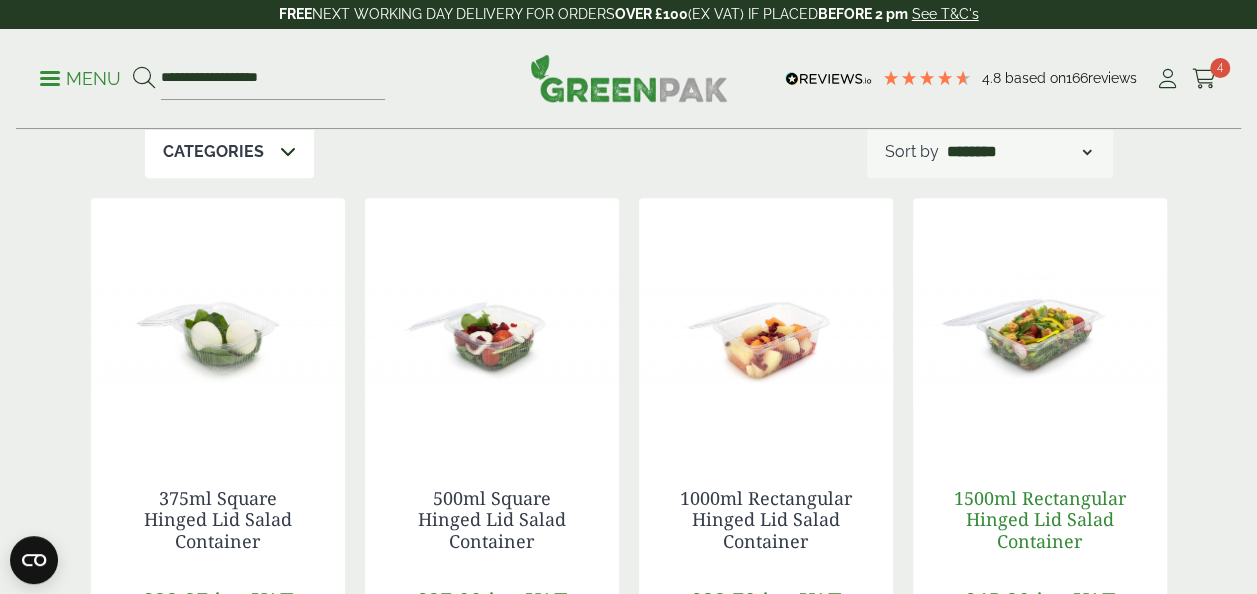 click on "1500ml Rectangular Hinged Lid Salad Container" at bounding box center [1040, 519] 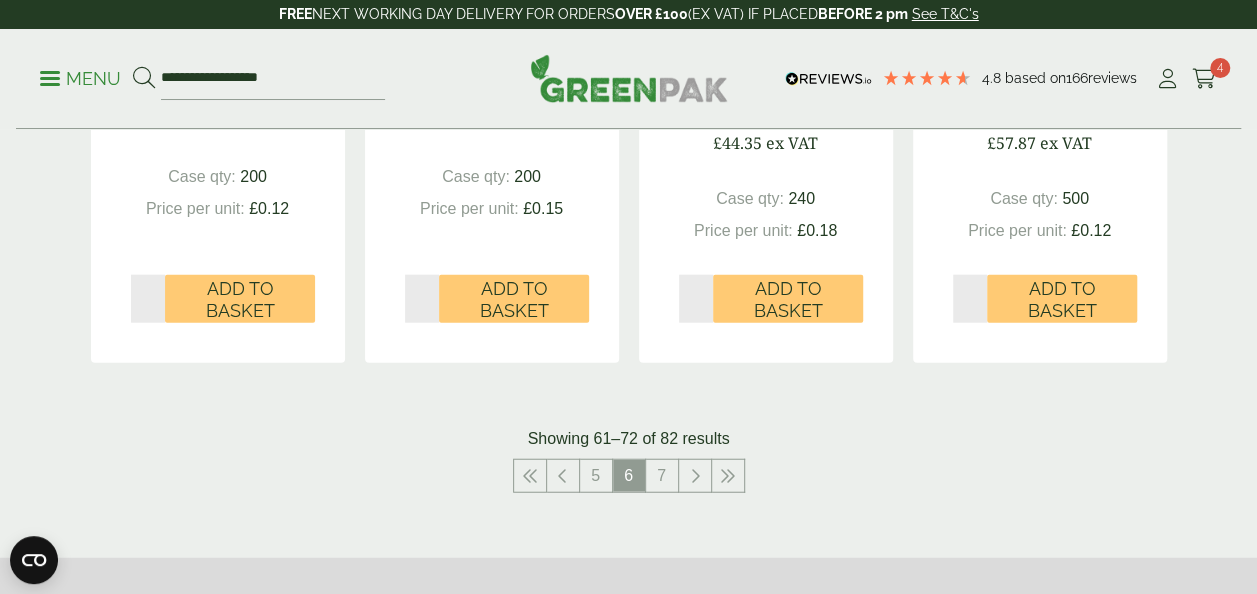 scroll, scrollTop: 2256, scrollLeft: 0, axis: vertical 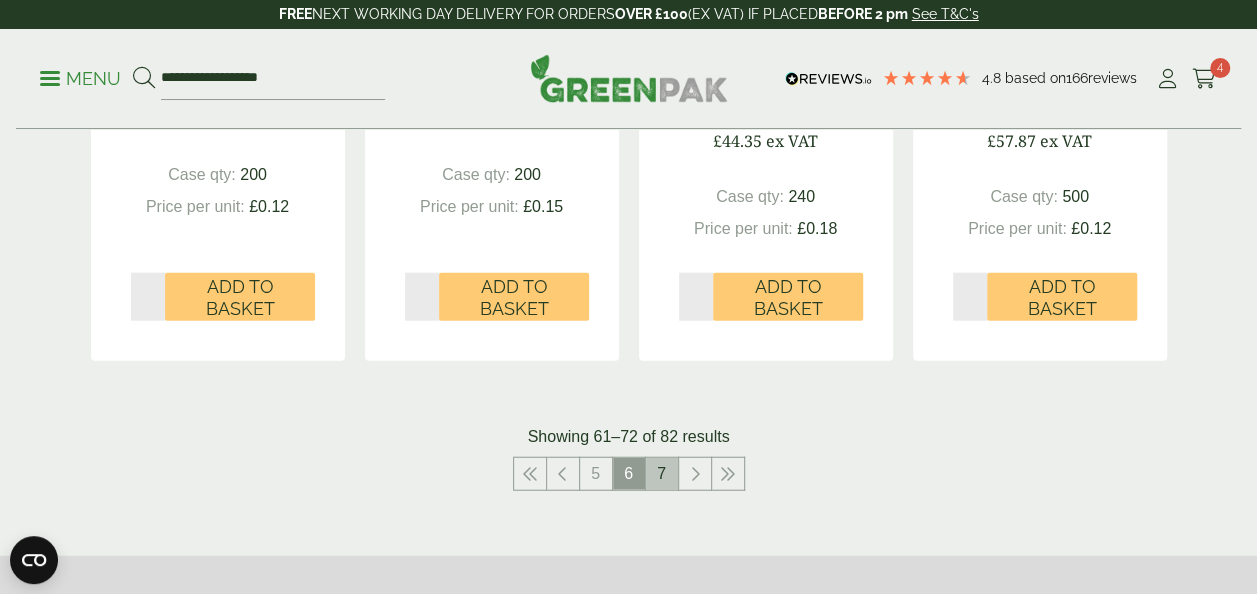 click on "7" at bounding box center (662, 474) 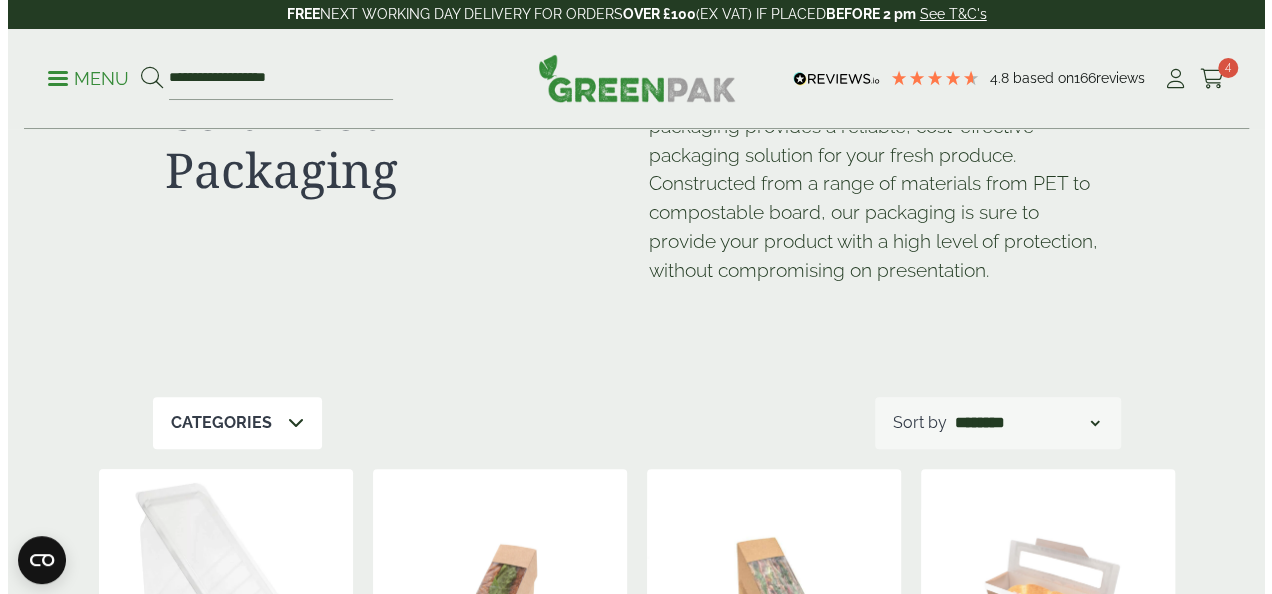 scroll, scrollTop: 0, scrollLeft: 0, axis: both 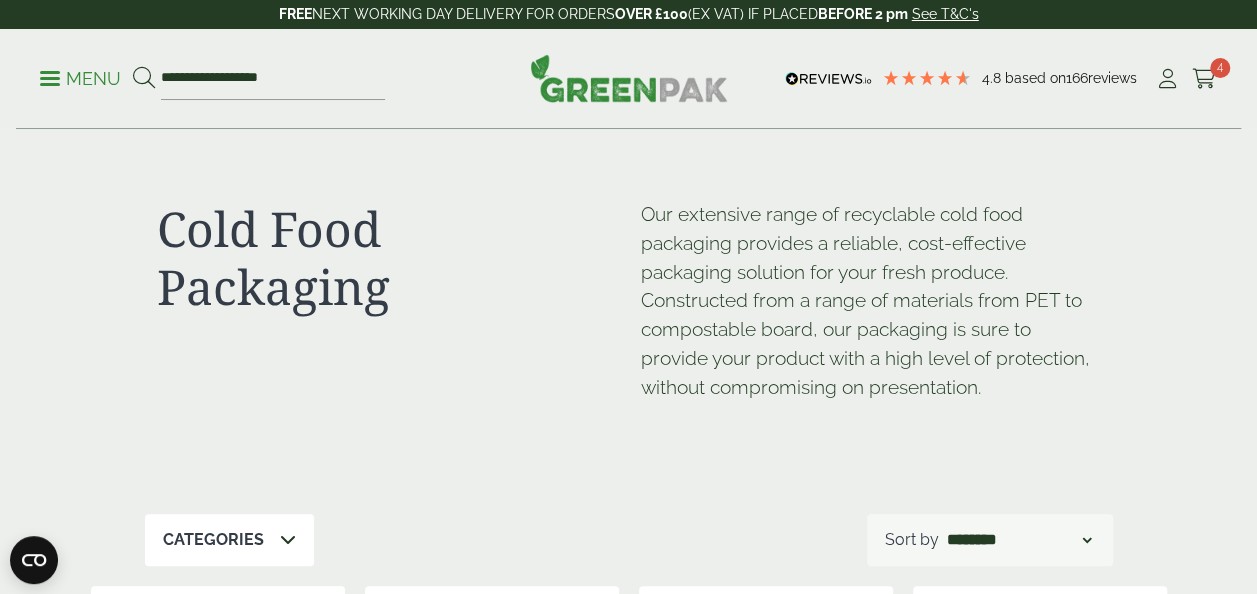 click on "Menu" at bounding box center (80, 79) 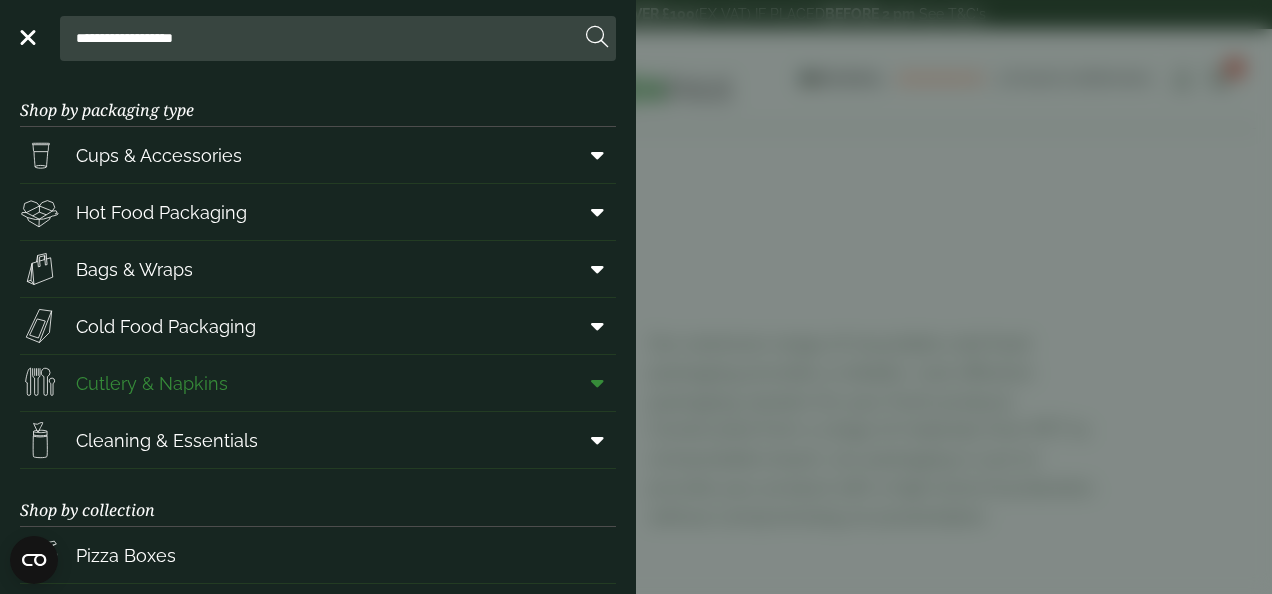 click on "Cutlery & Napkins" at bounding box center [318, 383] 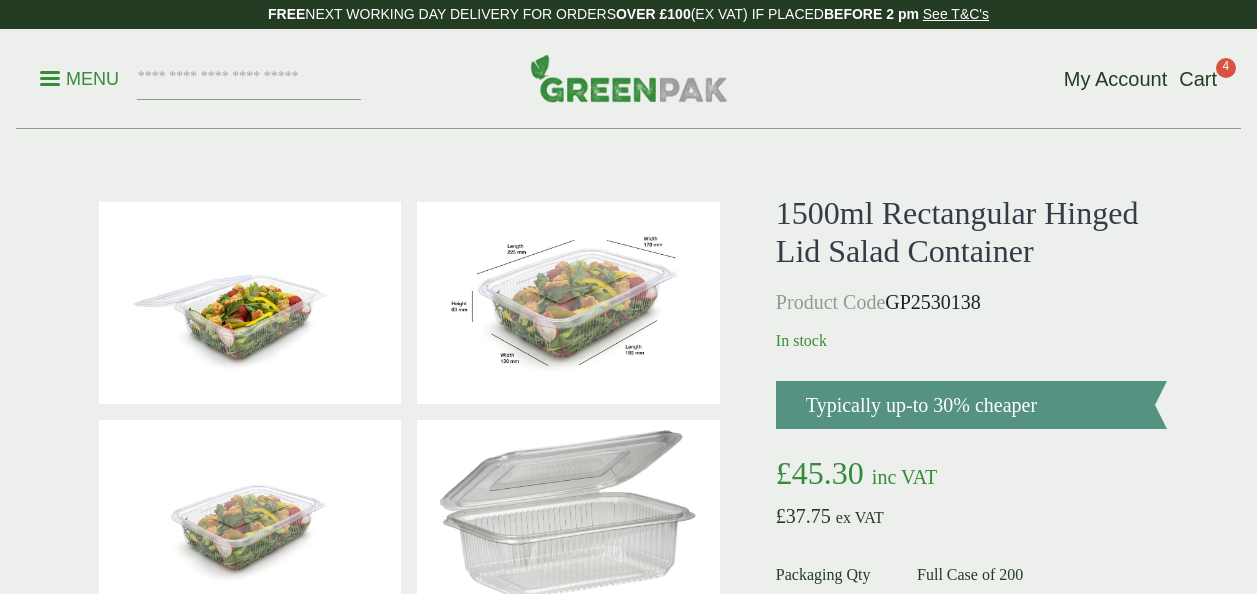 scroll, scrollTop: 0, scrollLeft: 0, axis: both 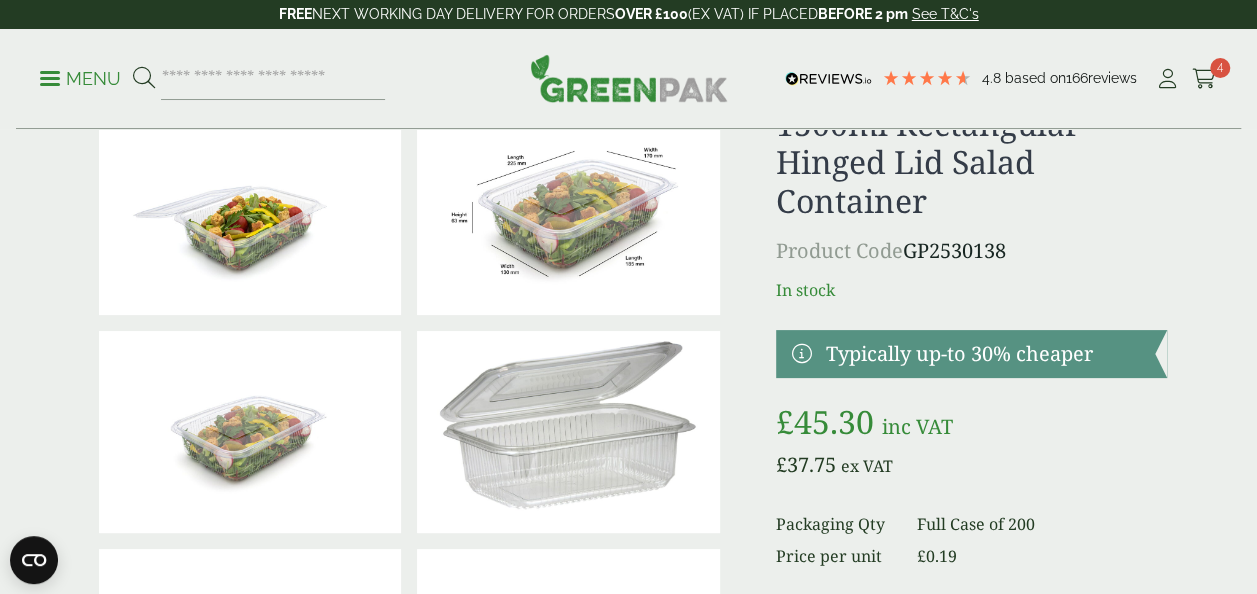 click at bounding box center [568, 214] 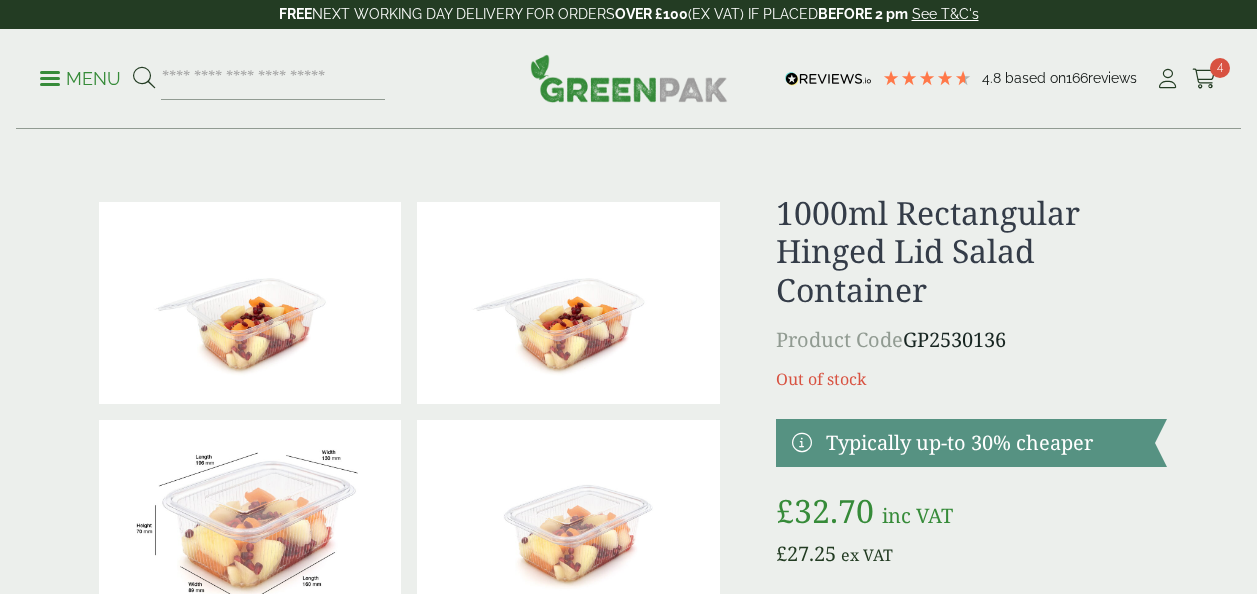 scroll, scrollTop: 0, scrollLeft: 0, axis: both 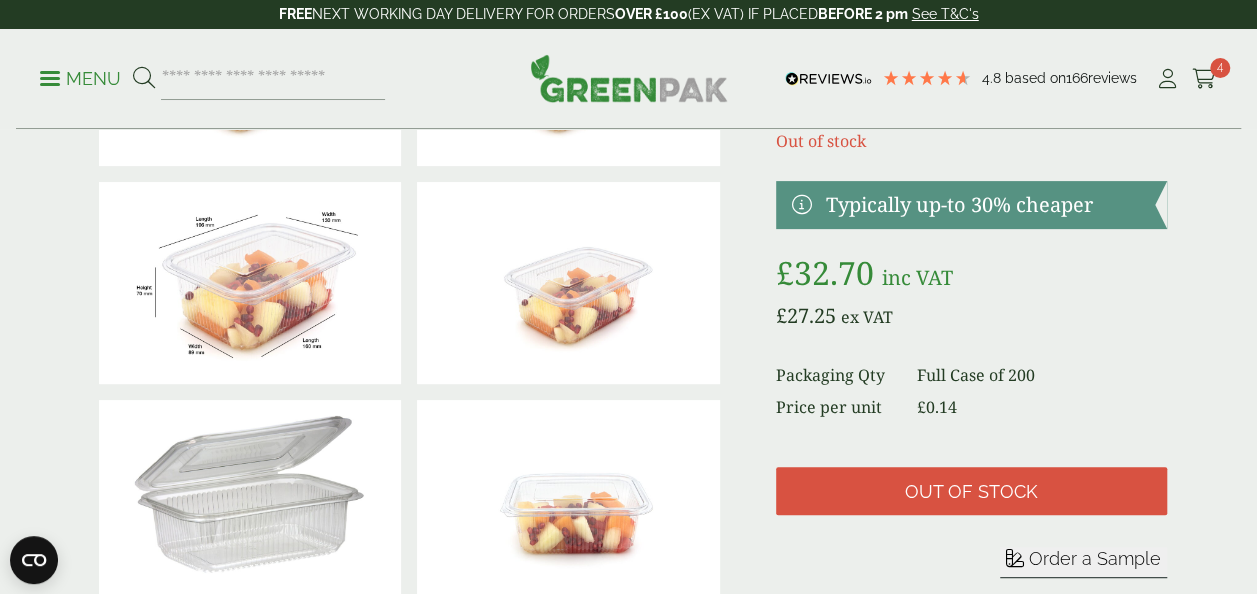 click at bounding box center [250, 283] 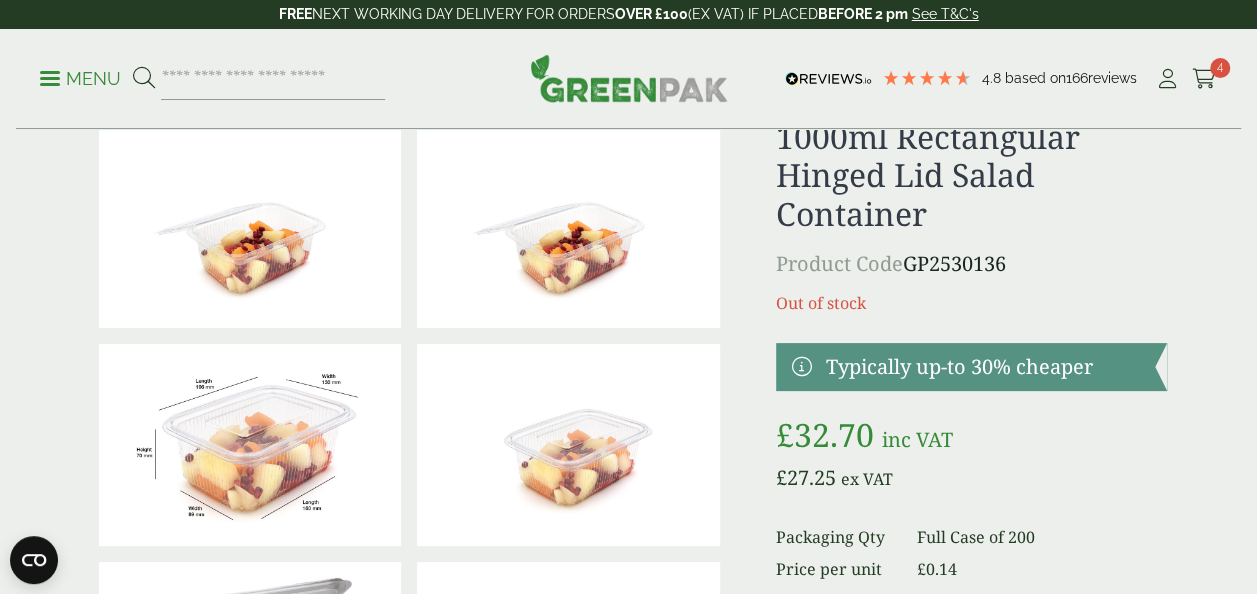 scroll, scrollTop: 68, scrollLeft: 0, axis: vertical 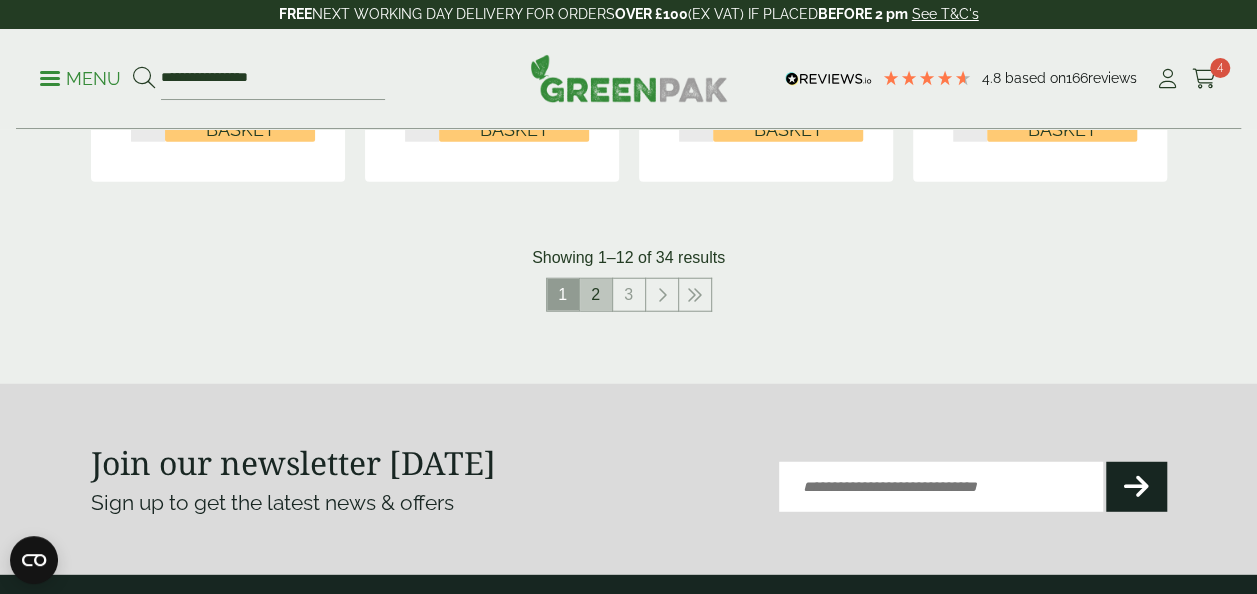 click on "2" at bounding box center (596, 295) 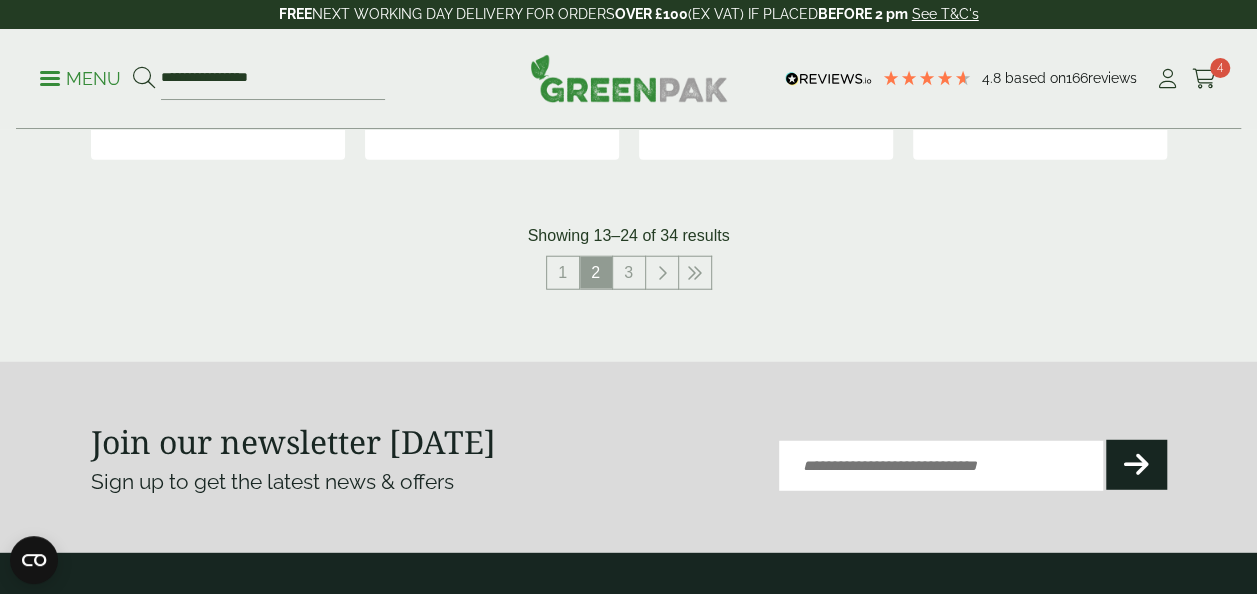 click on "Email (Required)
CAPTCHA Comments This field is for validation purposes and should be left unchanged.
Submit" at bounding box center (972, 457) 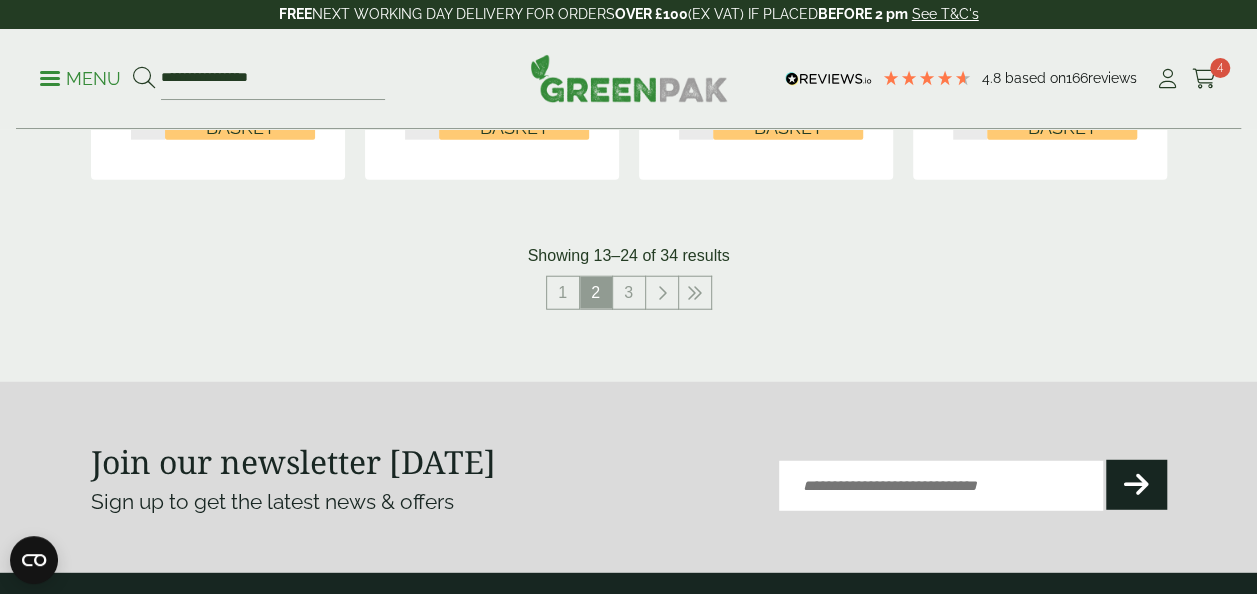 scroll, scrollTop: 2382, scrollLeft: 0, axis: vertical 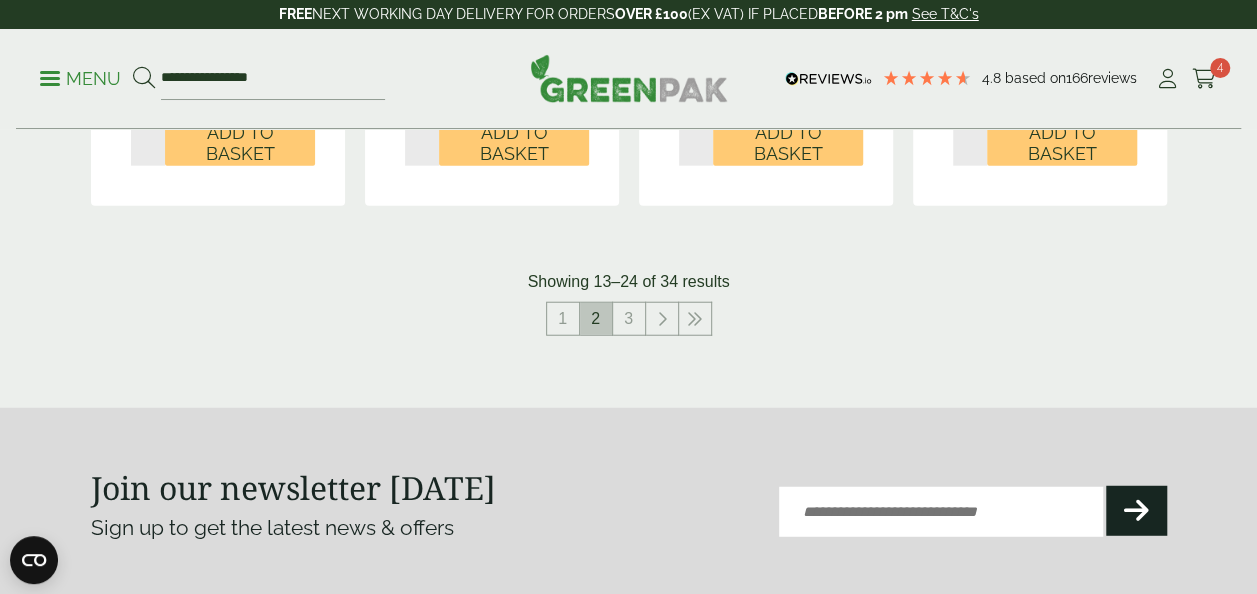 click on "2" at bounding box center (596, 319) 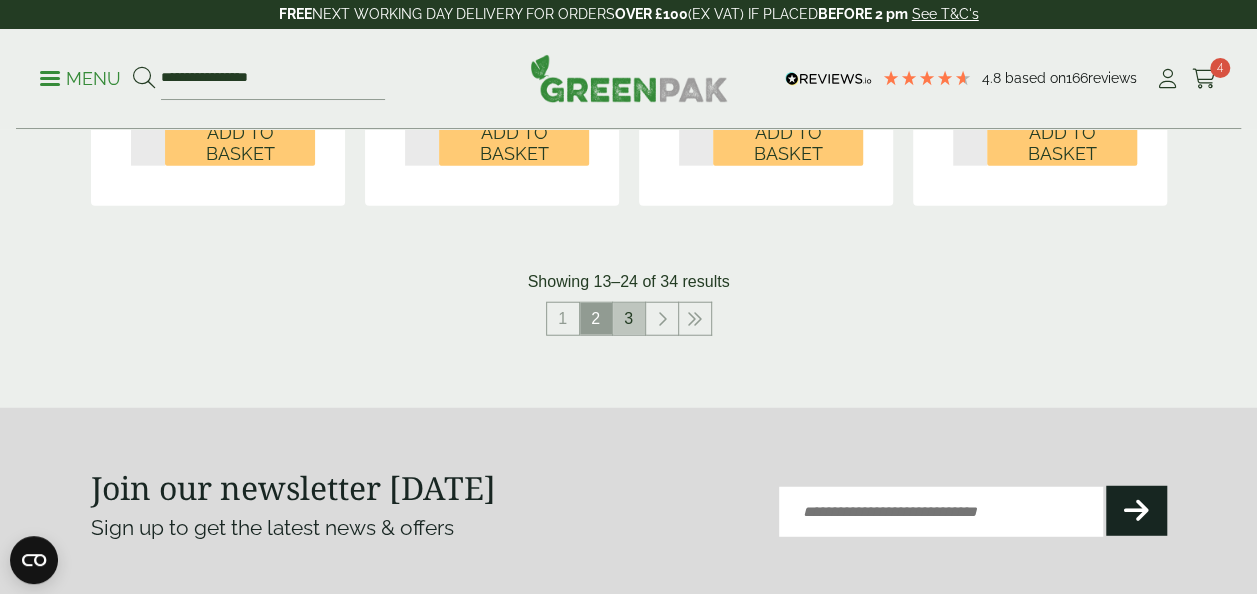 click on "3" at bounding box center (629, 319) 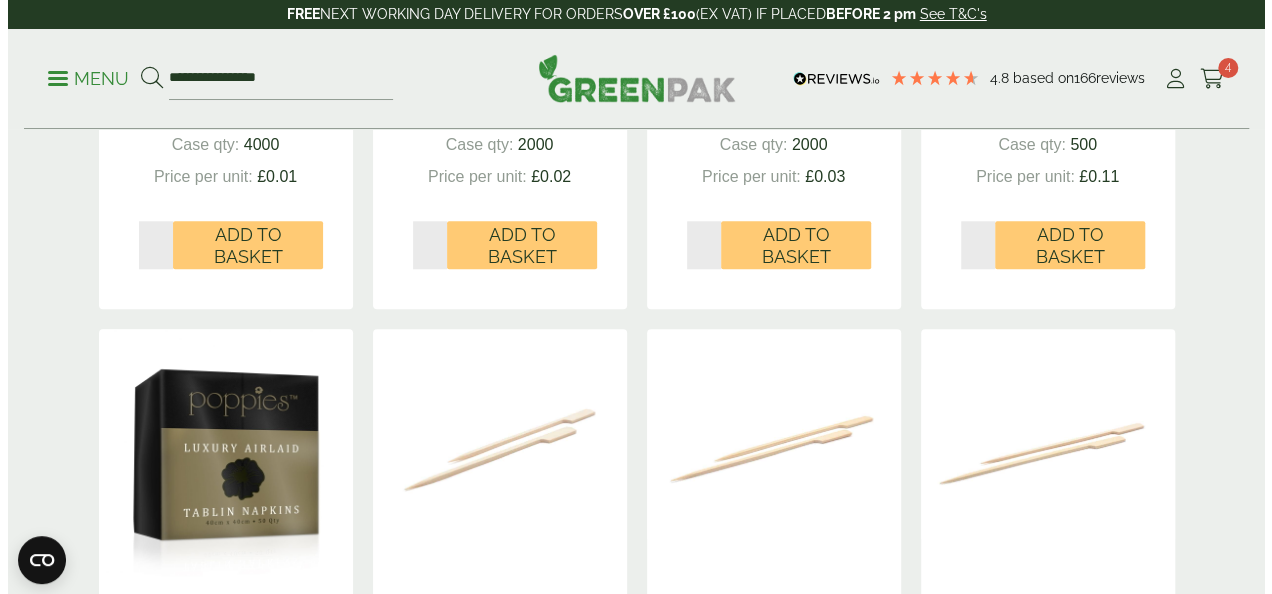 scroll, scrollTop: 0, scrollLeft: 0, axis: both 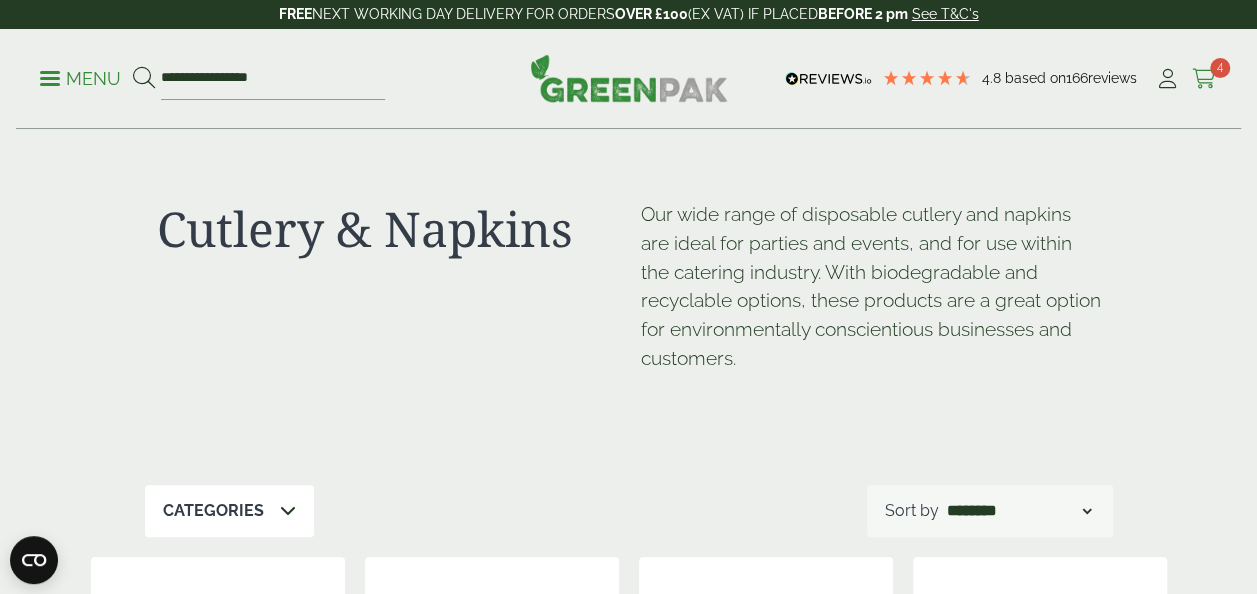 click at bounding box center (1204, 79) 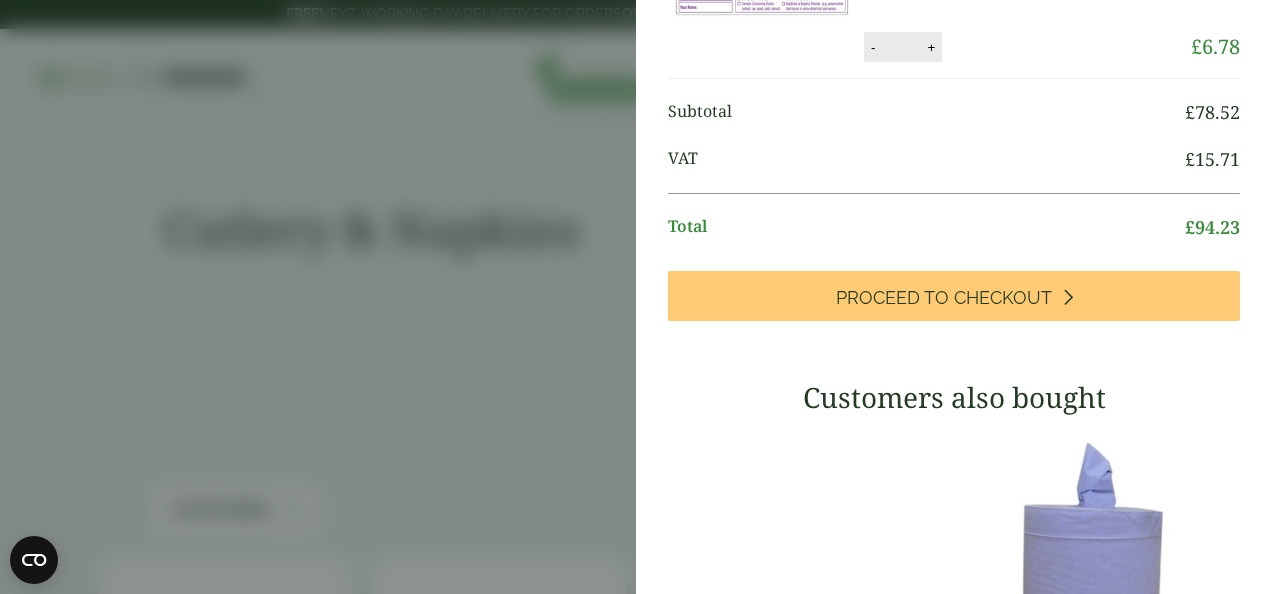 scroll, scrollTop: 565, scrollLeft: 0, axis: vertical 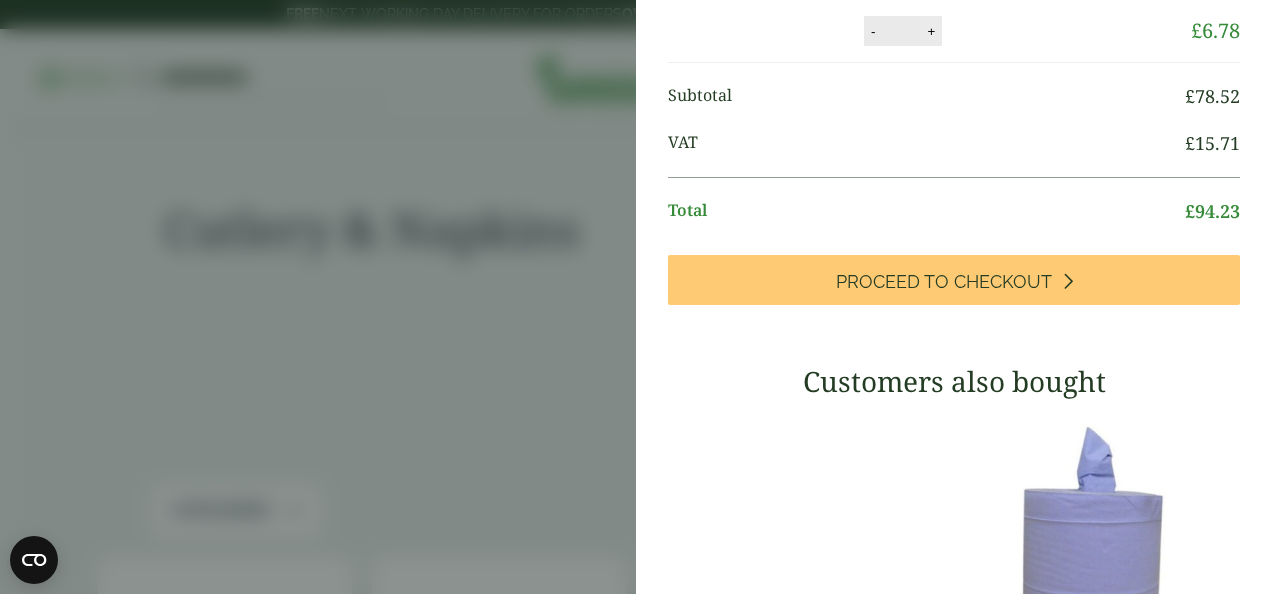 click on "+" at bounding box center [931, 31] 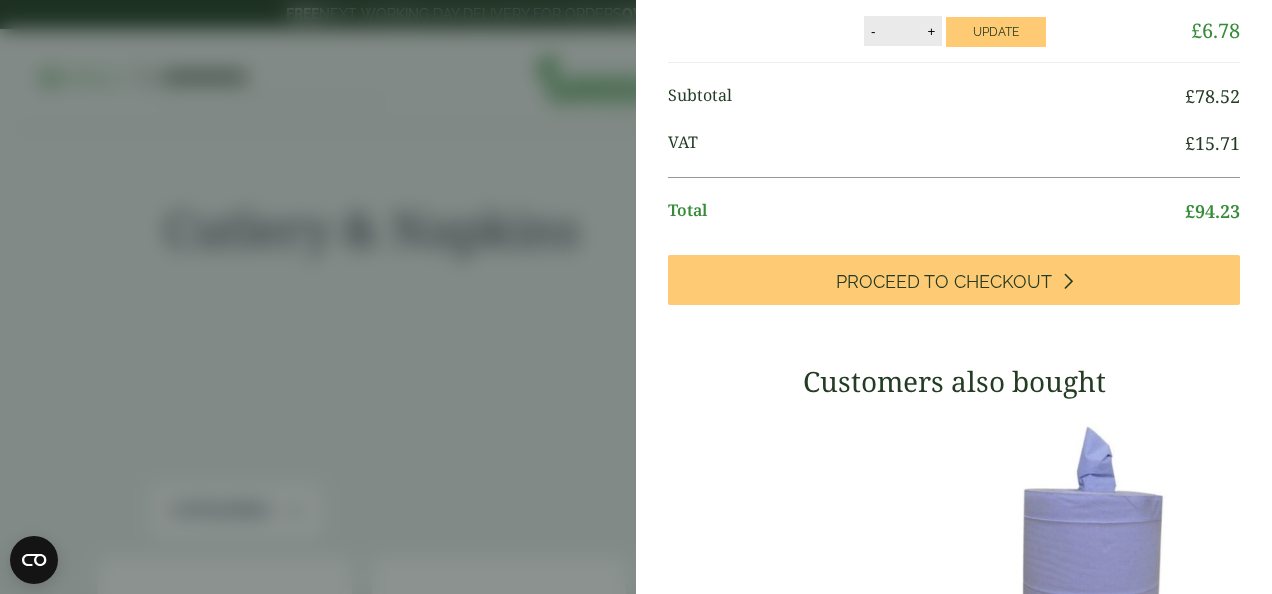 click on "+" at bounding box center (931, 31) 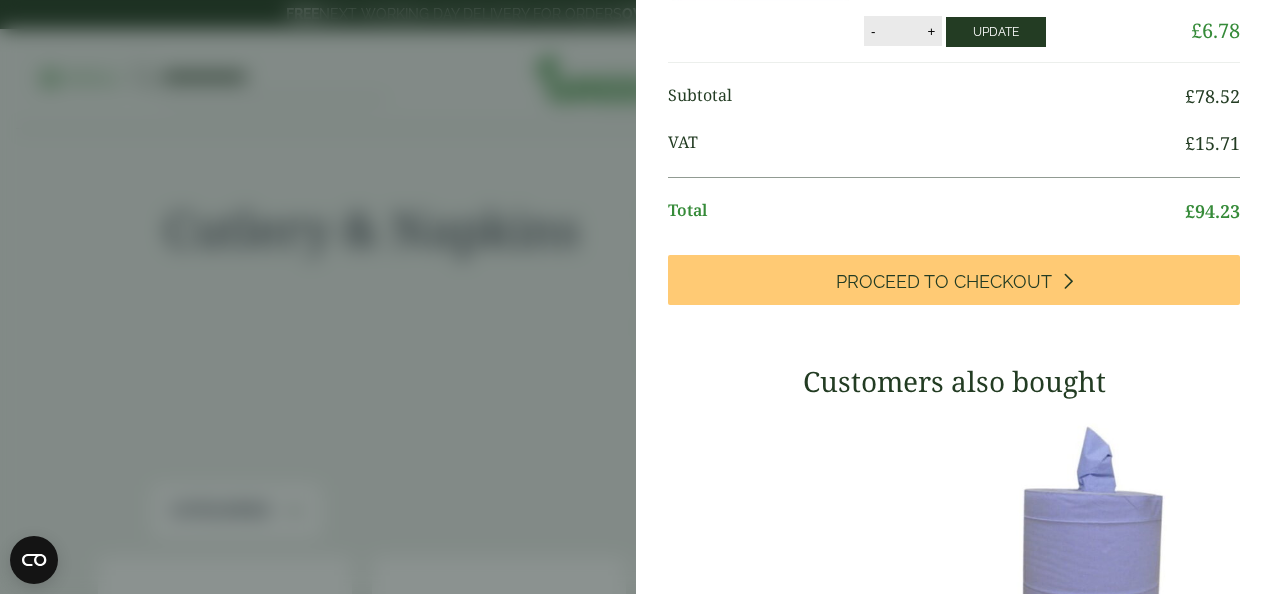 click on "Update" at bounding box center [996, 32] 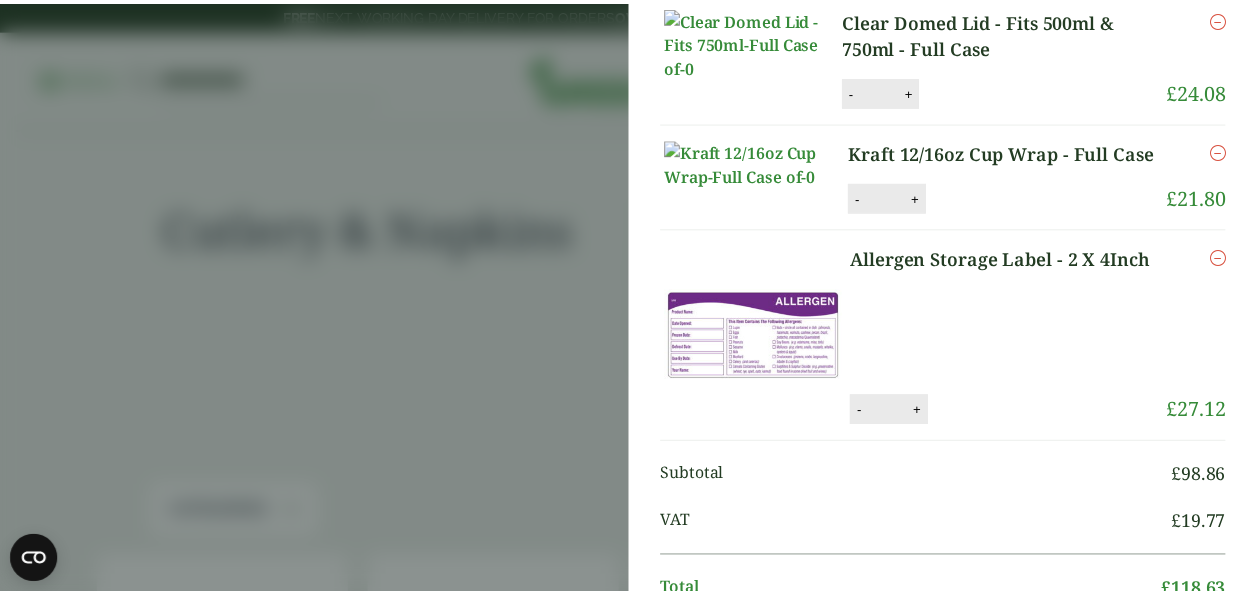 scroll, scrollTop: 0, scrollLeft: 0, axis: both 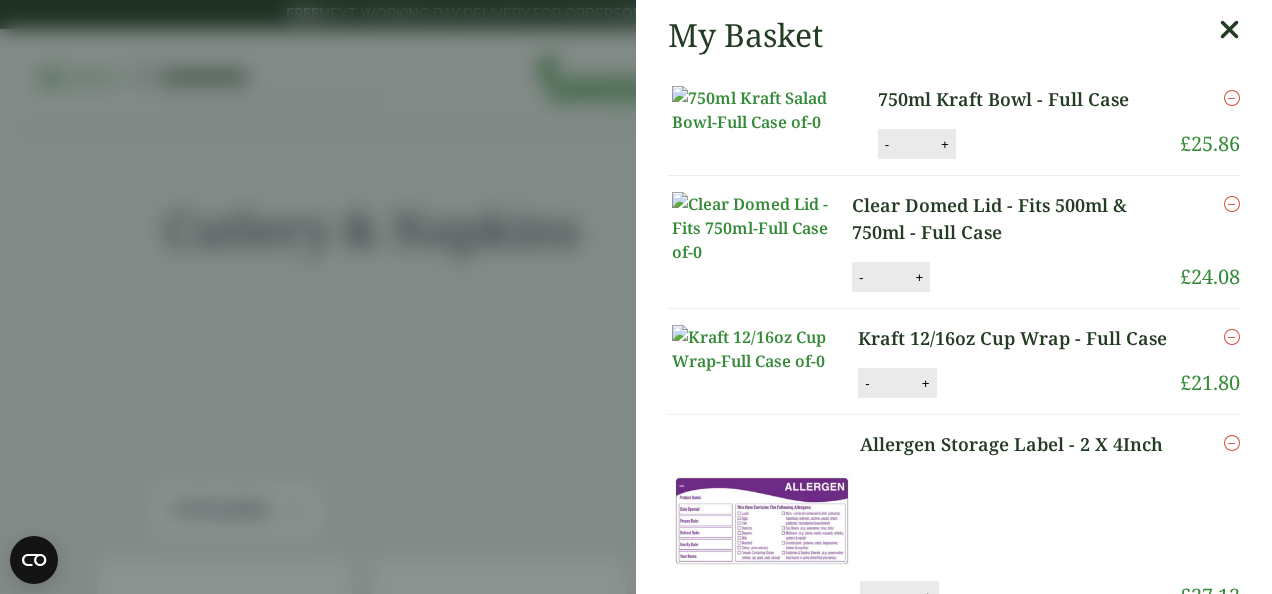 click at bounding box center (1229, 30) 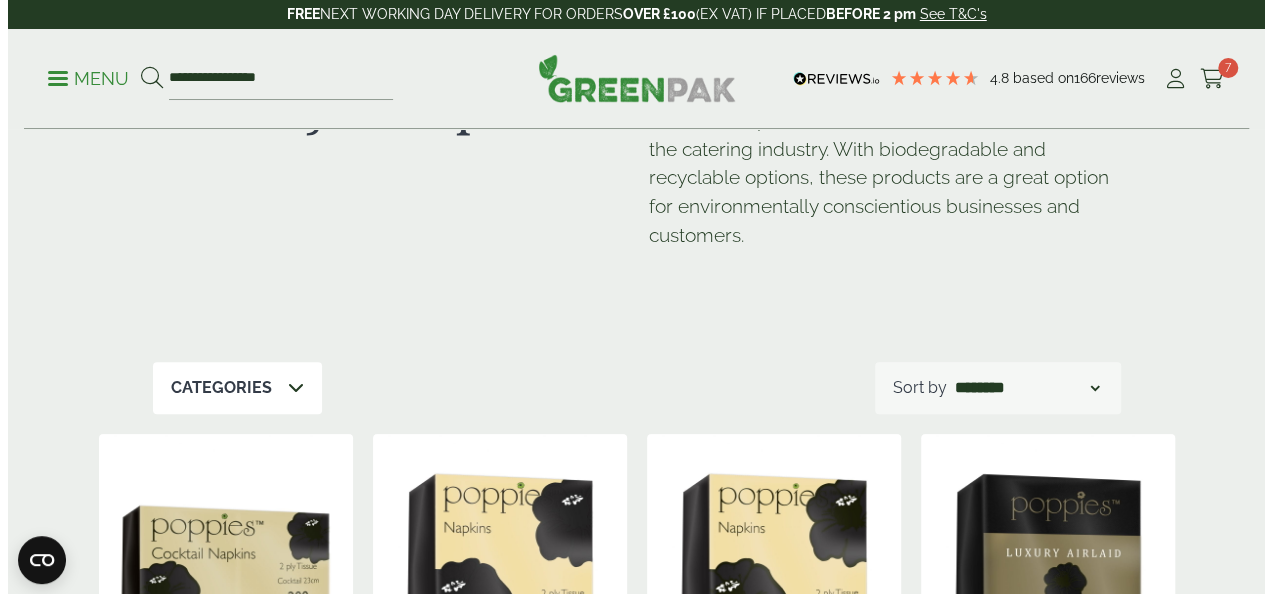 scroll, scrollTop: 0, scrollLeft: 0, axis: both 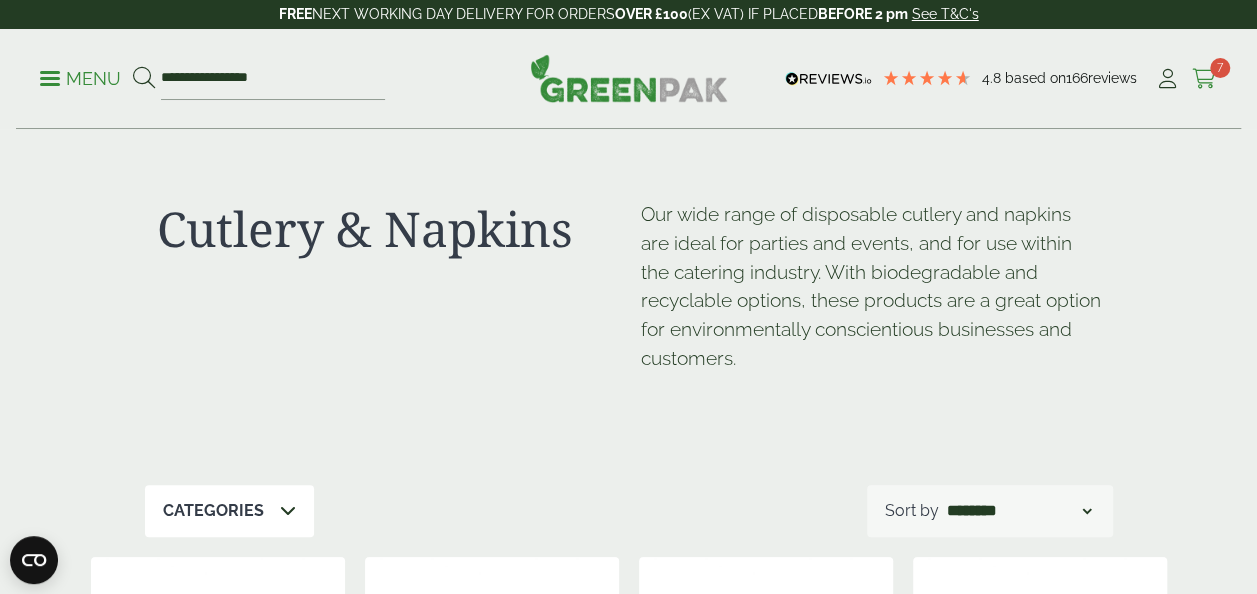 click at bounding box center (1204, 79) 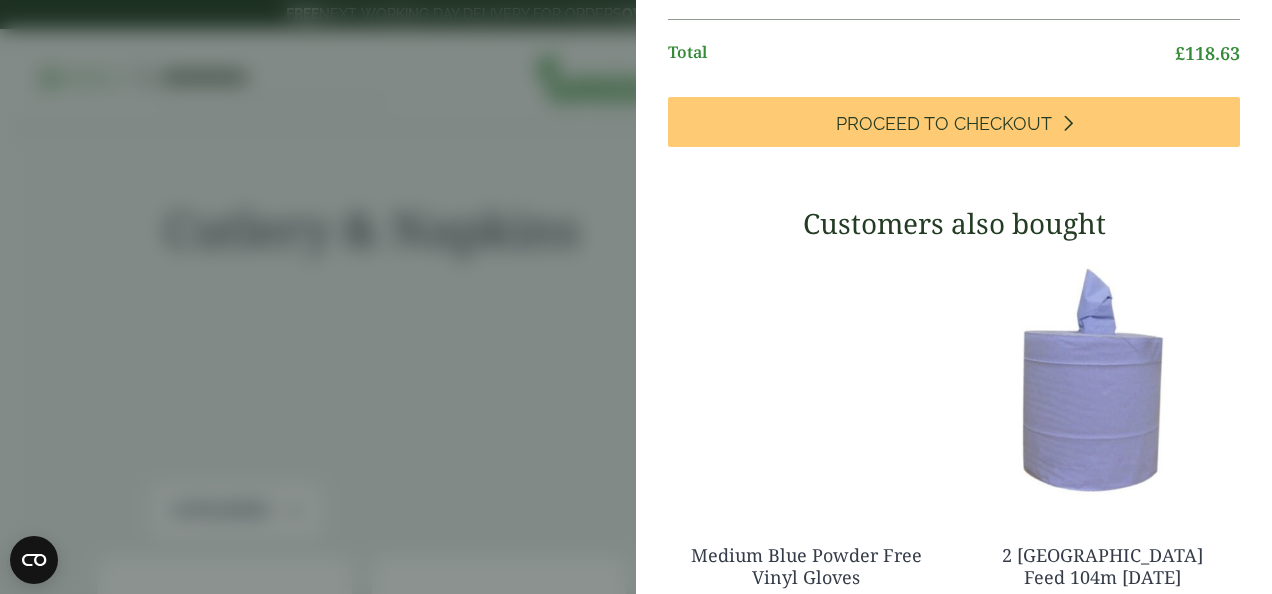 scroll, scrollTop: 721, scrollLeft: 0, axis: vertical 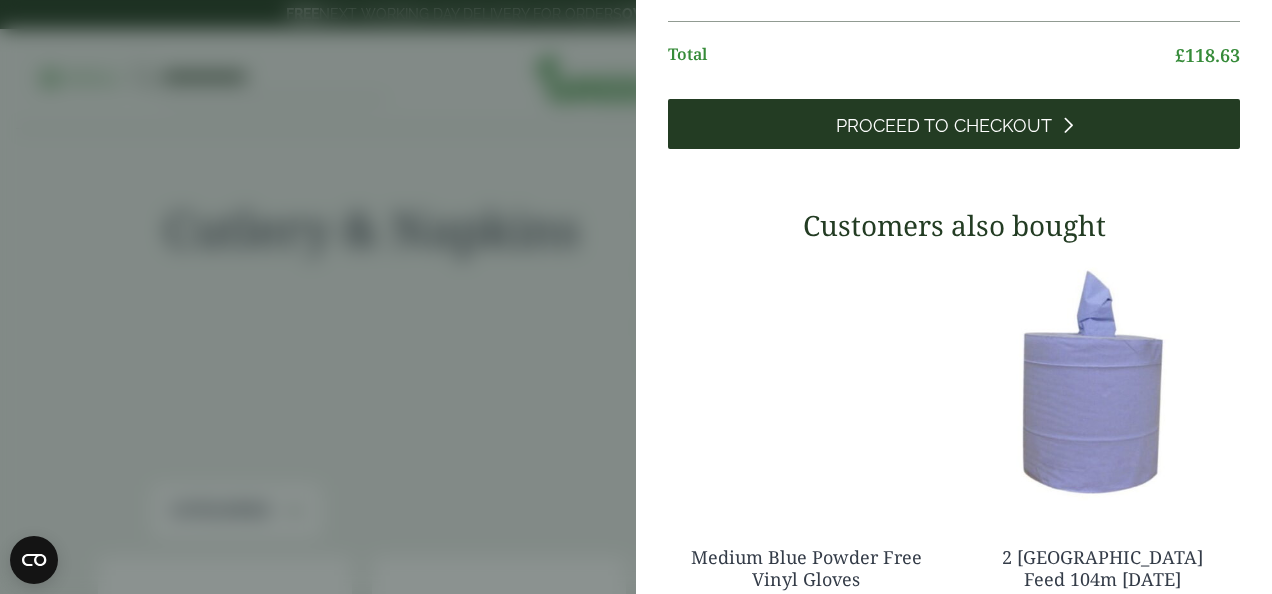 click on "Proceed to Checkout" at bounding box center (954, 124) 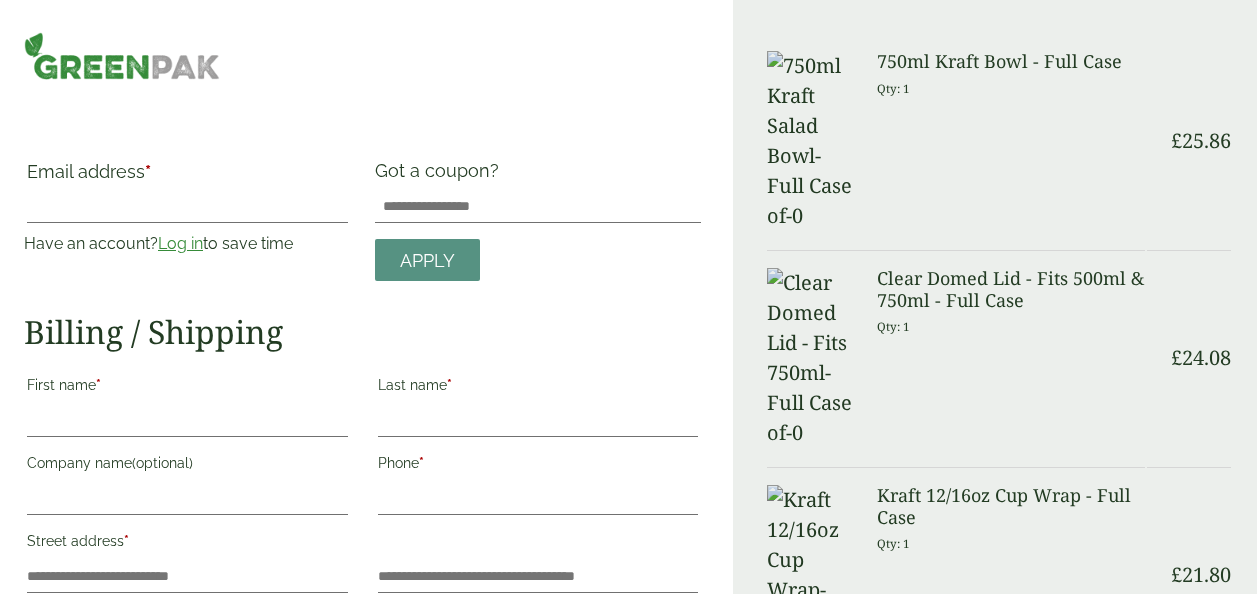 scroll, scrollTop: 0, scrollLeft: 0, axis: both 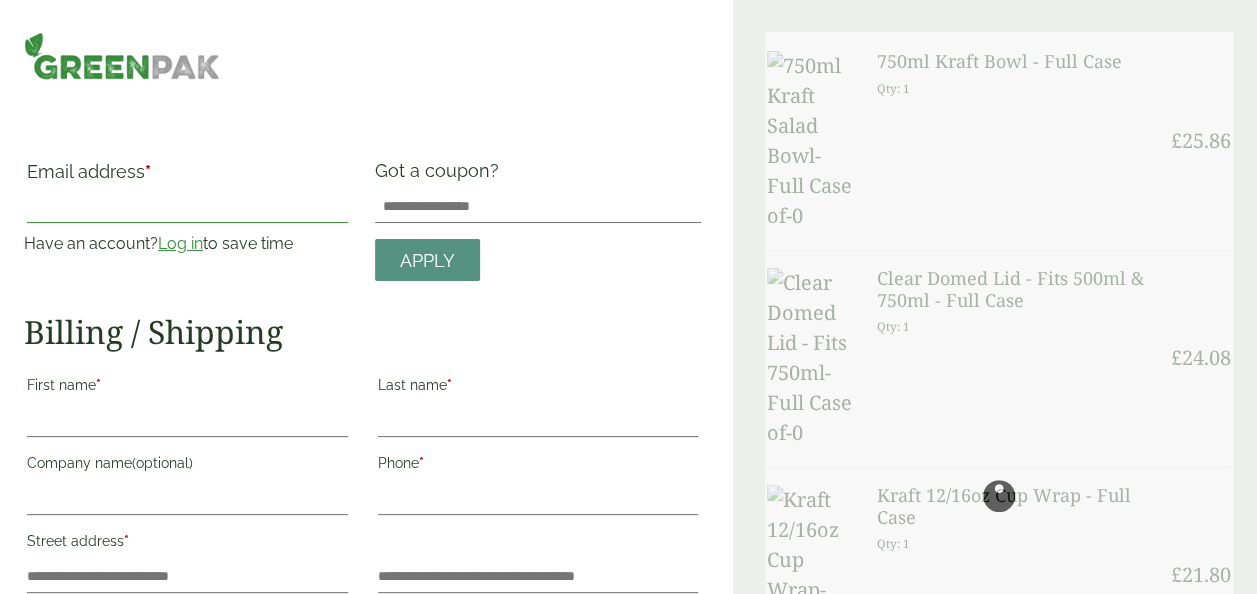 click on "Email address  *" at bounding box center [187, 207] 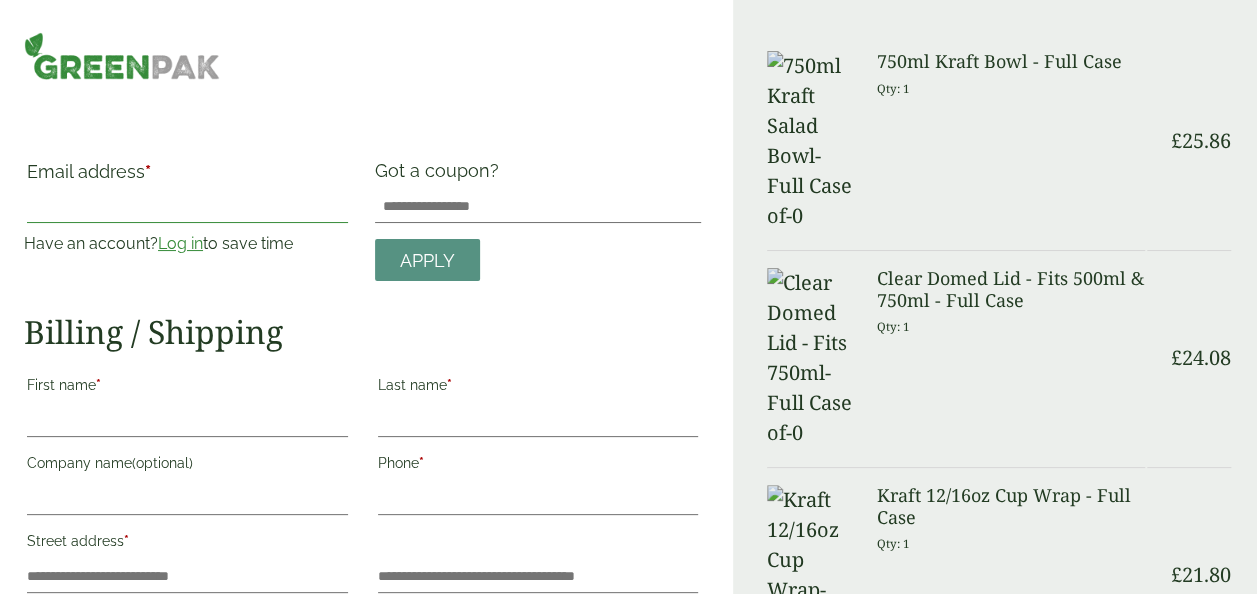 click on "Email address  *" at bounding box center (187, 207) 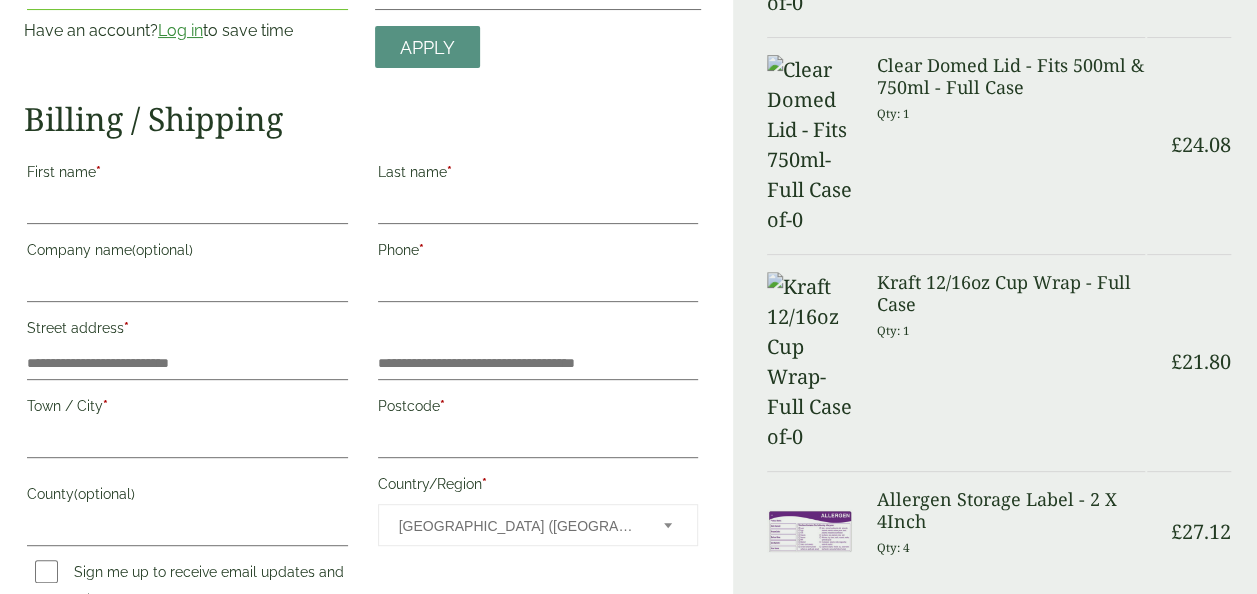 scroll, scrollTop: 203, scrollLeft: 0, axis: vertical 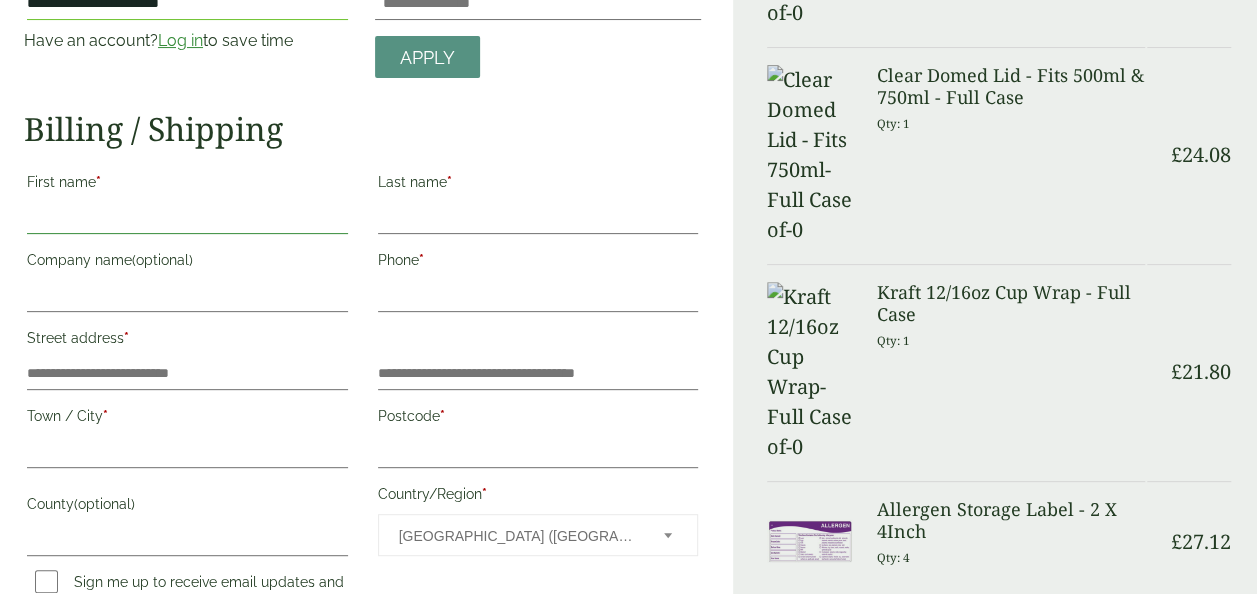 click on "First name  *" at bounding box center (187, 218) 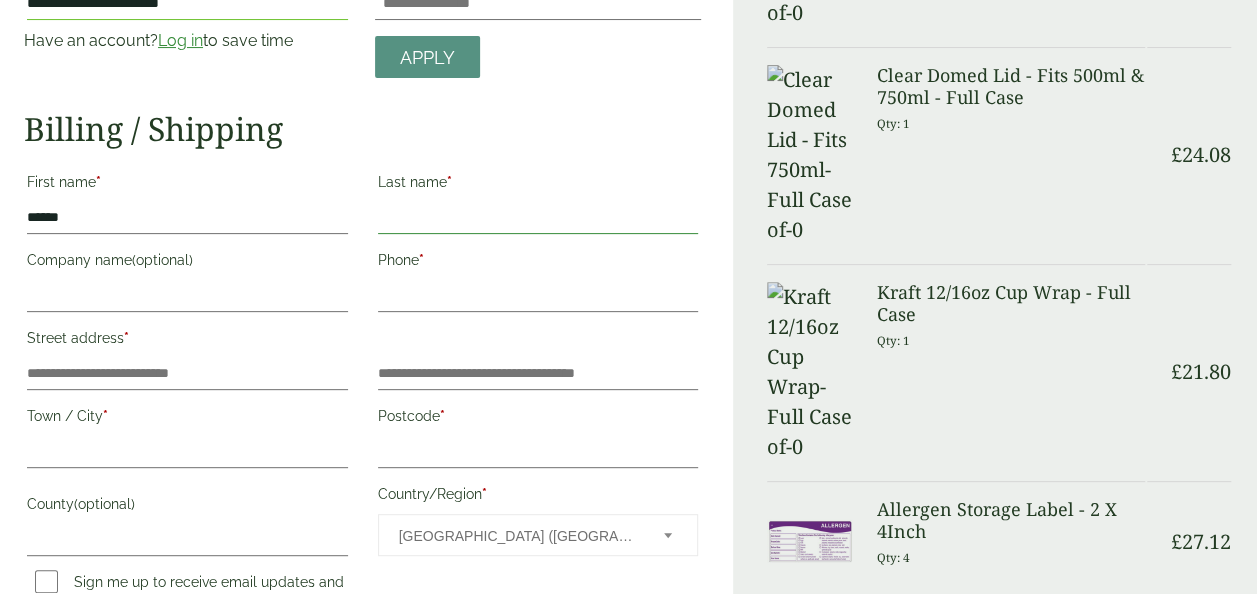 type on "**********" 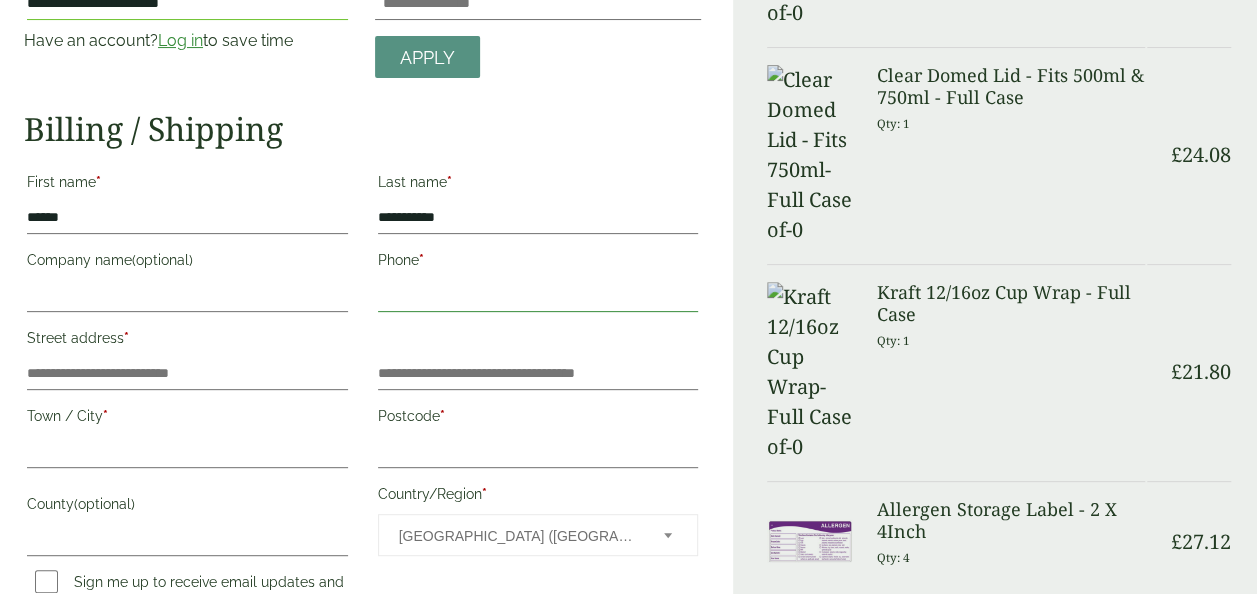 type on "**********" 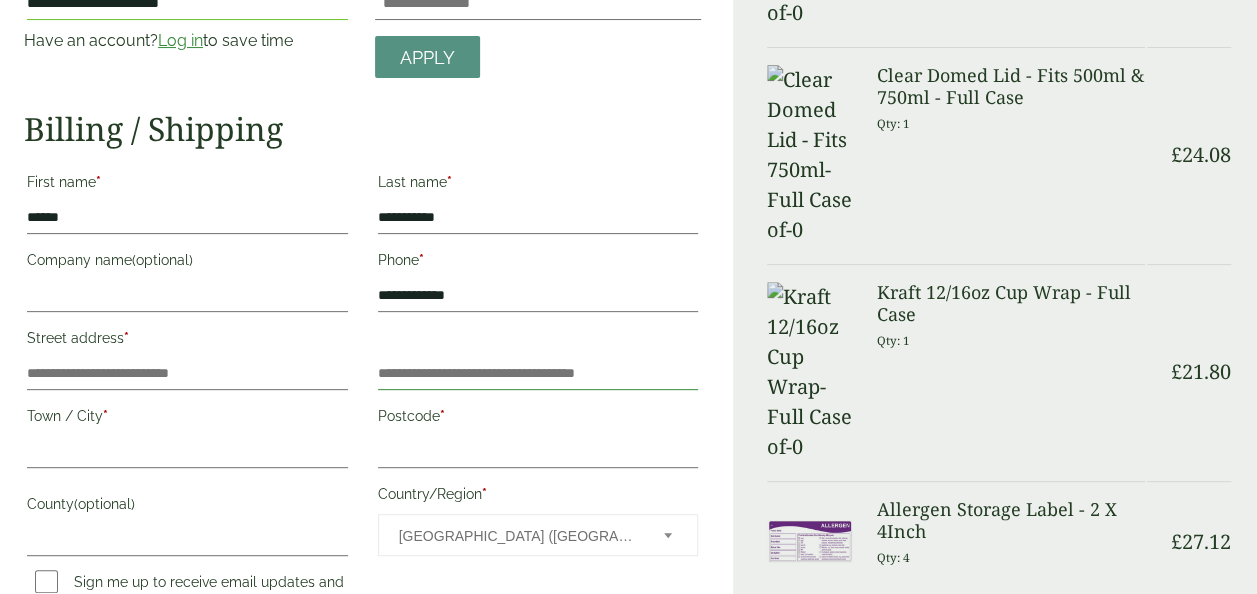 type on "**********" 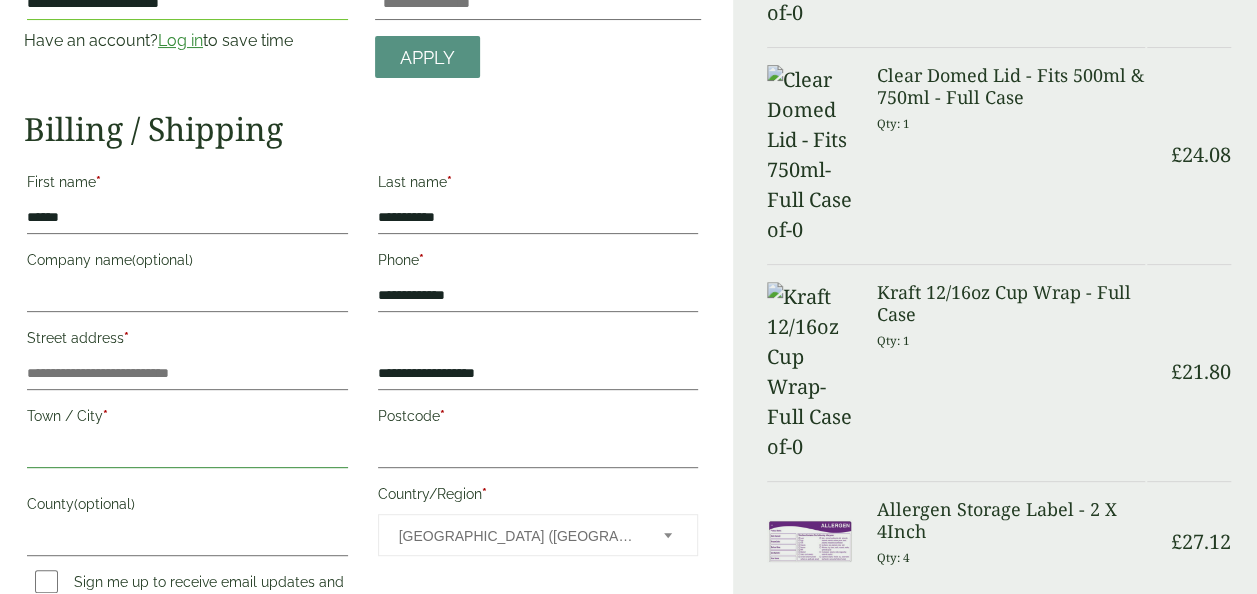 type on "*****" 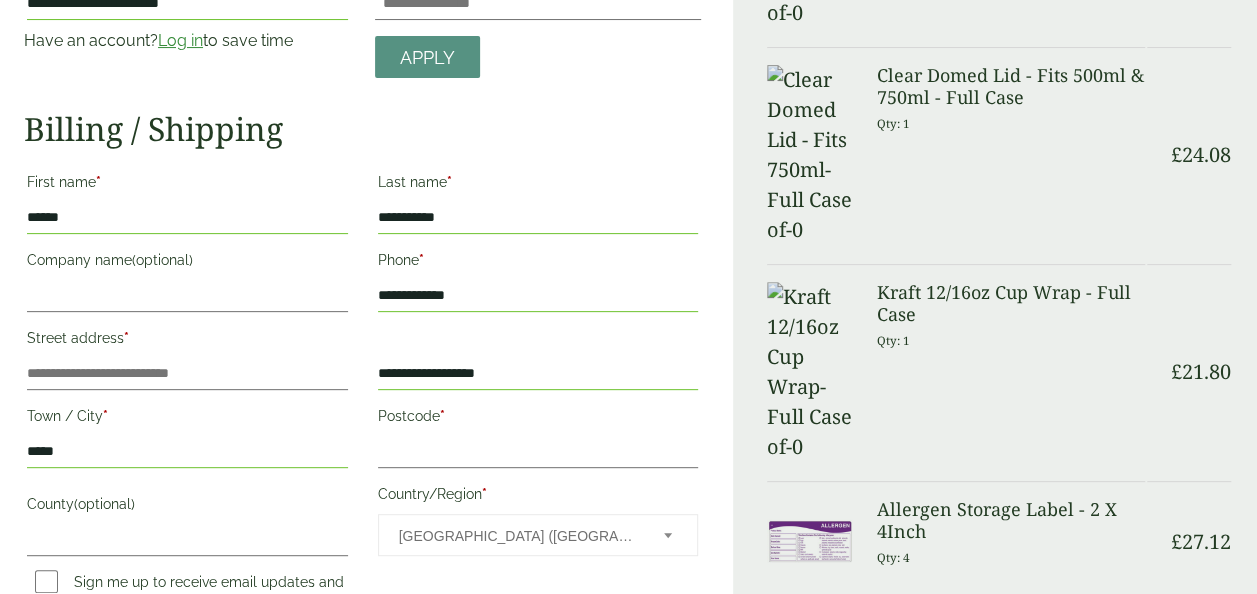 click on "**********" at bounding box center (538, 374) 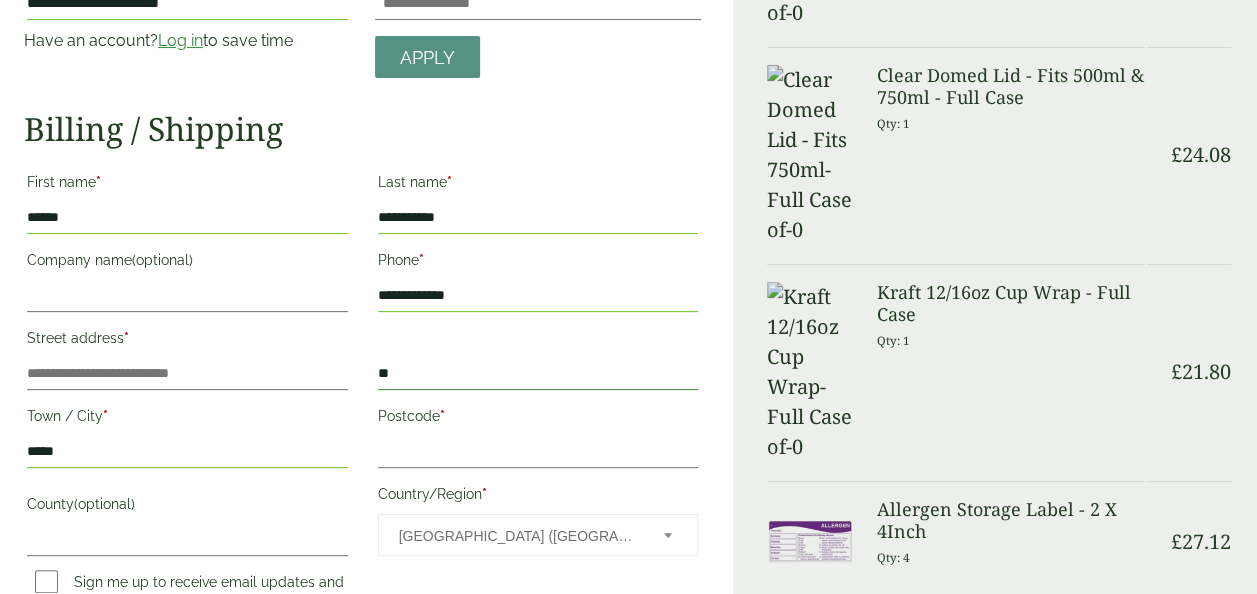type on "*" 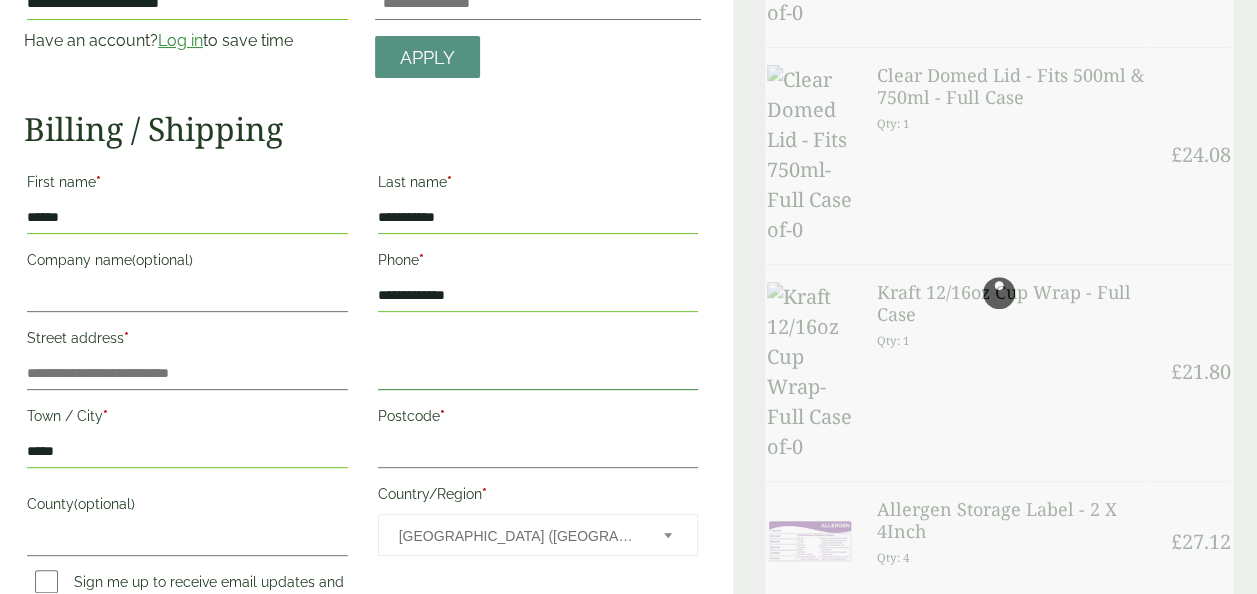 type 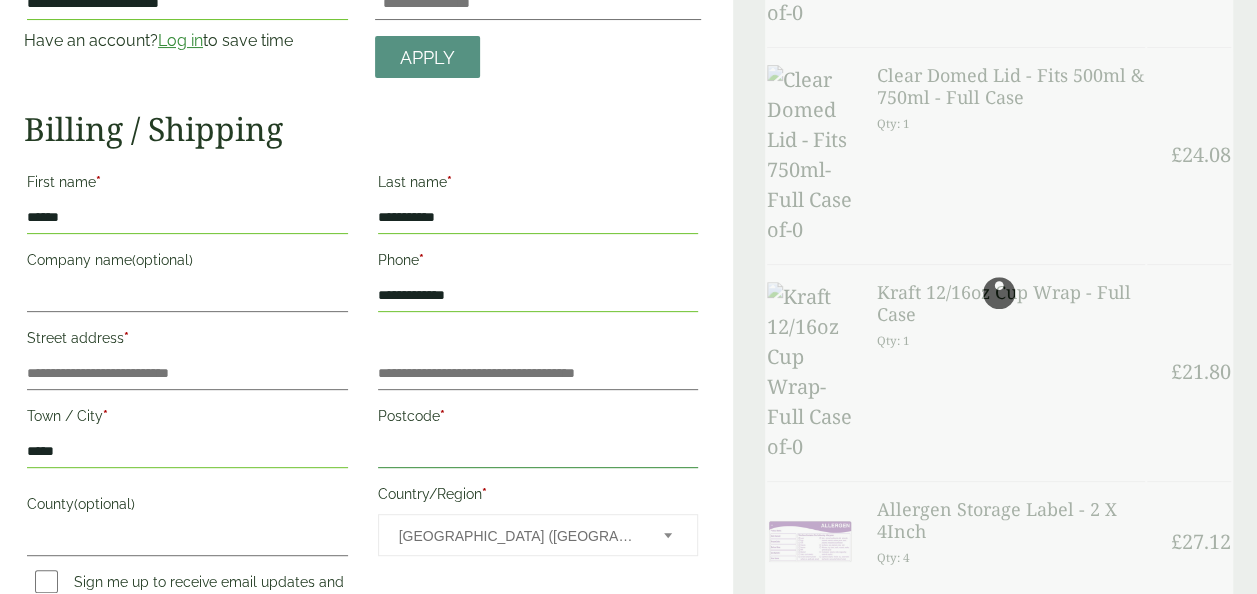 click on "Postcode  *" at bounding box center (538, 452) 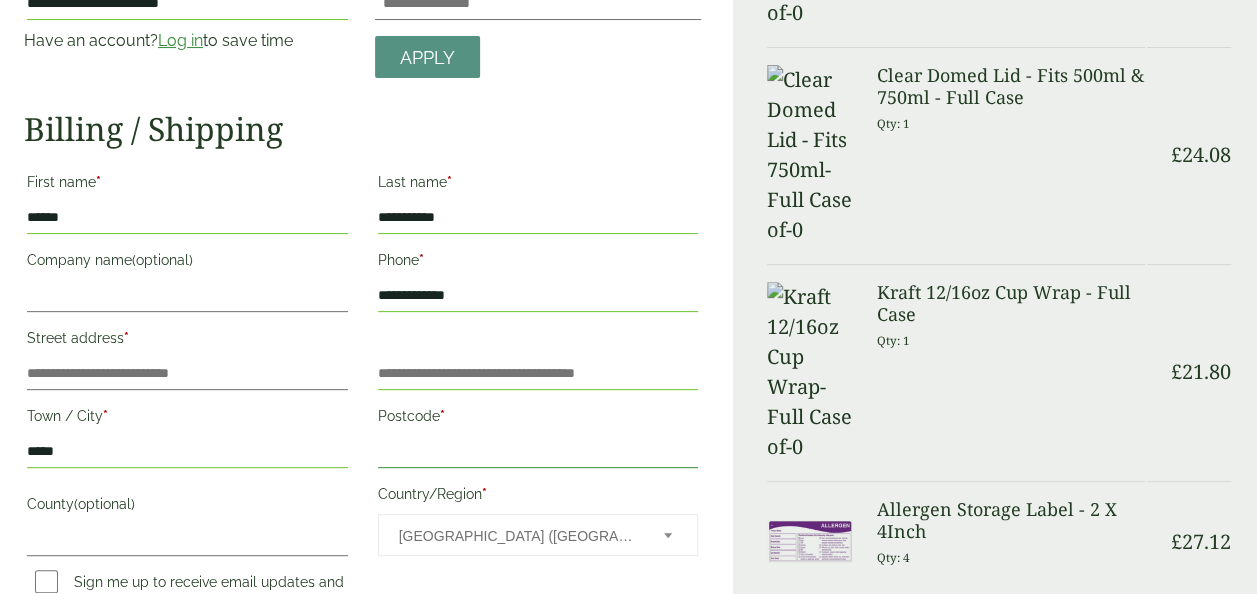 type on "*" 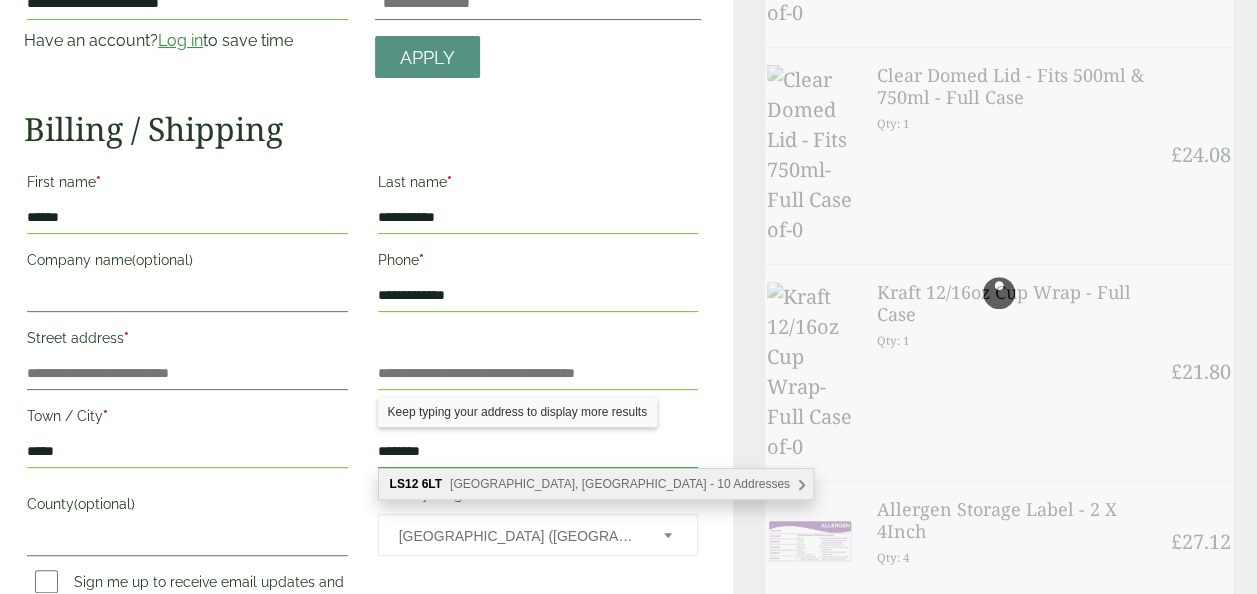 type on "********" 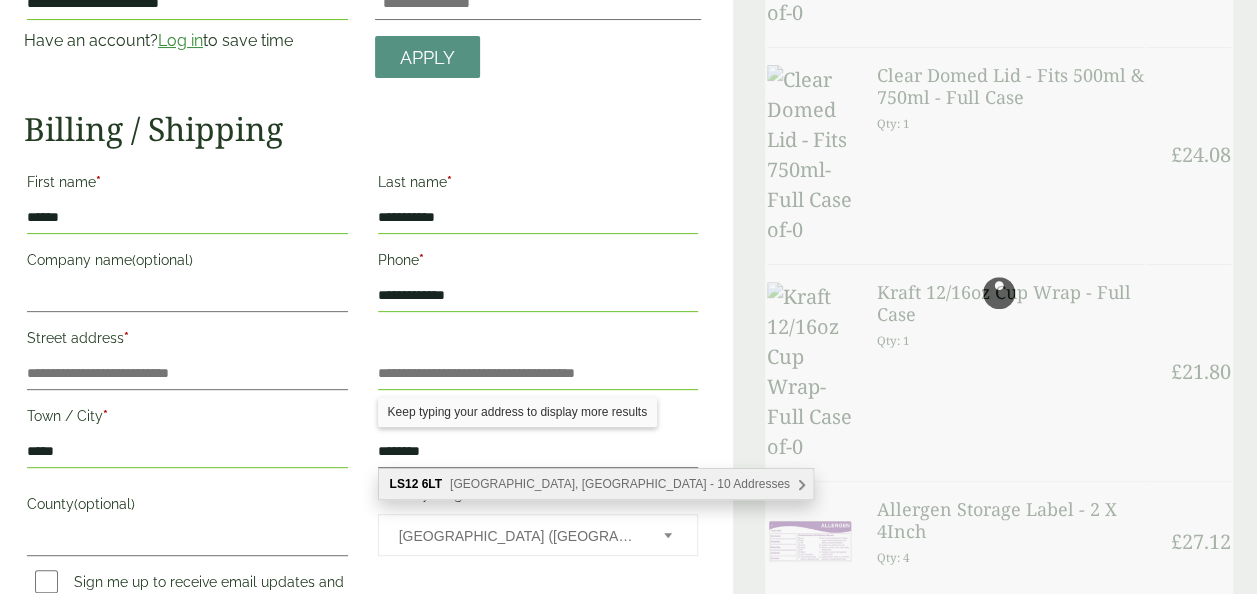 click on "Carlton Court, Leeds - 10 Addresses" at bounding box center [620, 484] 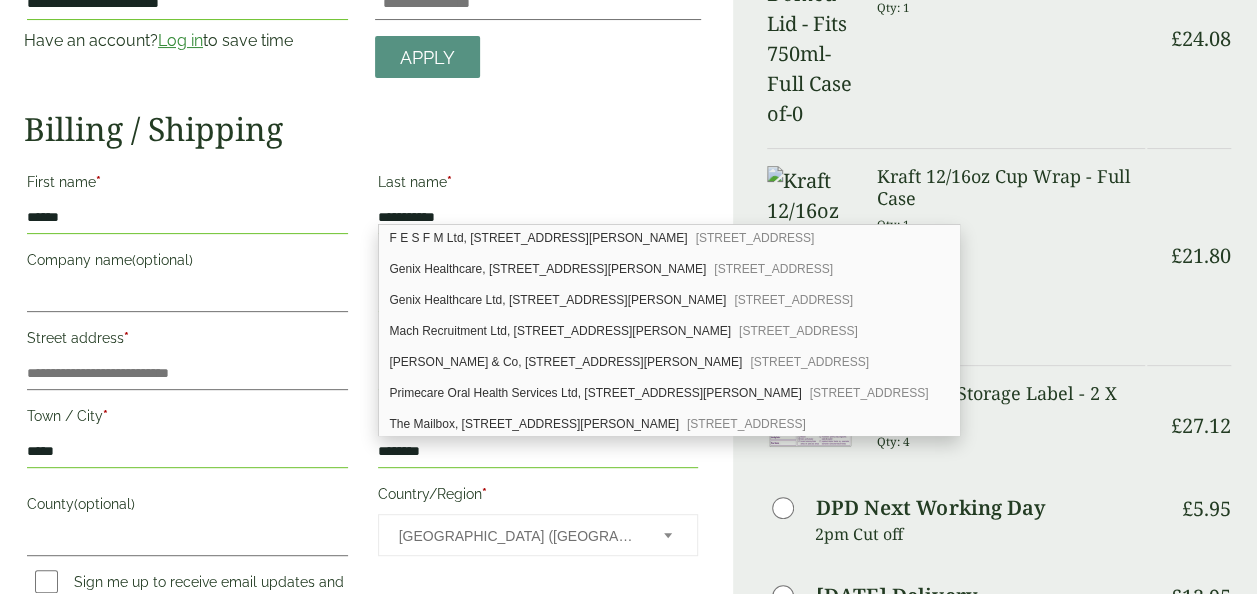 scroll, scrollTop: 122, scrollLeft: 0, axis: vertical 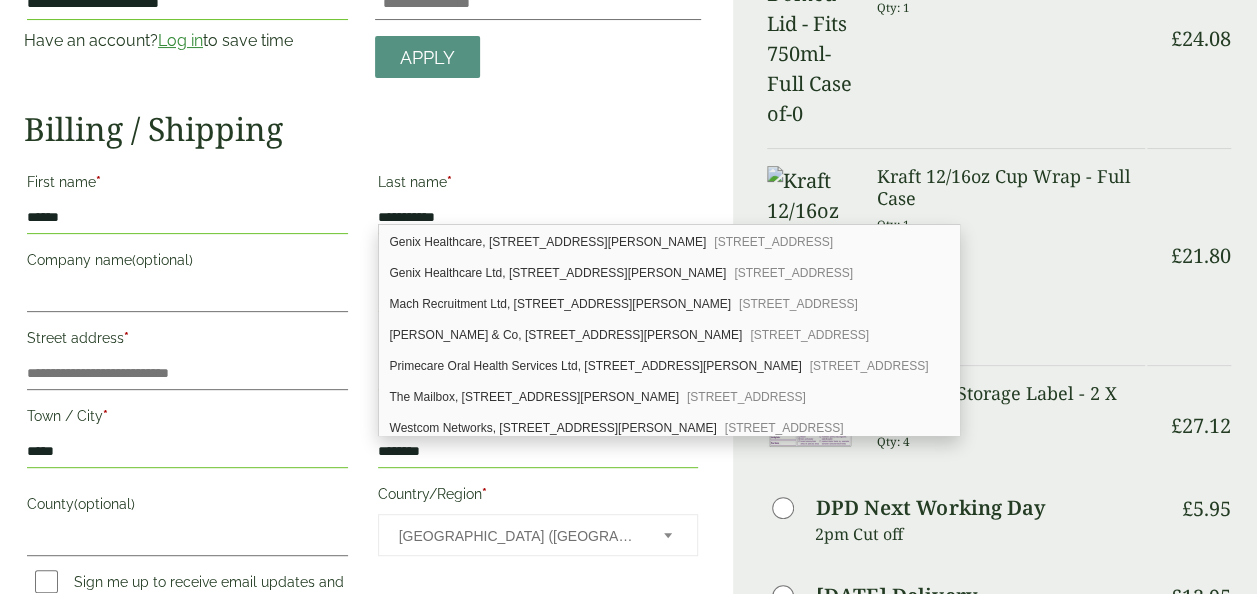 click on "The Mailbox, Unit 7, Carlton Court Brown Lane West Leeds, LS12 6LT" at bounding box center (669, 397) 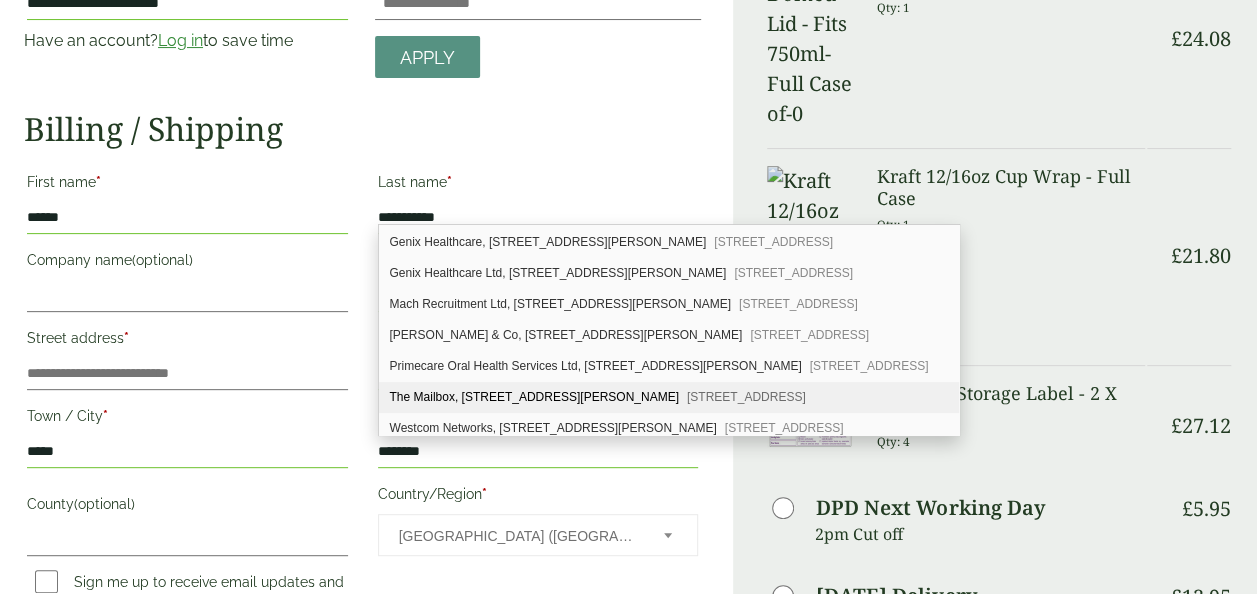 type on "**********" 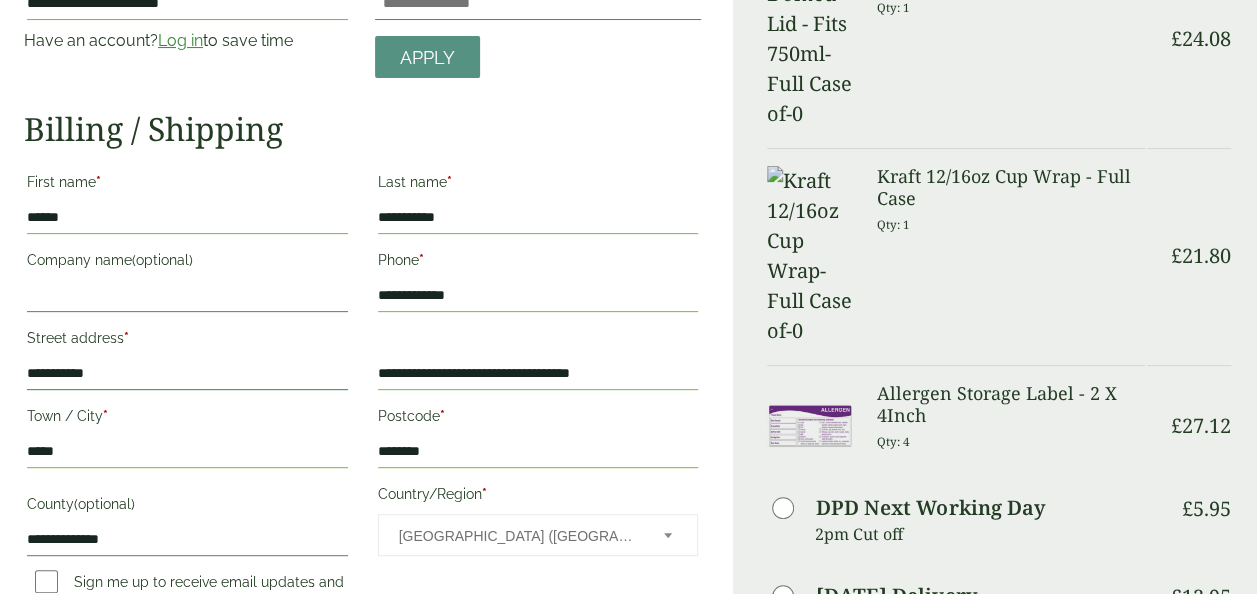 click on "**********" at bounding box center [187, 374] 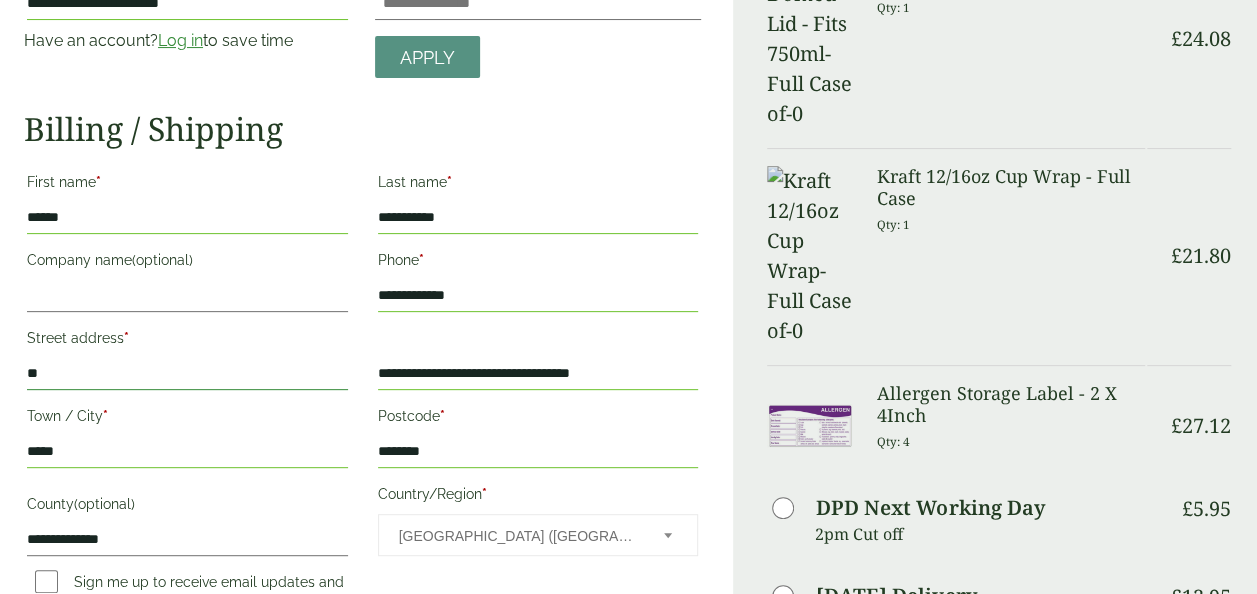 type on "*" 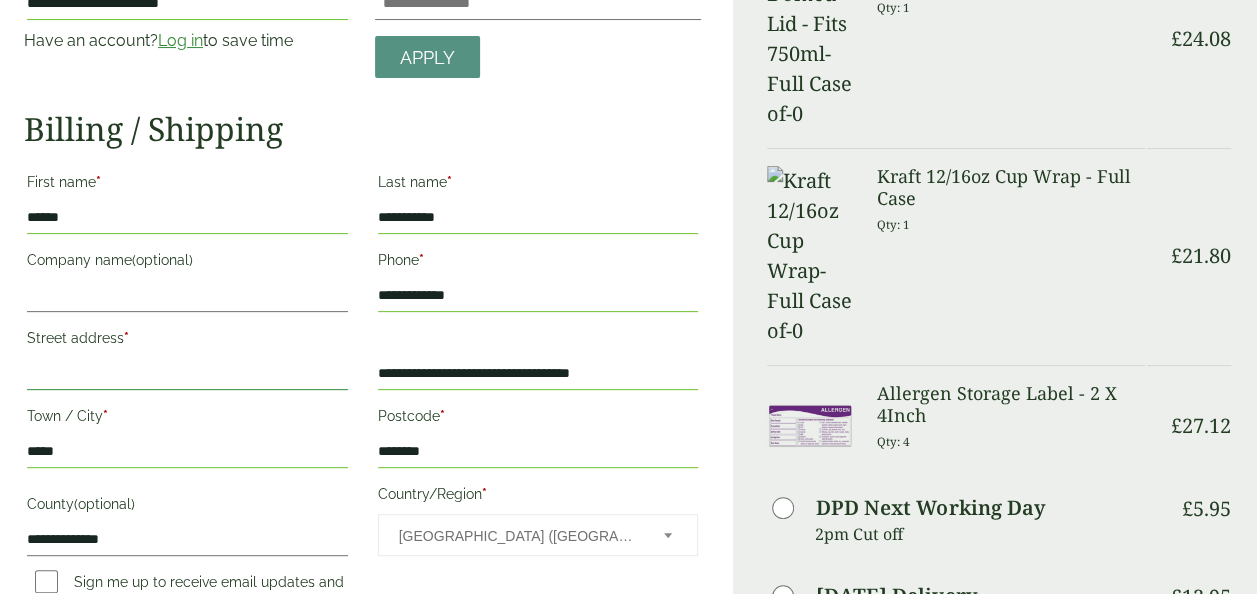click on "Street address  *" at bounding box center [187, 374] 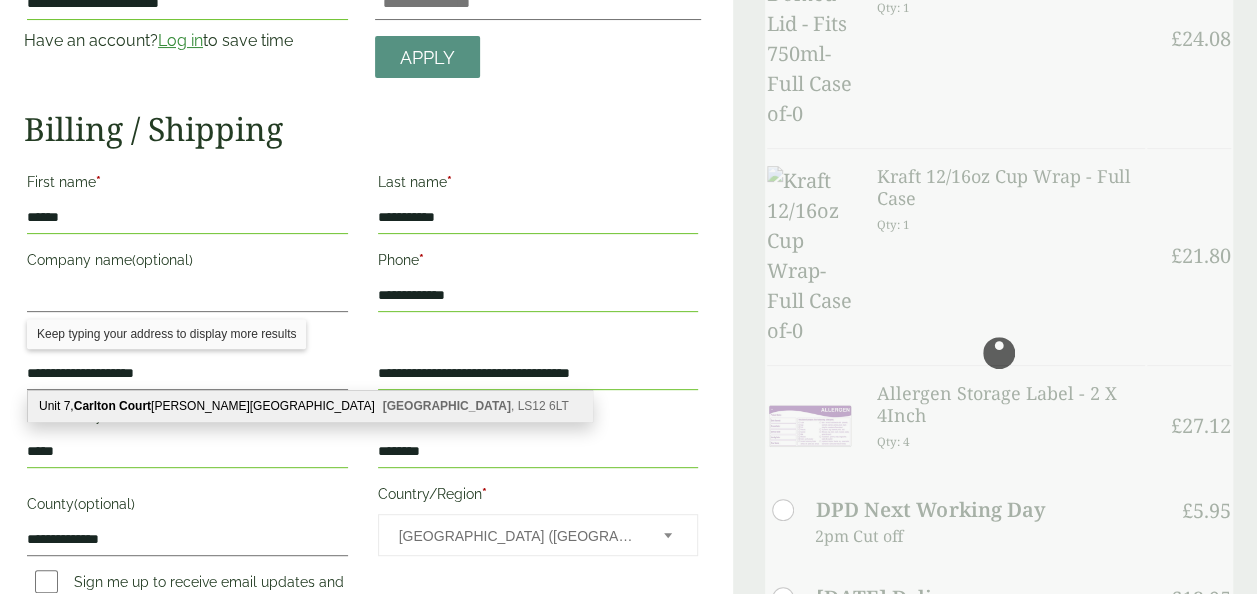 click on "Unit 7,  Carlton   Court  Brown Lane West Leeds , LS12 6LT" at bounding box center [310, 406] 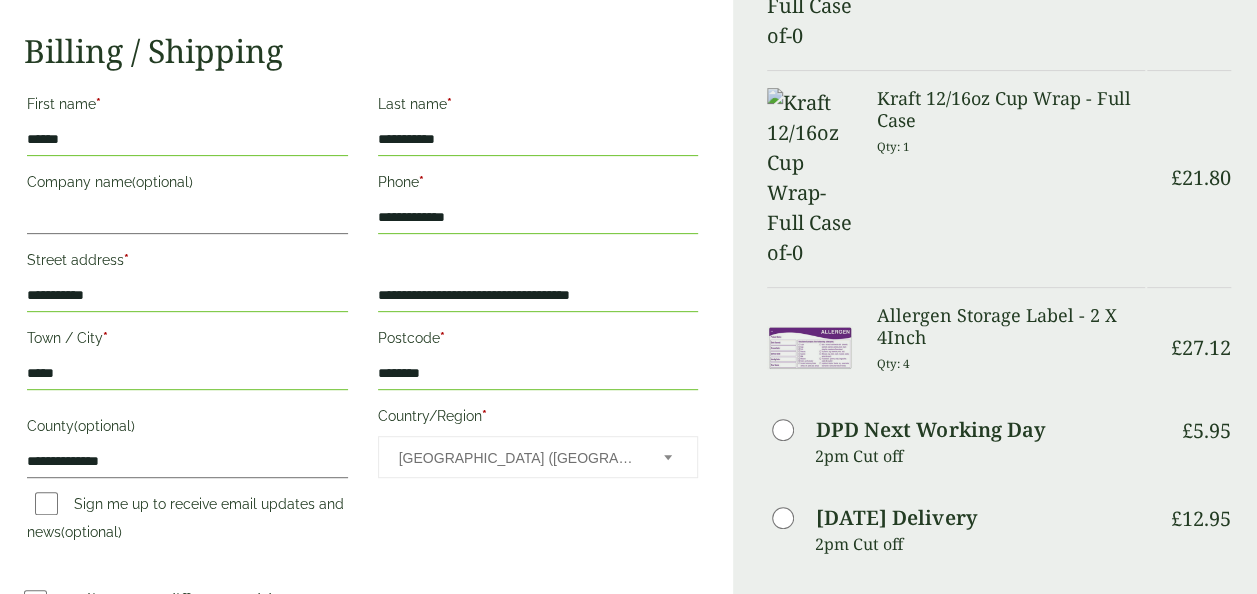 scroll, scrollTop: 304, scrollLeft: 0, axis: vertical 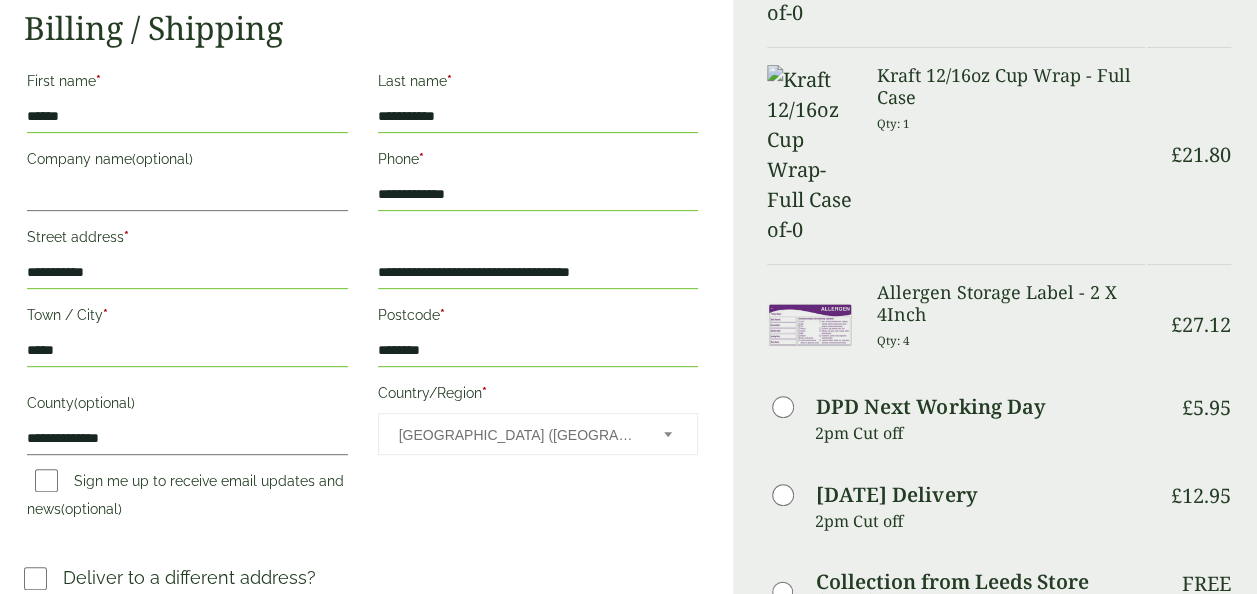 click on "**********" at bounding box center (187, 273) 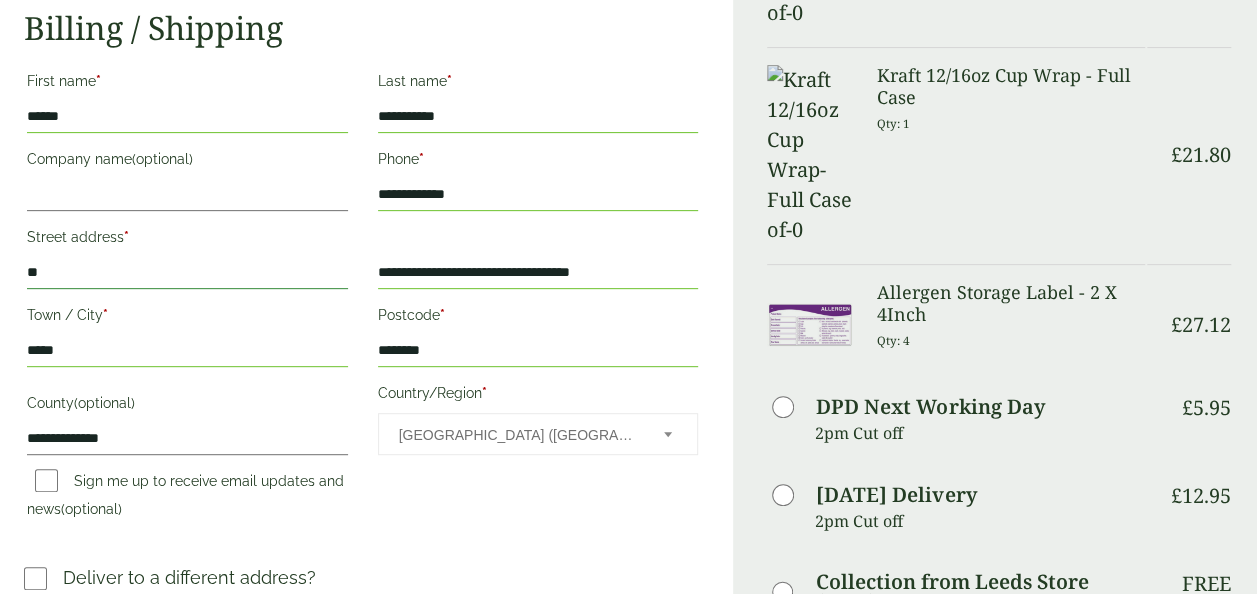 type on "*" 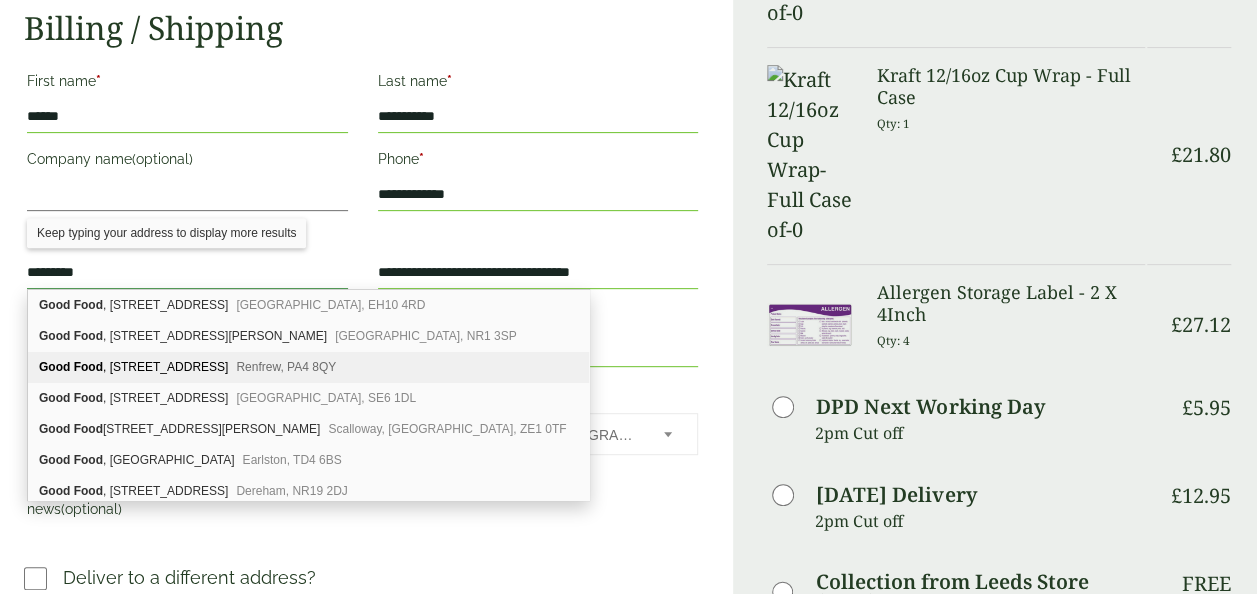 type on "*********" 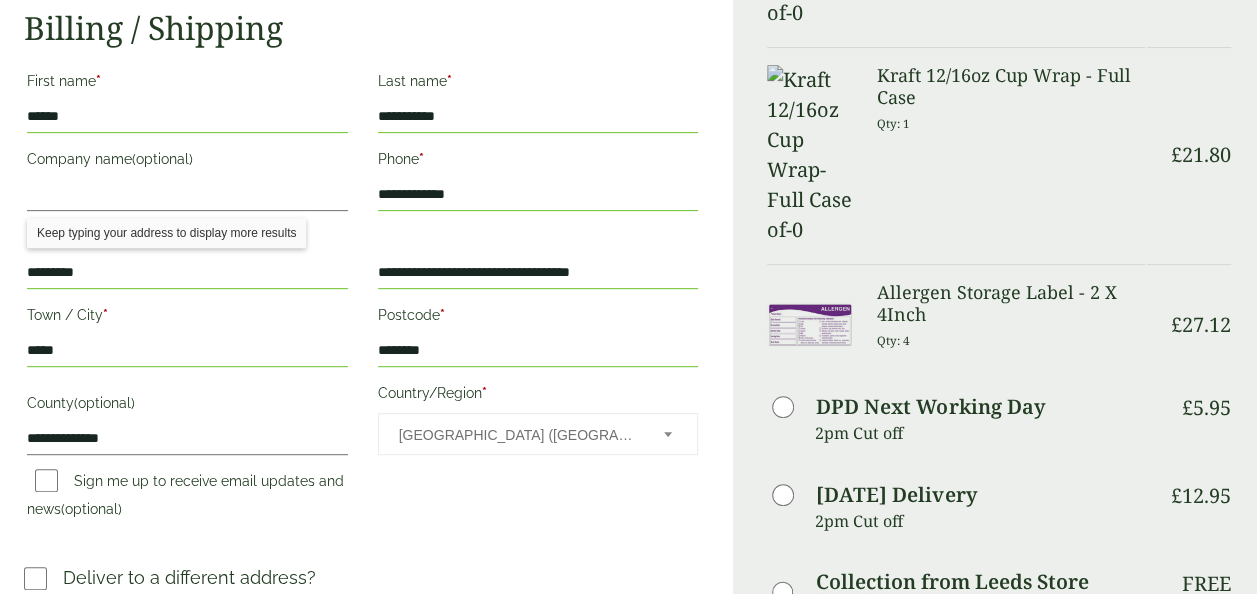 click on "Postcode  *" at bounding box center [538, 318] 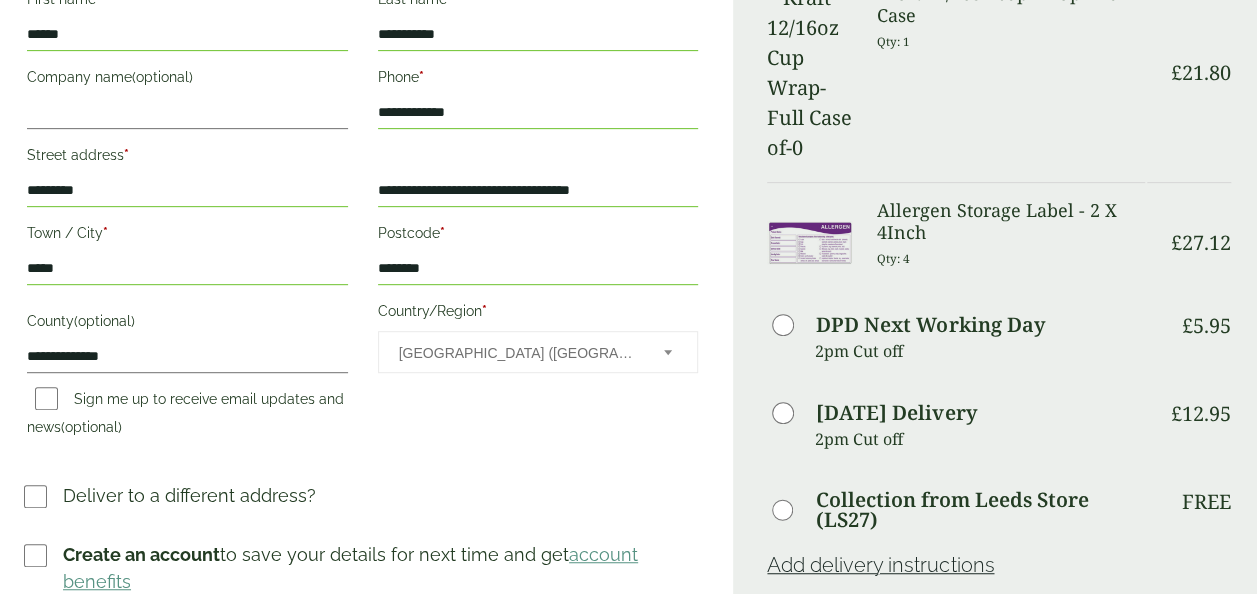 scroll, scrollTop: 359, scrollLeft: 0, axis: vertical 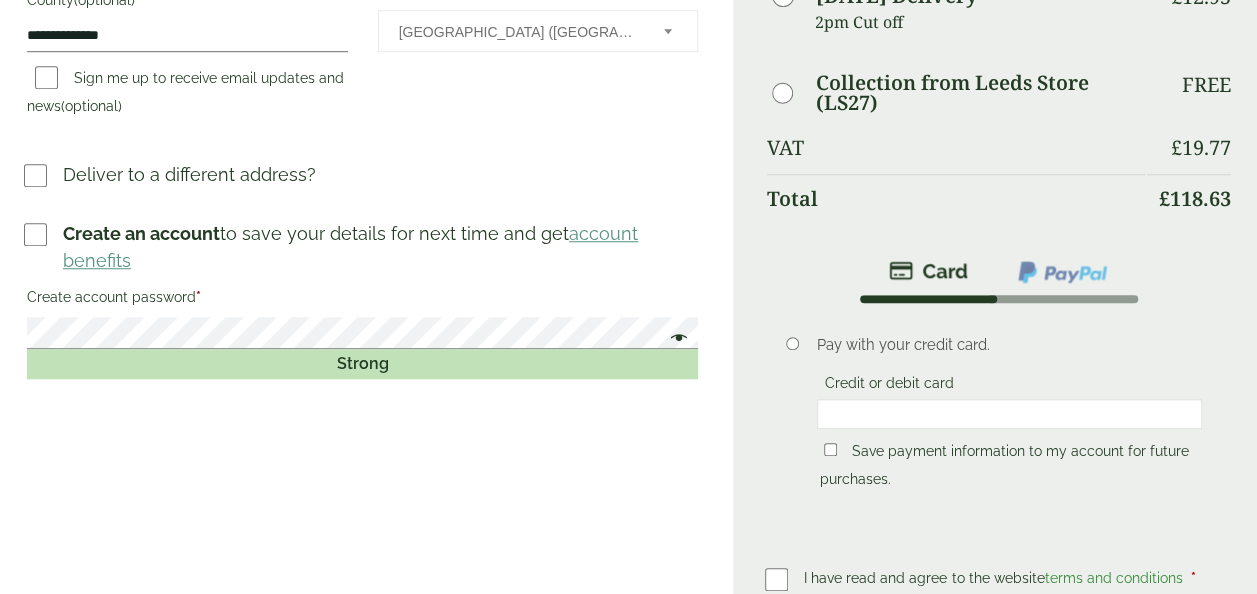 click on "**********" at bounding box center (366, 78) 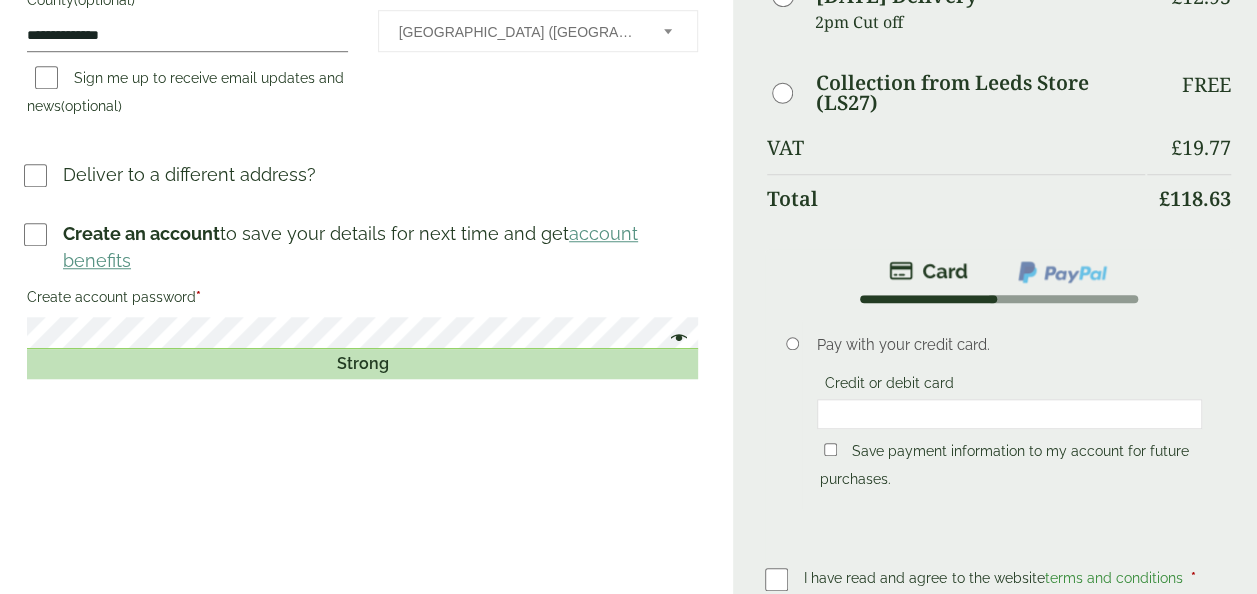 click on "Strong" at bounding box center [362, 364] 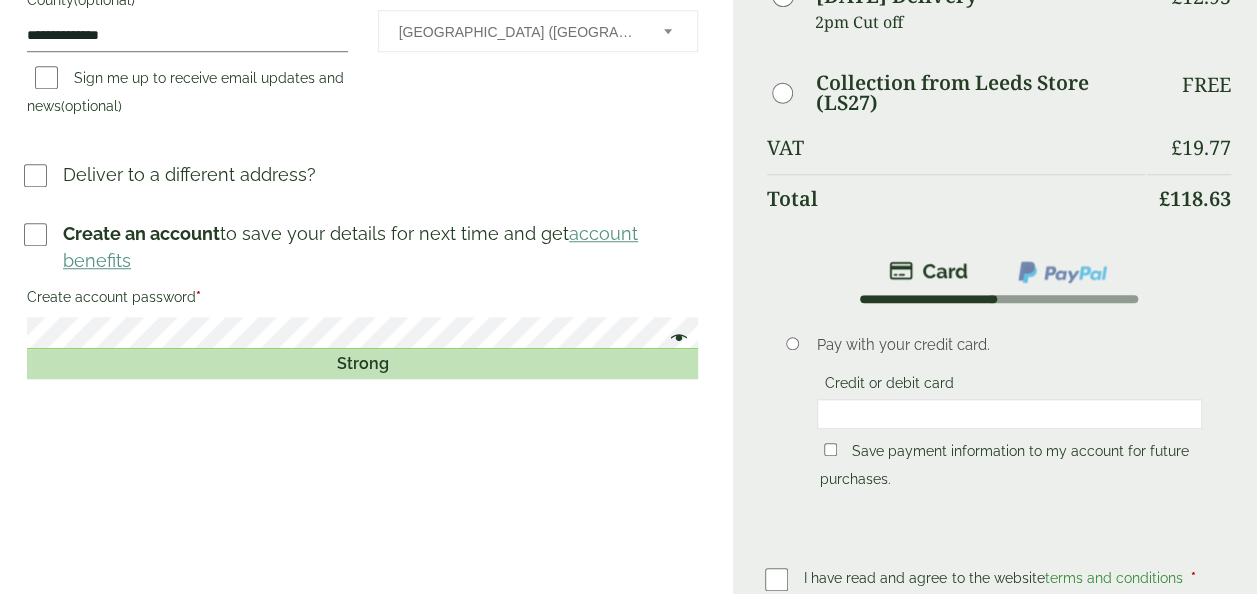click on "Strong" at bounding box center (362, 364) 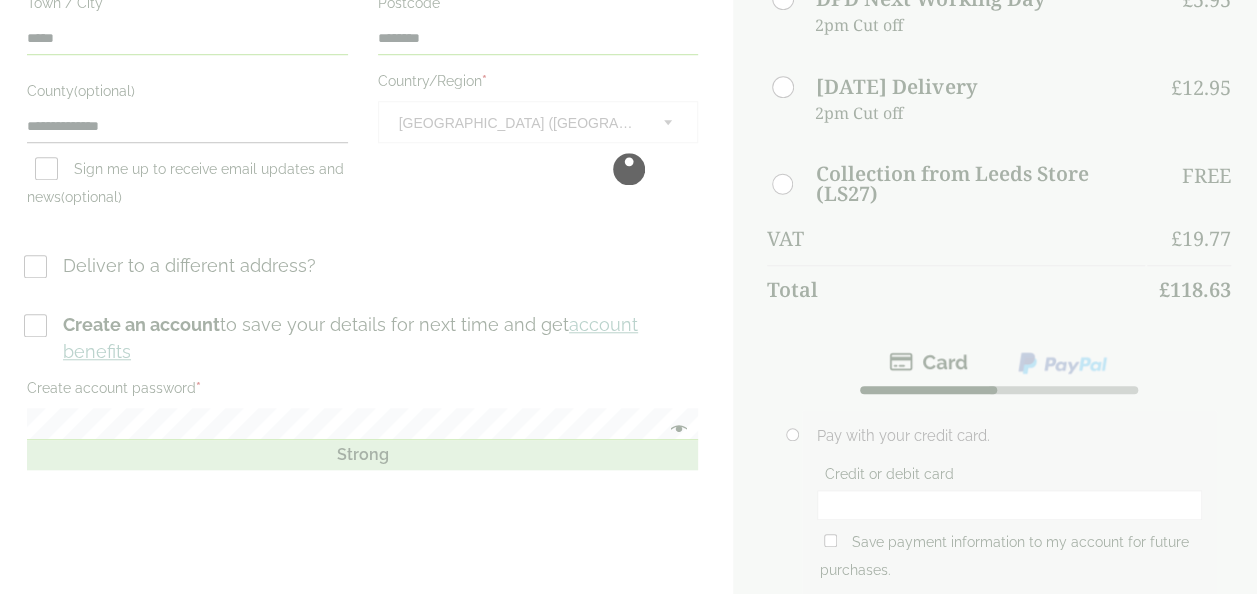 scroll, scrollTop: 0, scrollLeft: 0, axis: both 